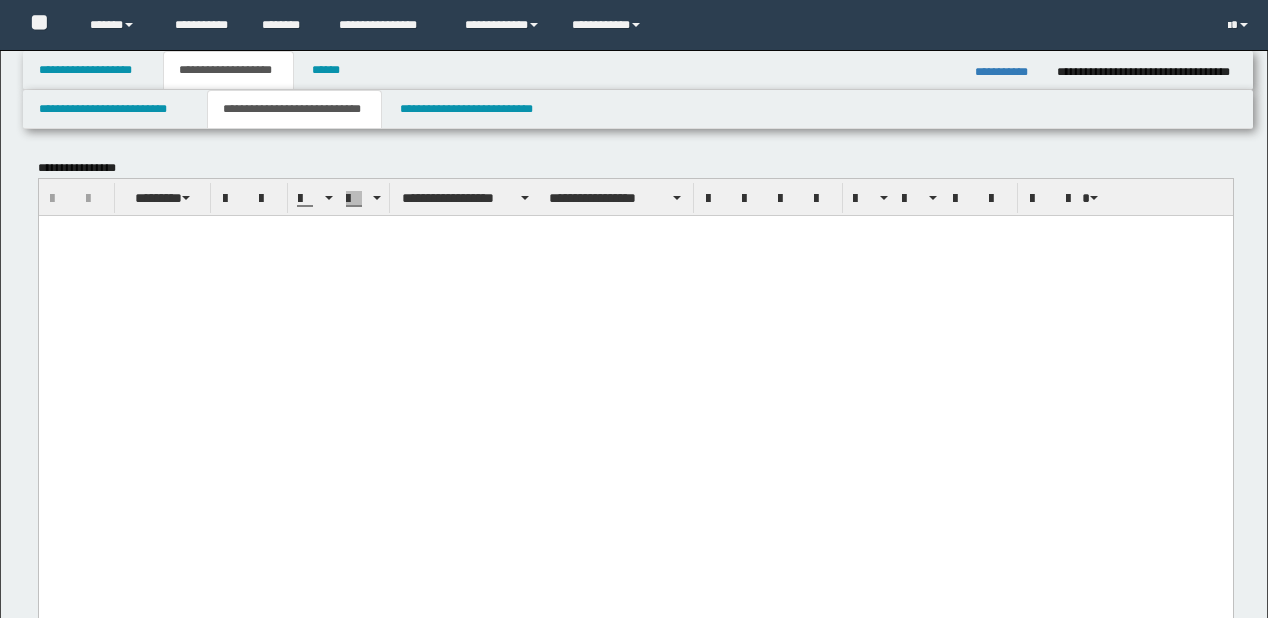 scroll, scrollTop: 880, scrollLeft: 0, axis: vertical 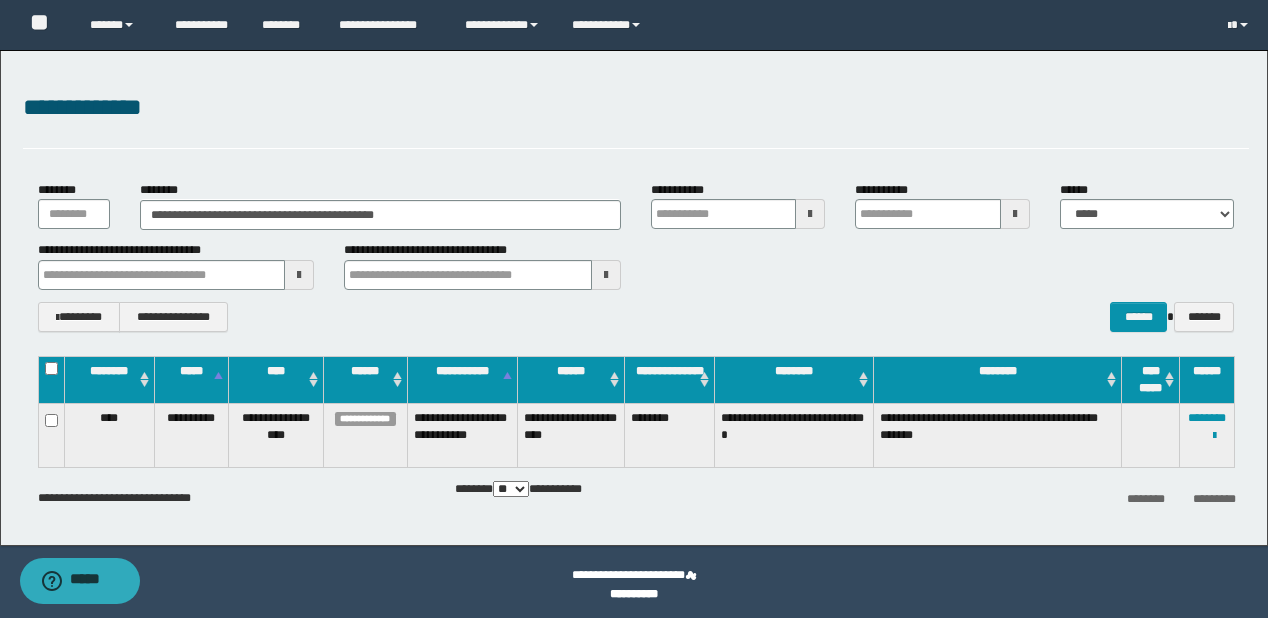 click on "**********" at bounding box center (636, 108) 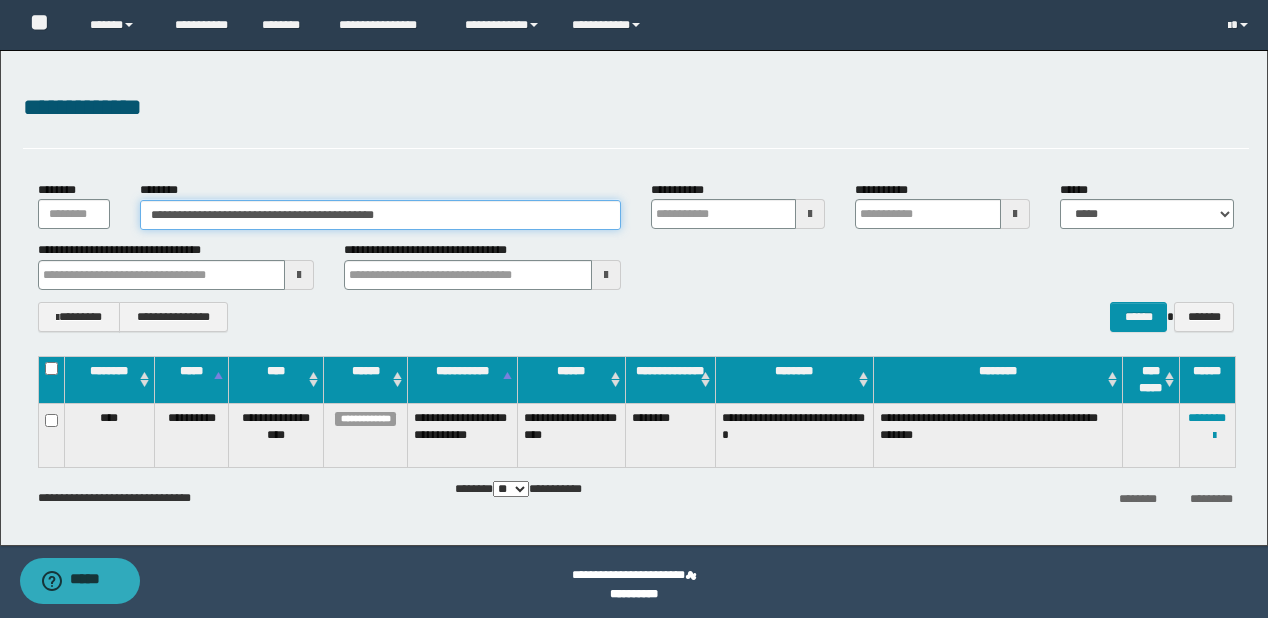 drag, startPoint x: 501, startPoint y: 203, endPoint x: 0, endPoint y: 195, distance: 501.06387 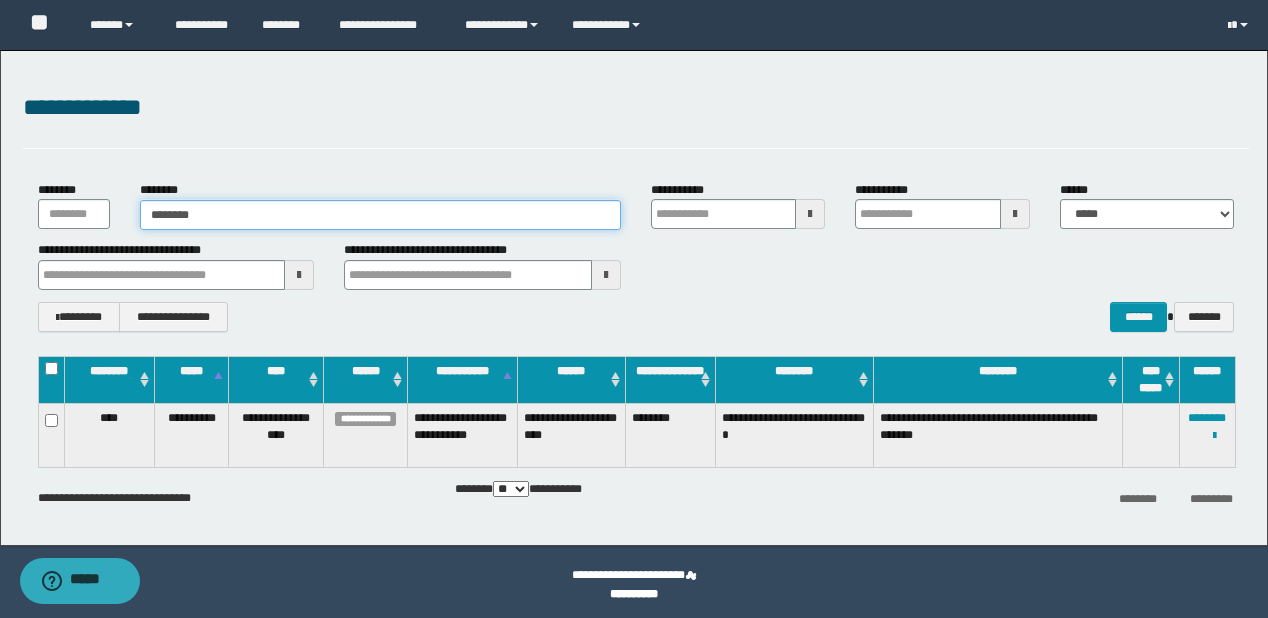 type on "********" 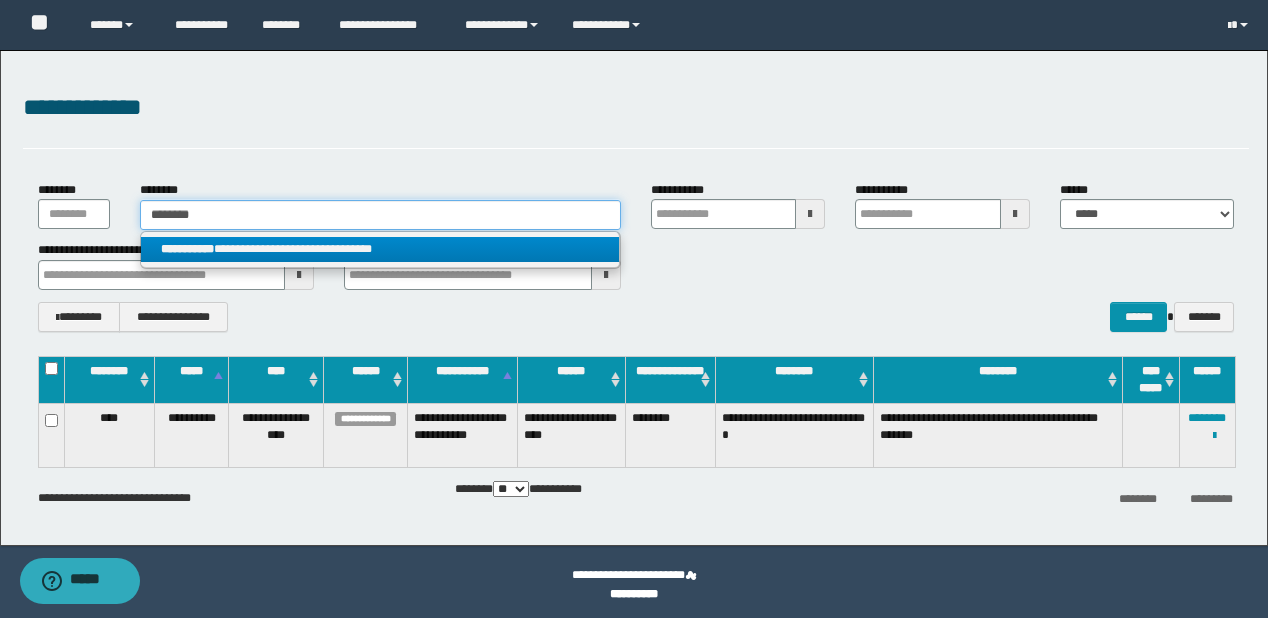 type on "********" 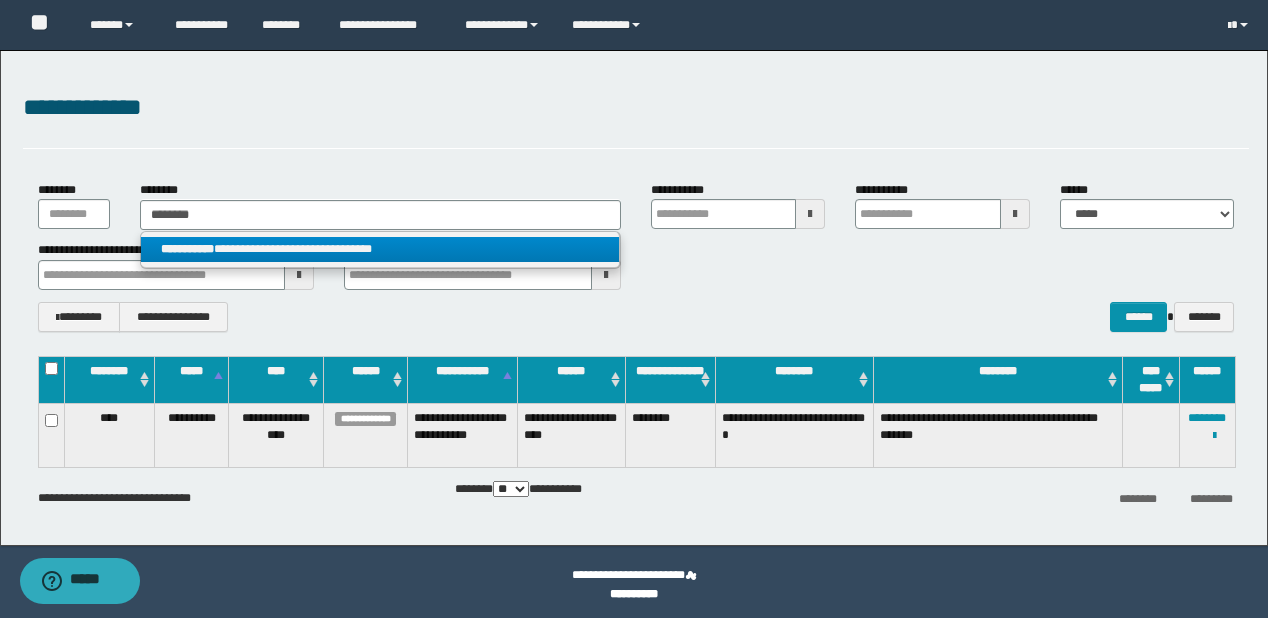click on "**********" at bounding box center (380, 249) 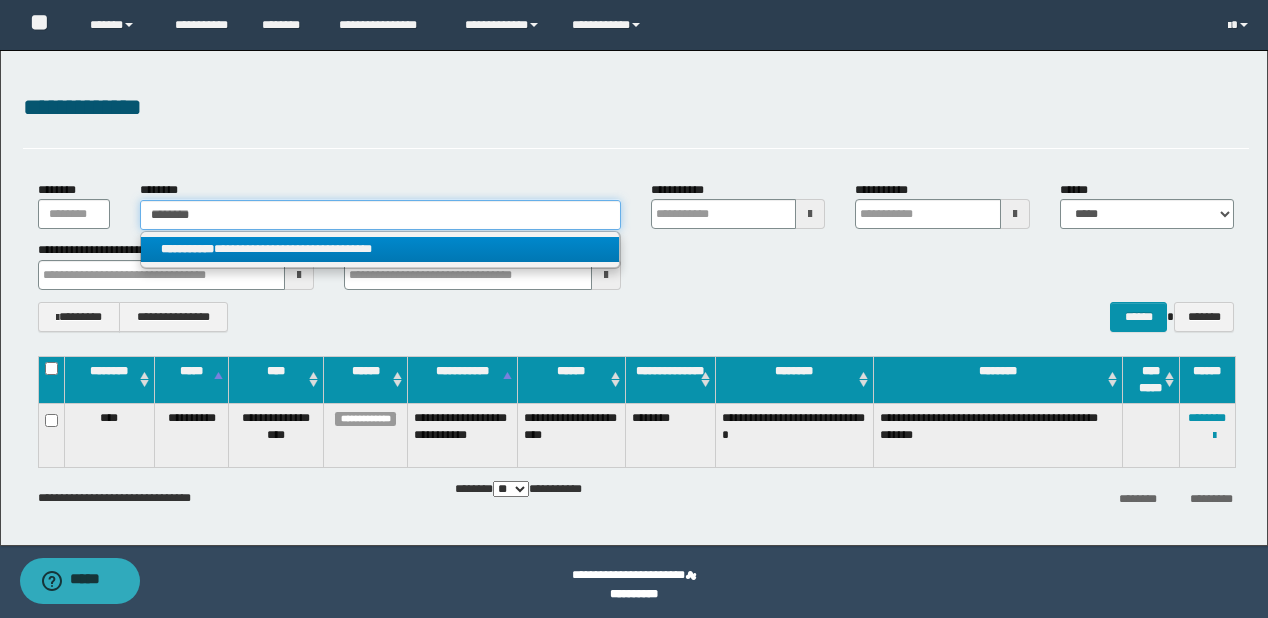 type 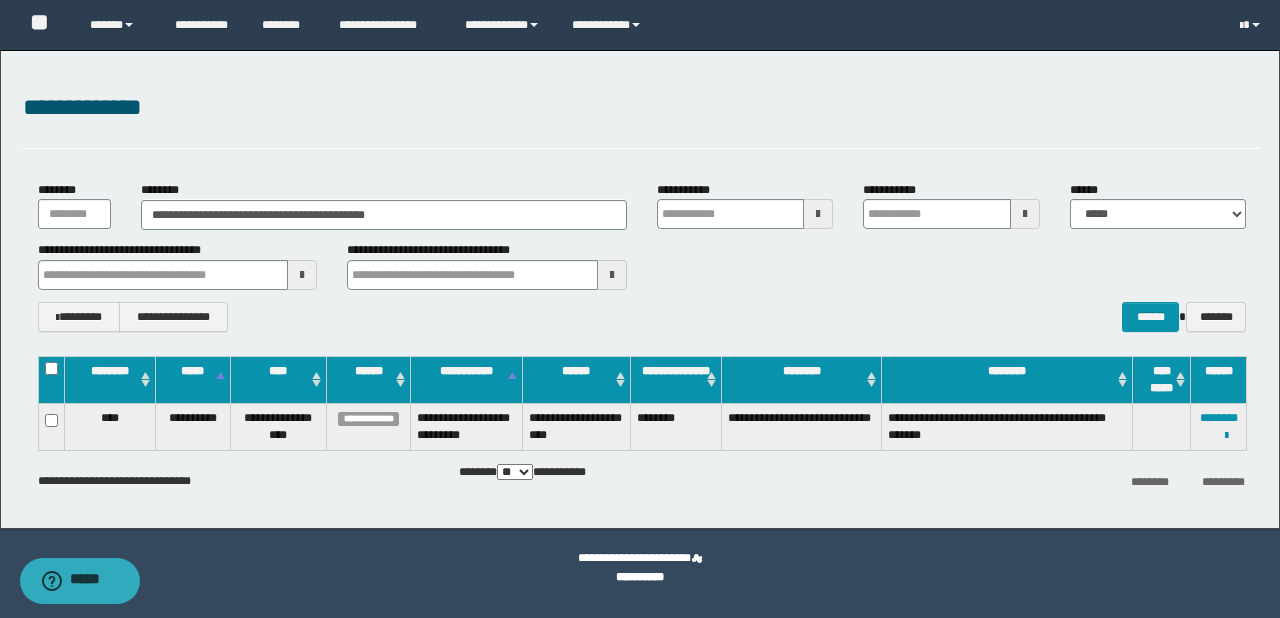 click on "**********" at bounding box center (642, 317) 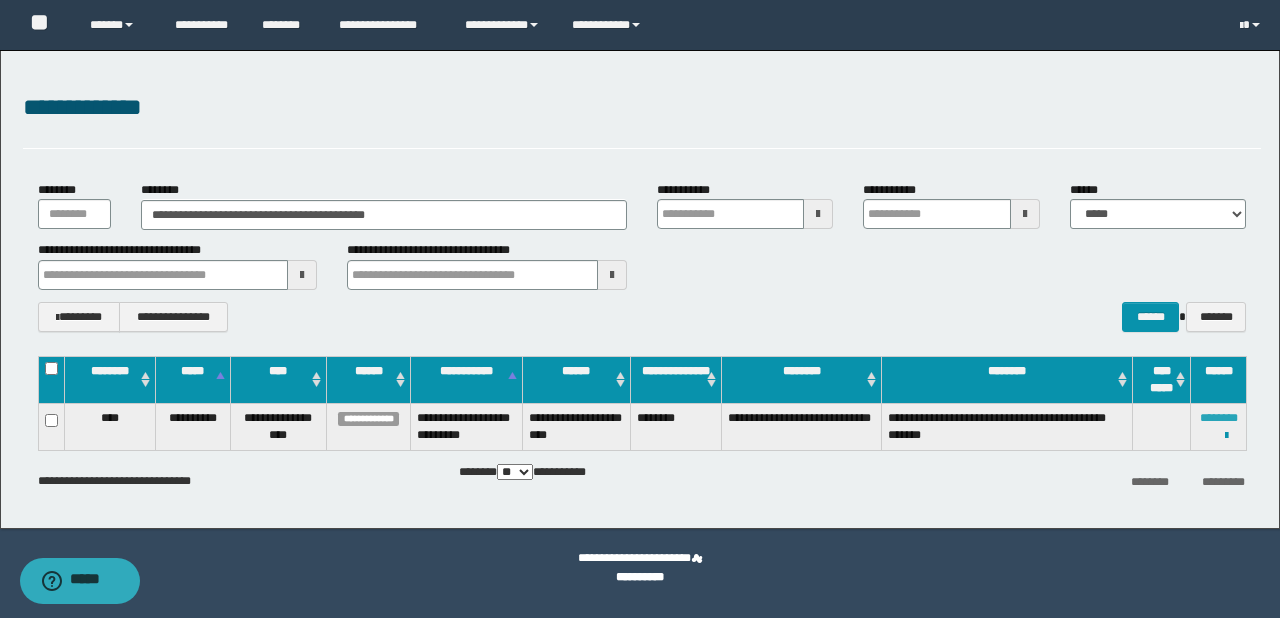 click on "********" at bounding box center [1219, 418] 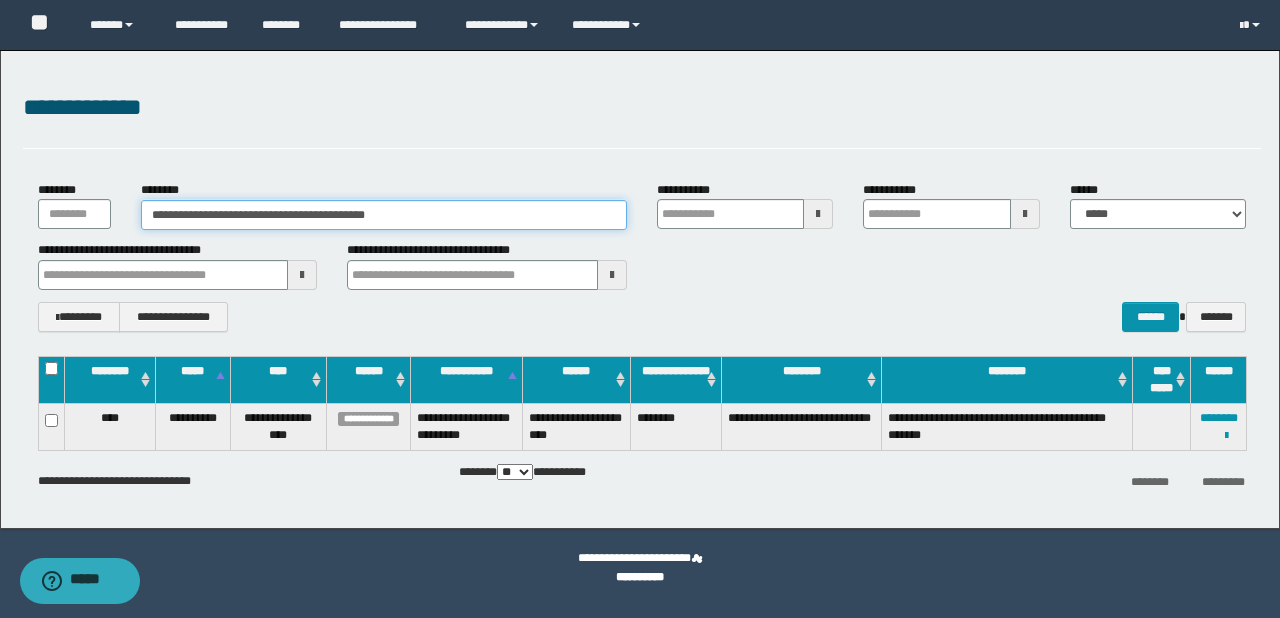 drag, startPoint x: 468, startPoint y: 204, endPoint x: 0, endPoint y: 201, distance: 468.0096 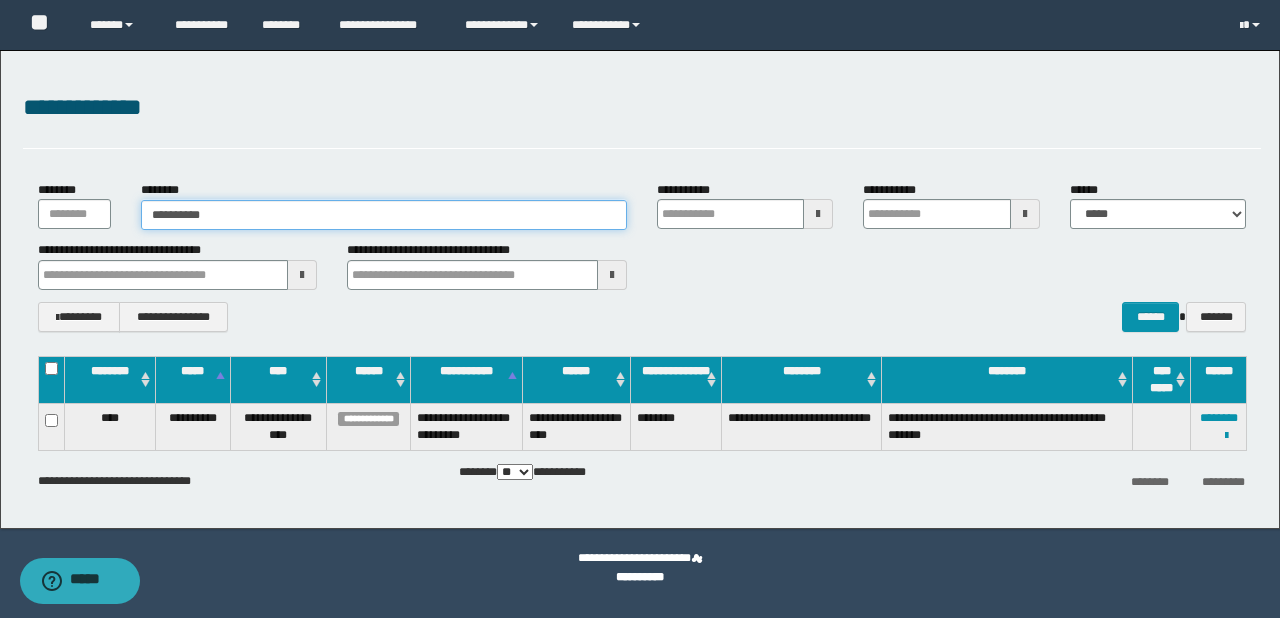 type on "**********" 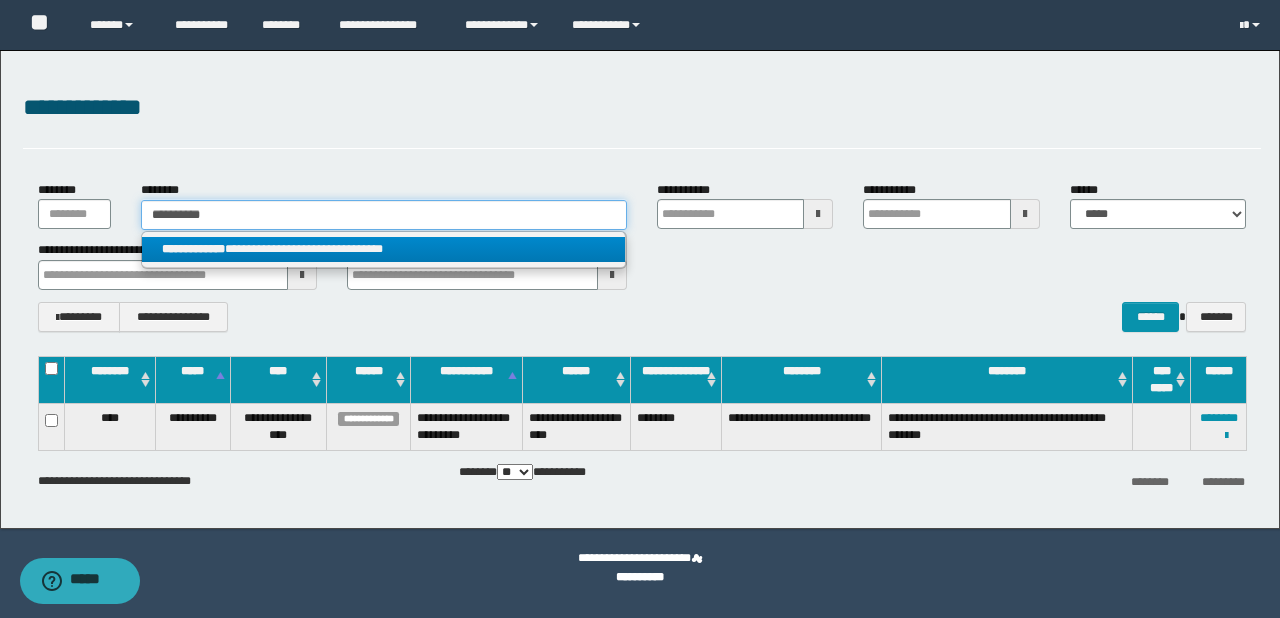type on "**********" 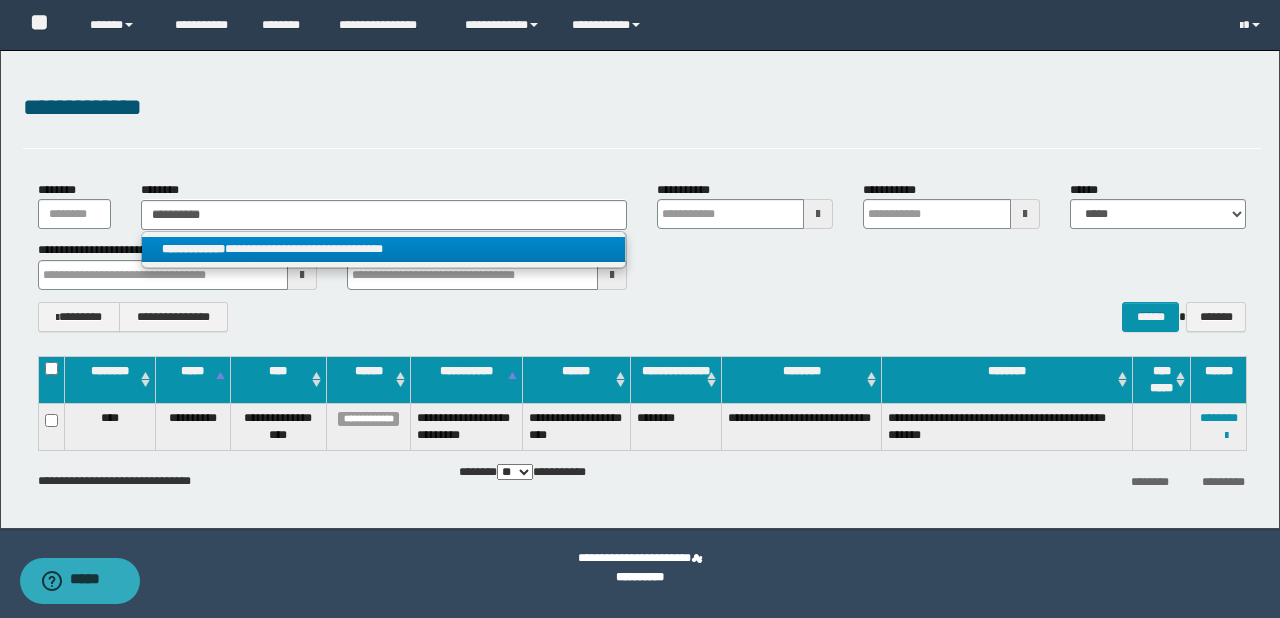 click on "**********" at bounding box center [384, 249] 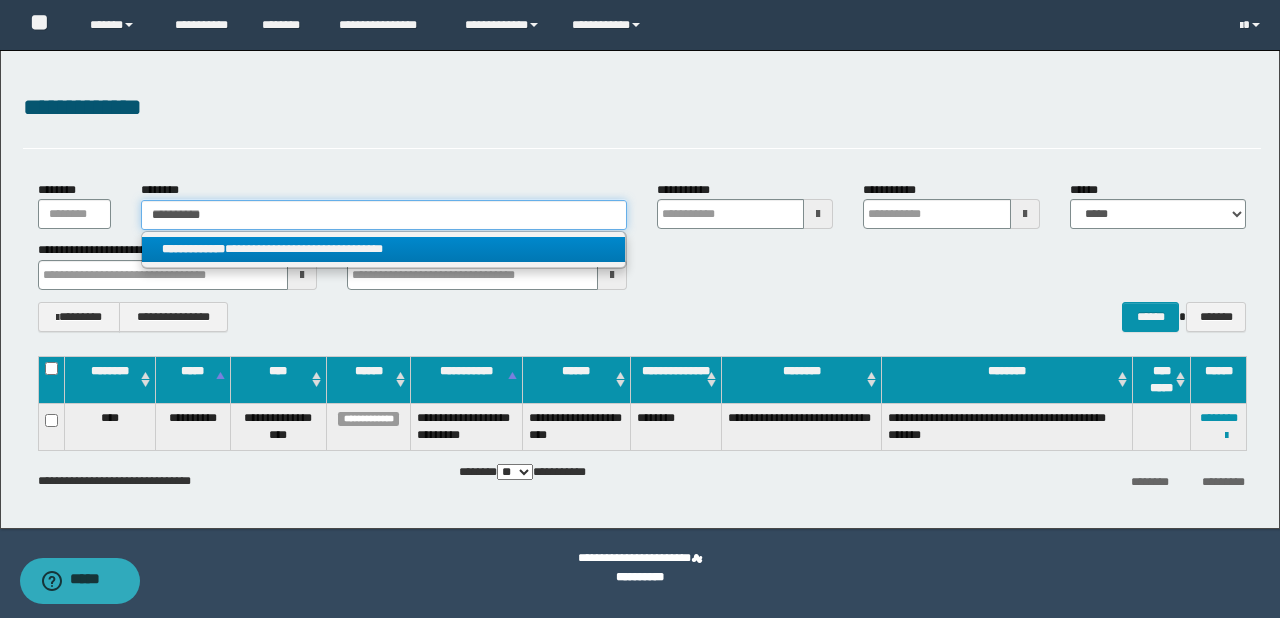 type 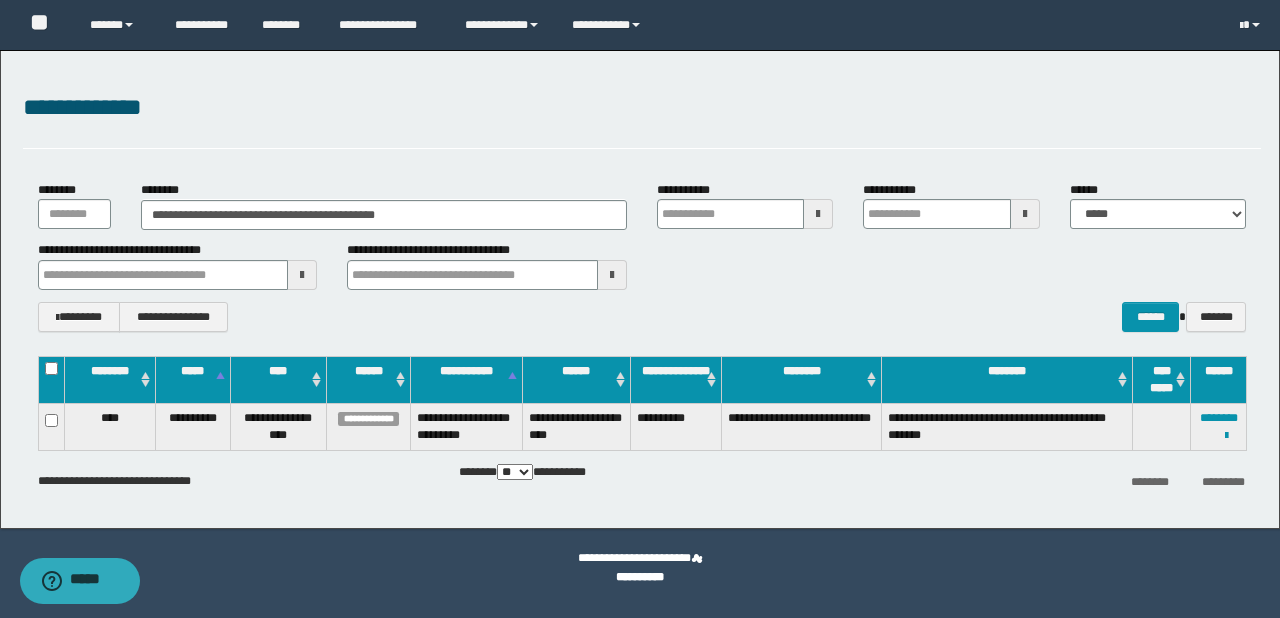 click on "**********" at bounding box center (642, 256) 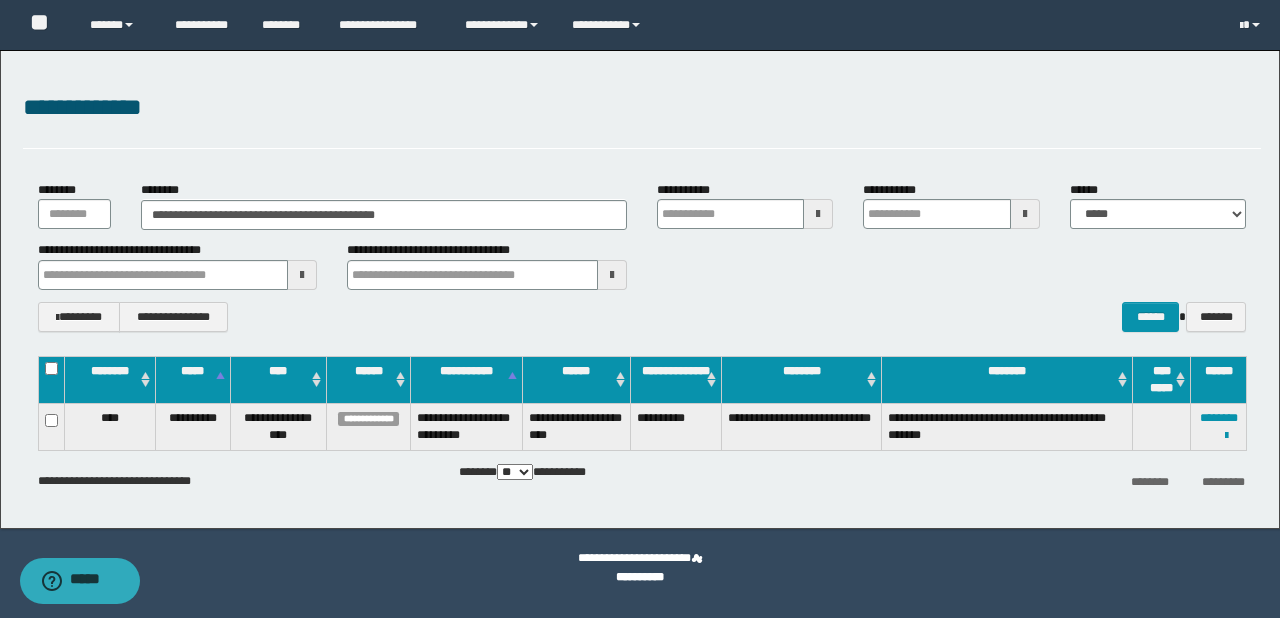 click on "**********" at bounding box center [1219, 427] 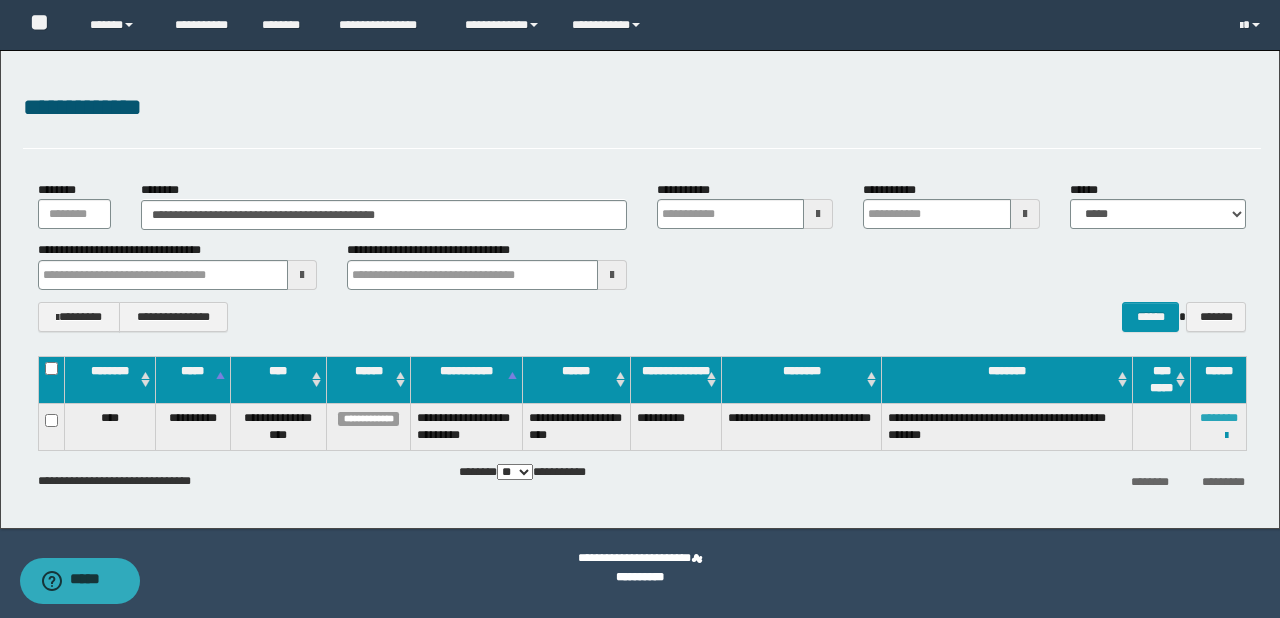 click on "********" at bounding box center [1219, 418] 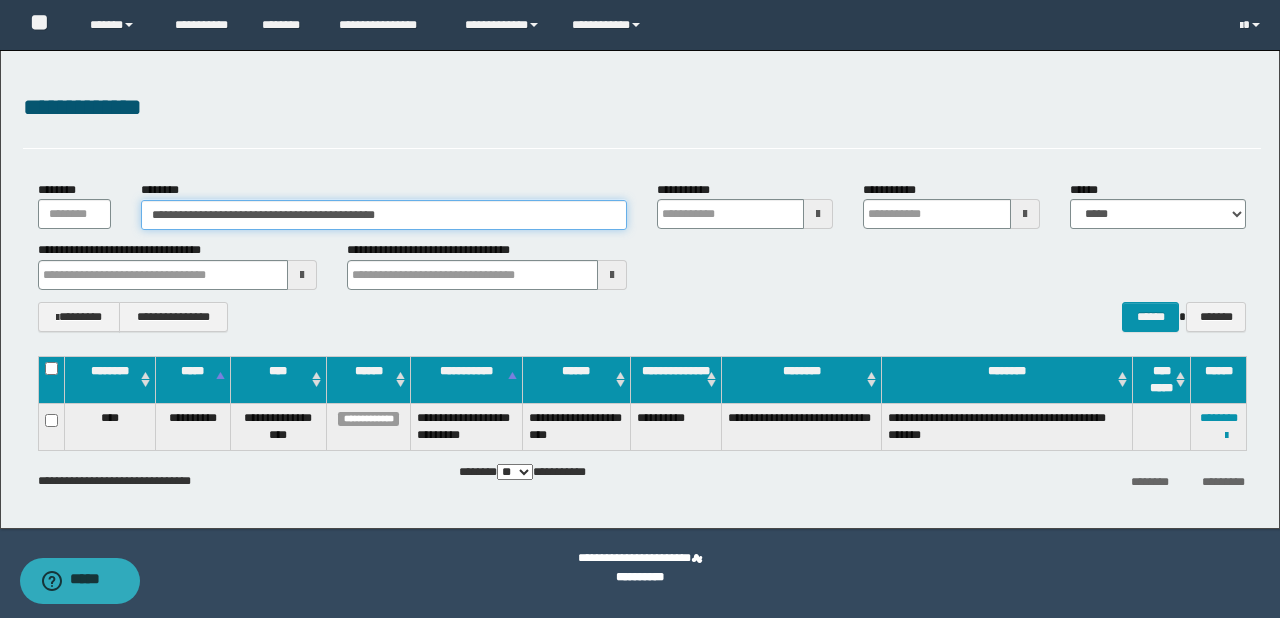 drag, startPoint x: 428, startPoint y: 212, endPoint x: 0, endPoint y: 208, distance: 428.01868 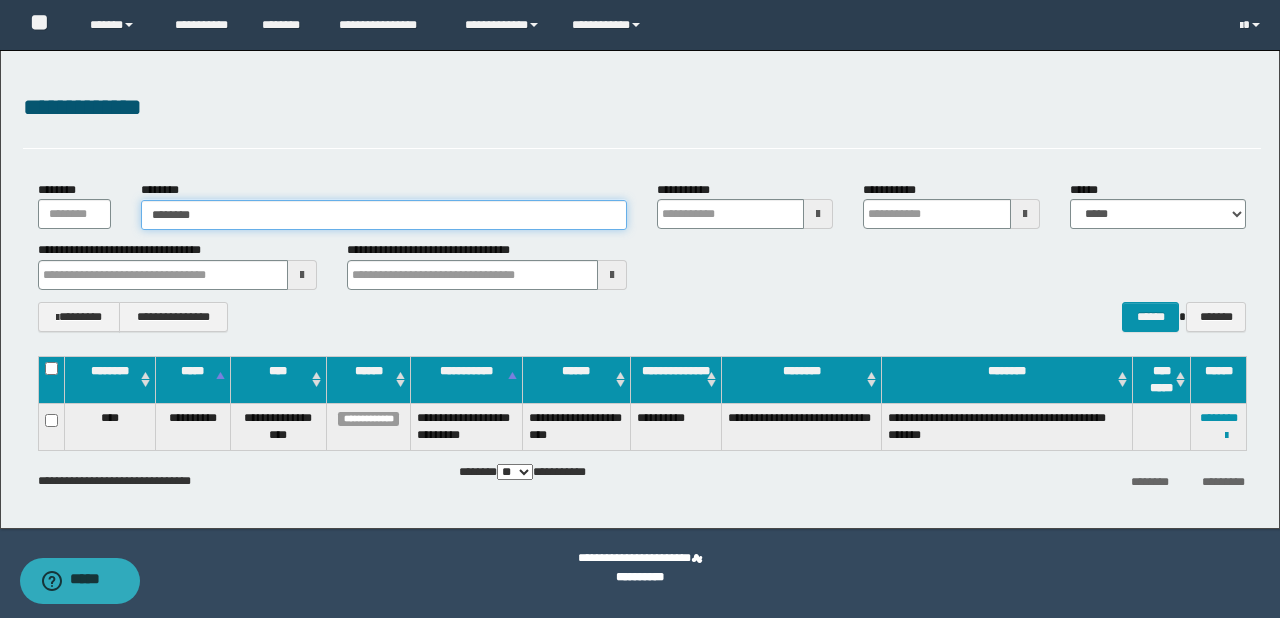 type on "********" 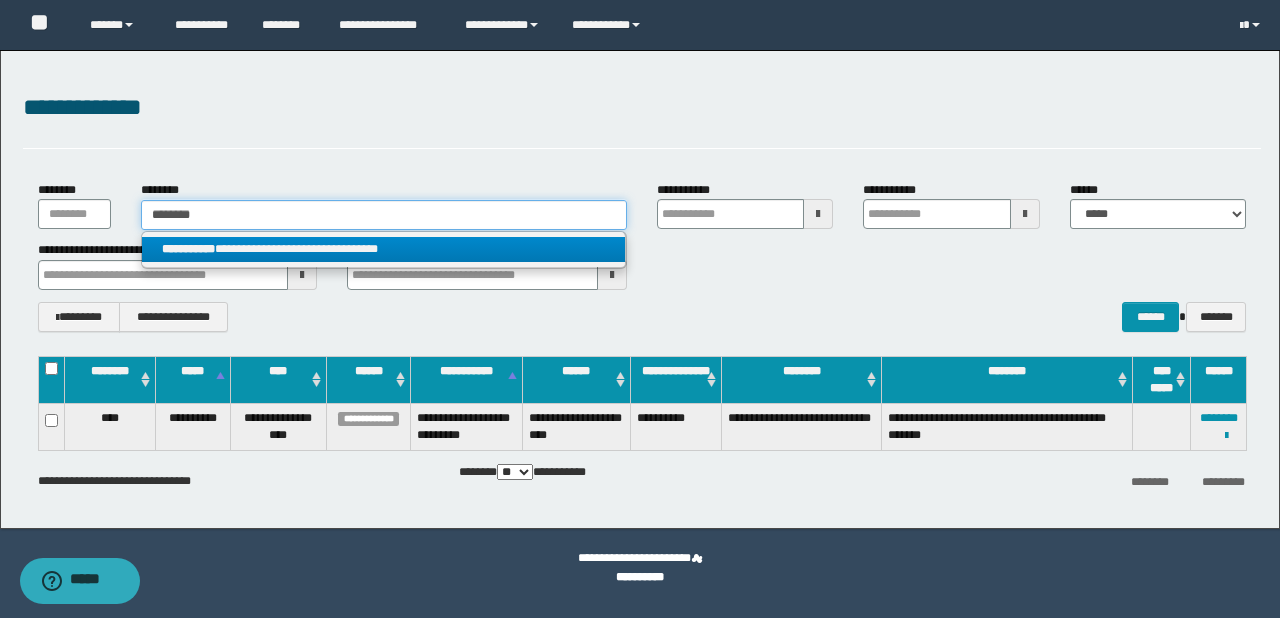type on "********" 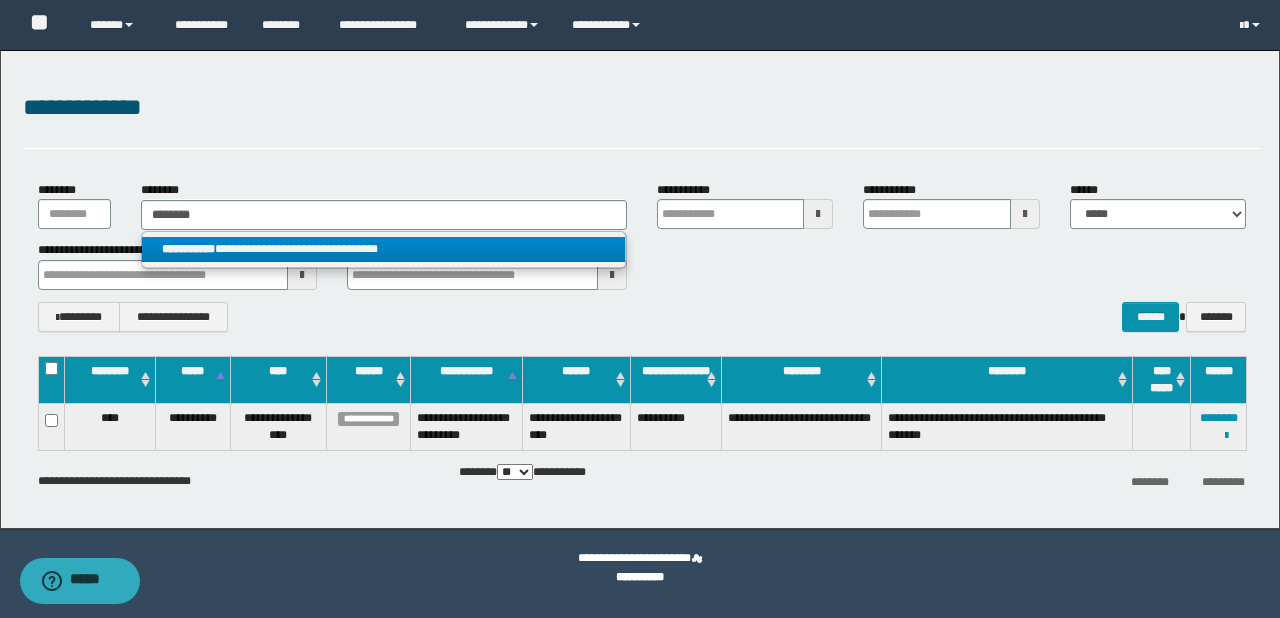 click on "**********" at bounding box center (384, 249) 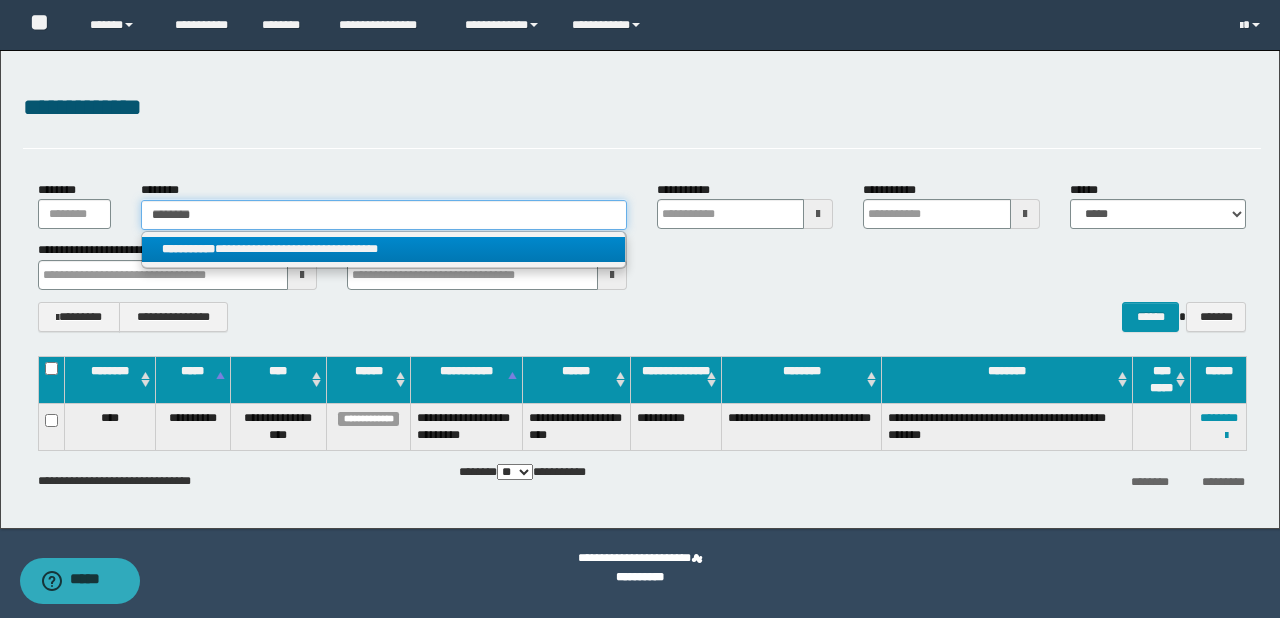 type 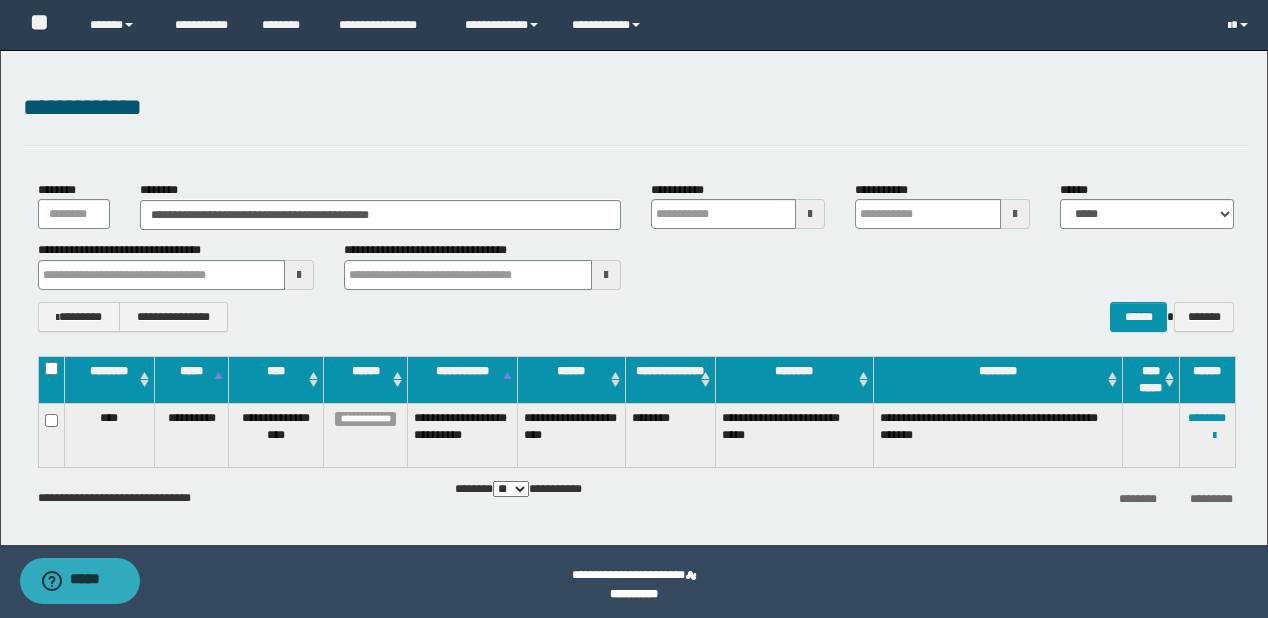 click on "**********" at bounding box center [634, 298] 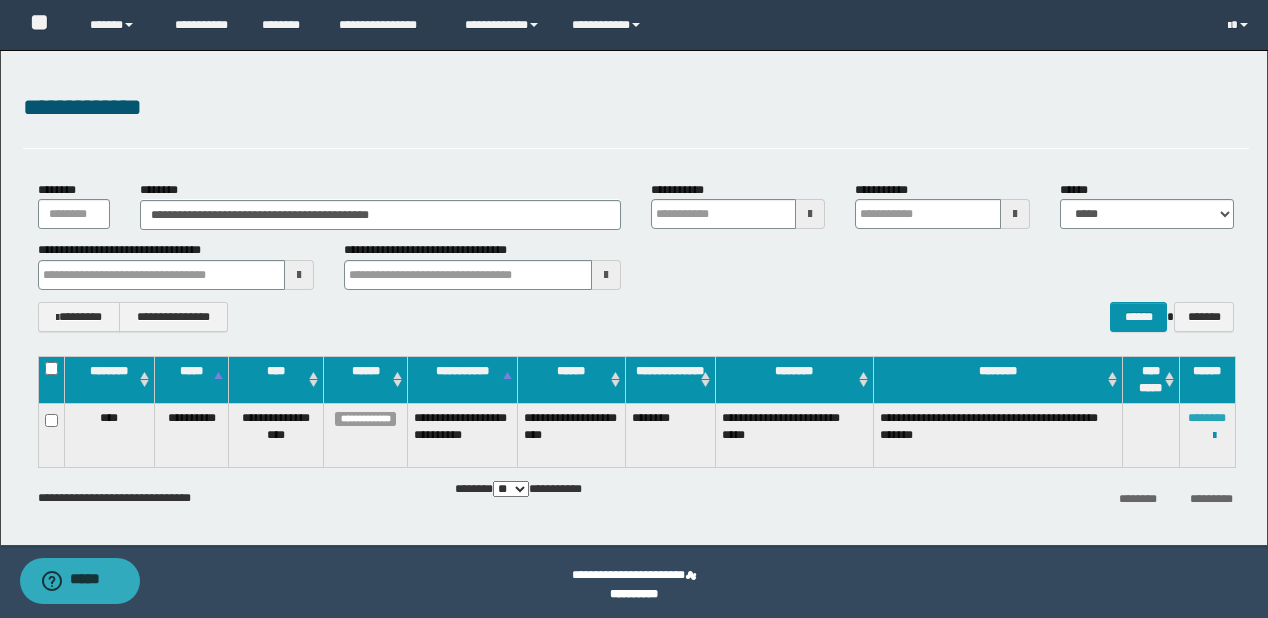 click on "********" at bounding box center [1207, 418] 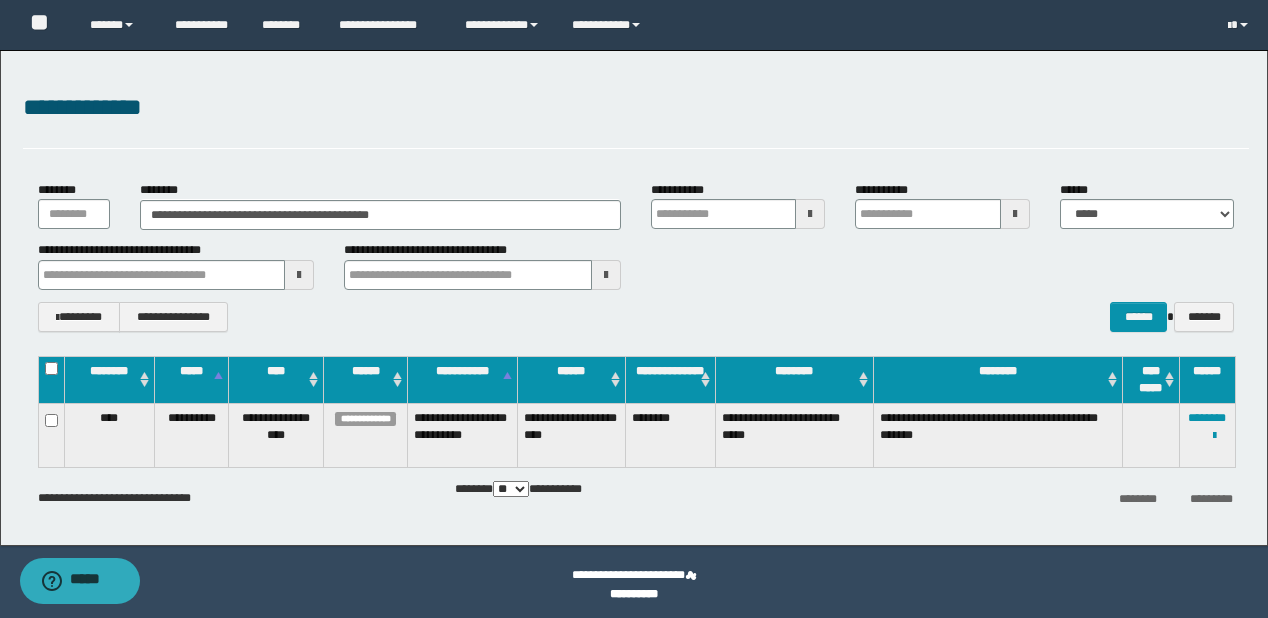 click on "**********" at bounding box center [634, 298] 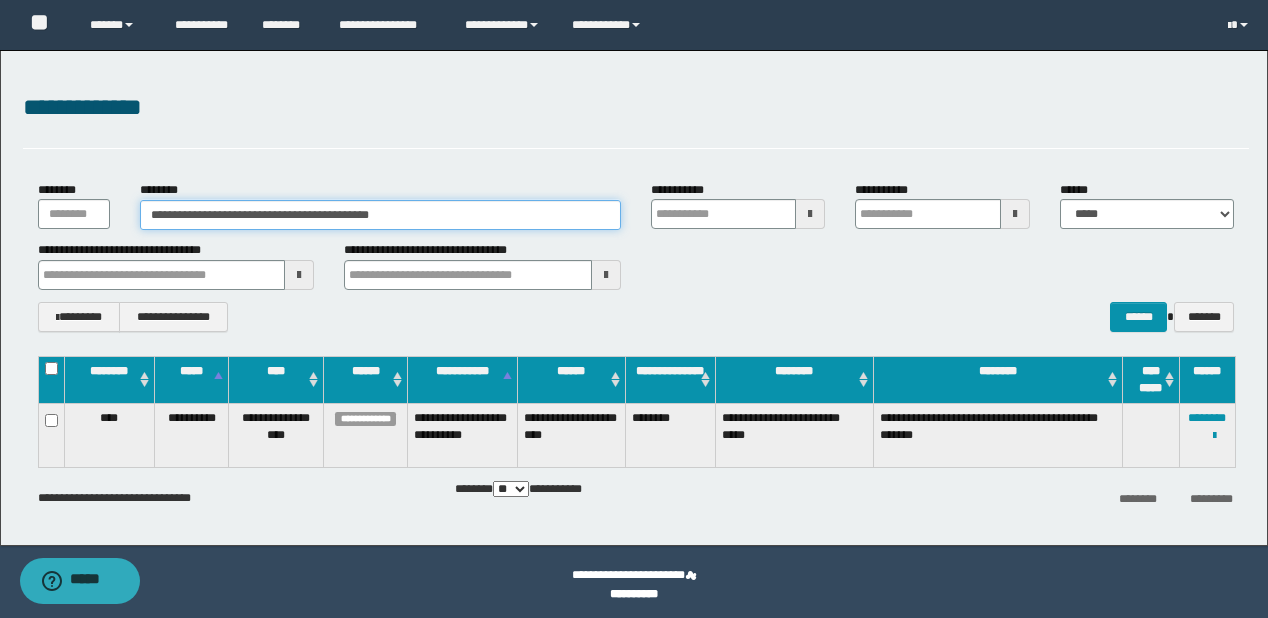 drag, startPoint x: 440, startPoint y: 204, endPoint x: 0, endPoint y: 213, distance: 440.09204 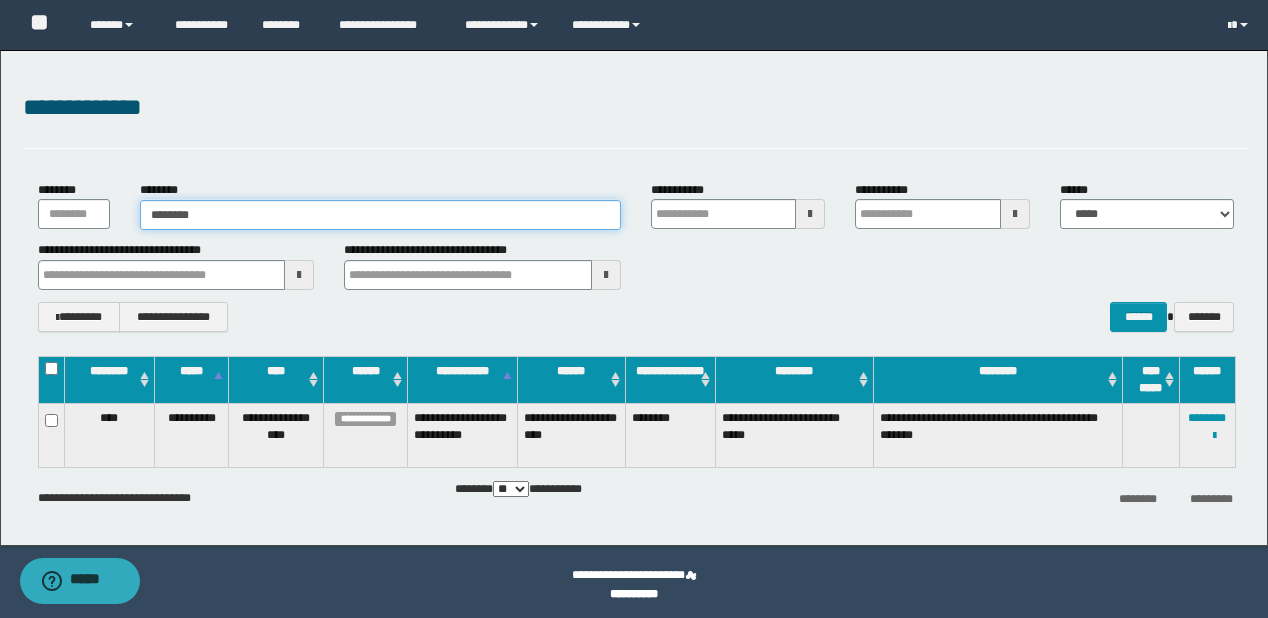 type on "********" 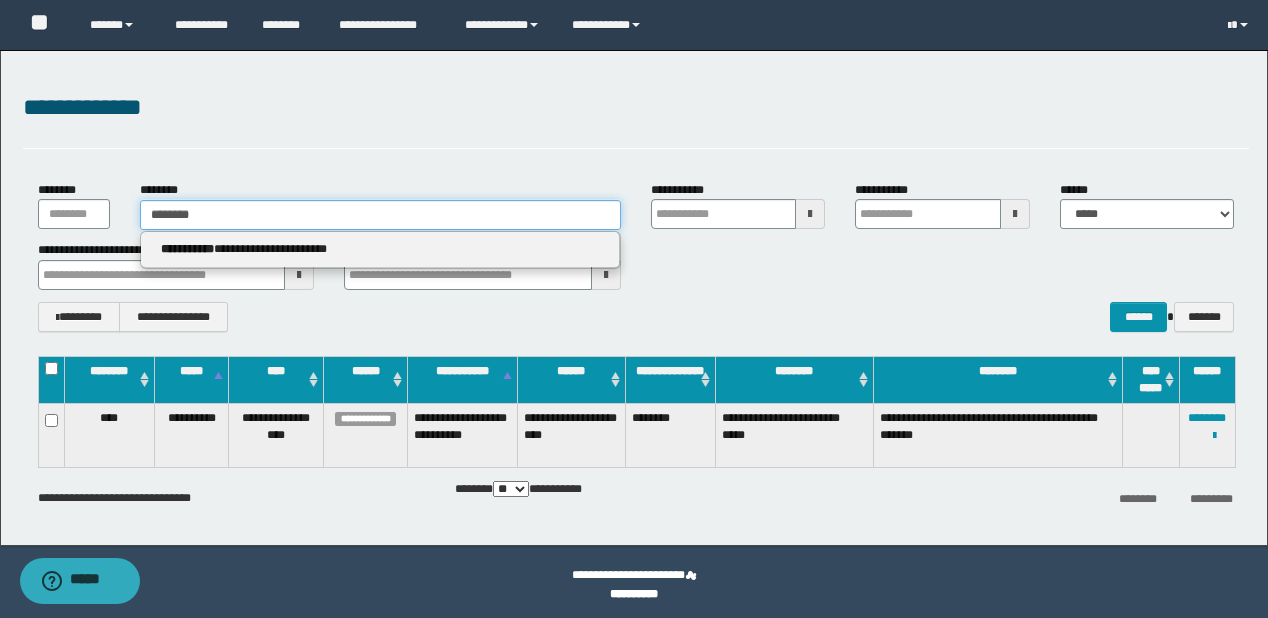 type on "********" 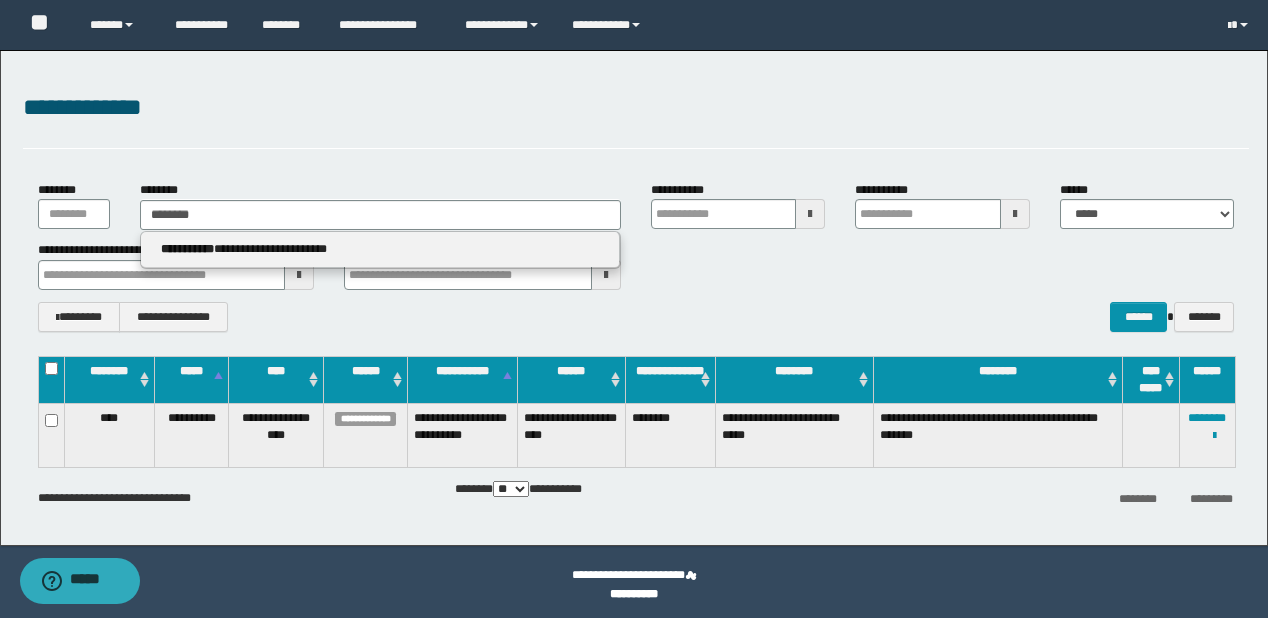 click on "**********" at bounding box center (380, 249) 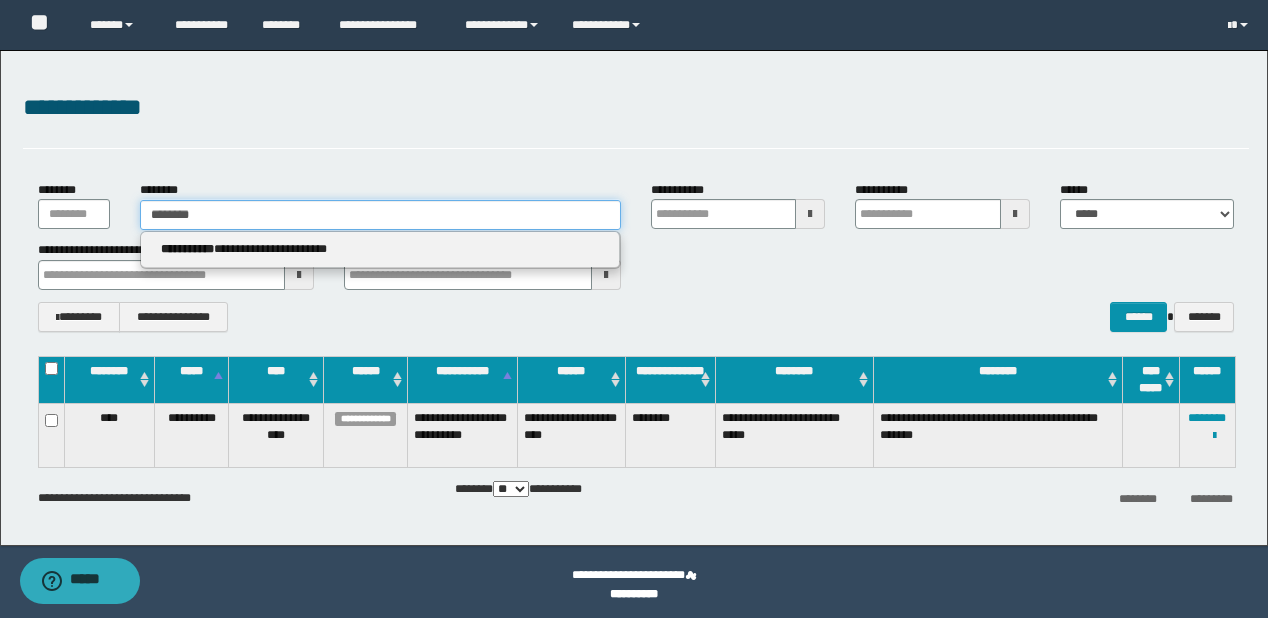type 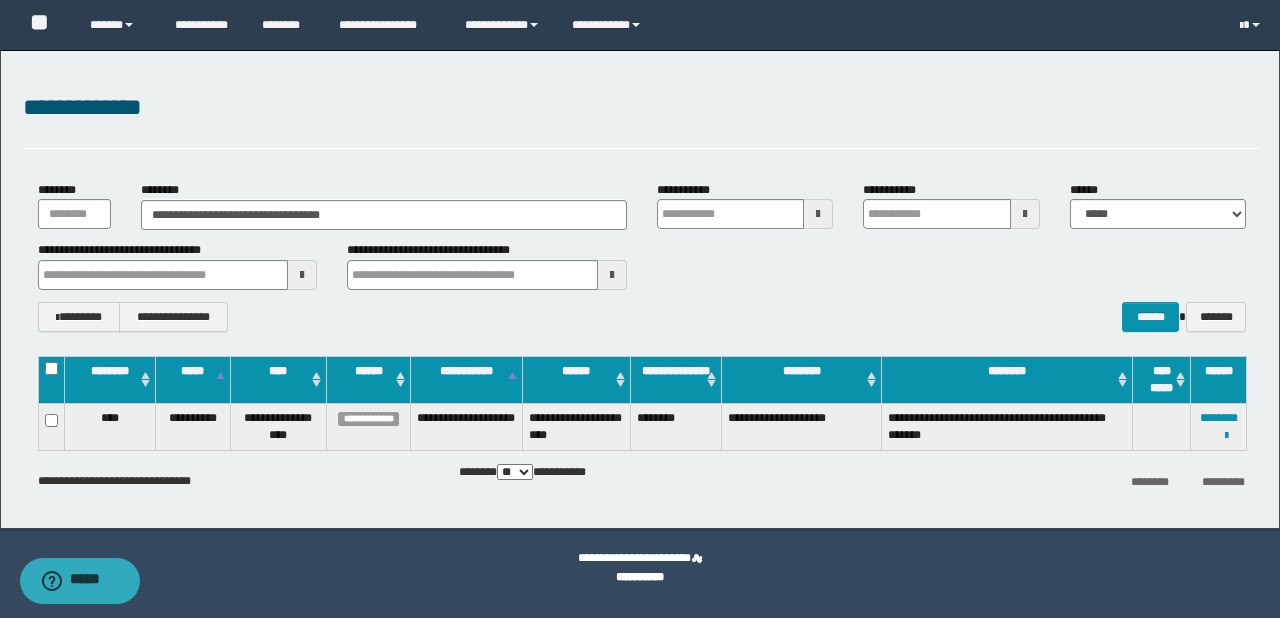click on "********" at bounding box center (802, 379) 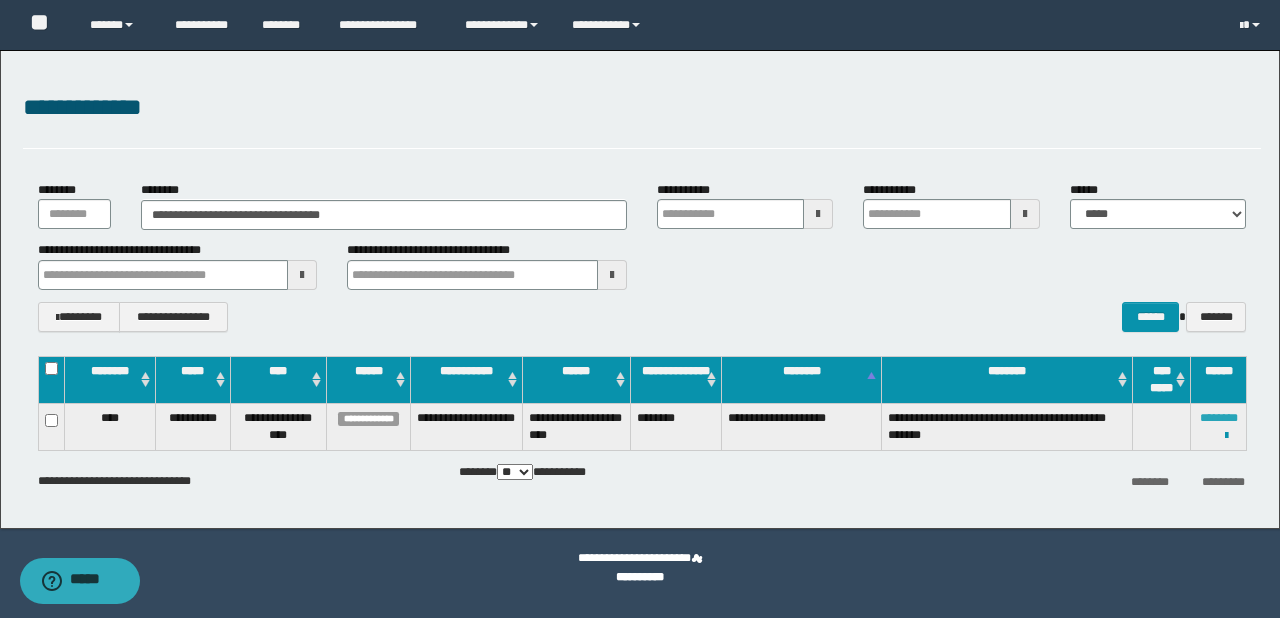 click on "********" at bounding box center [1219, 418] 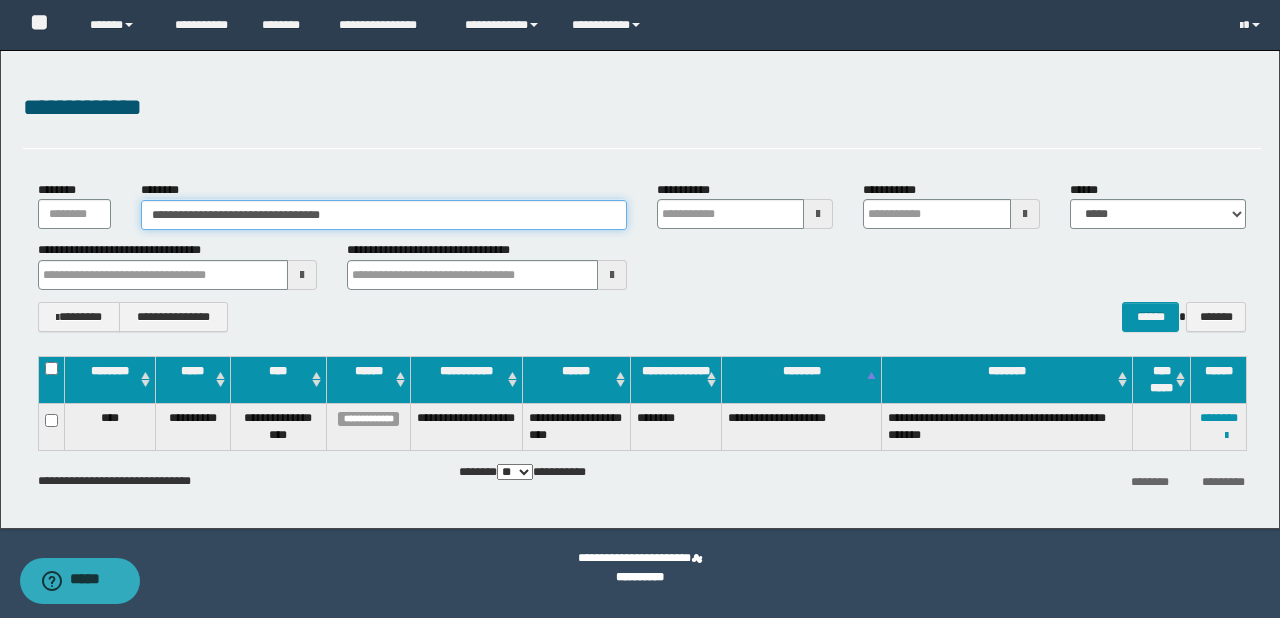 drag, startPoint x: 379, startPoint y: 212, endPoint x: 0, endPoint y: 205, distance: 379.06464 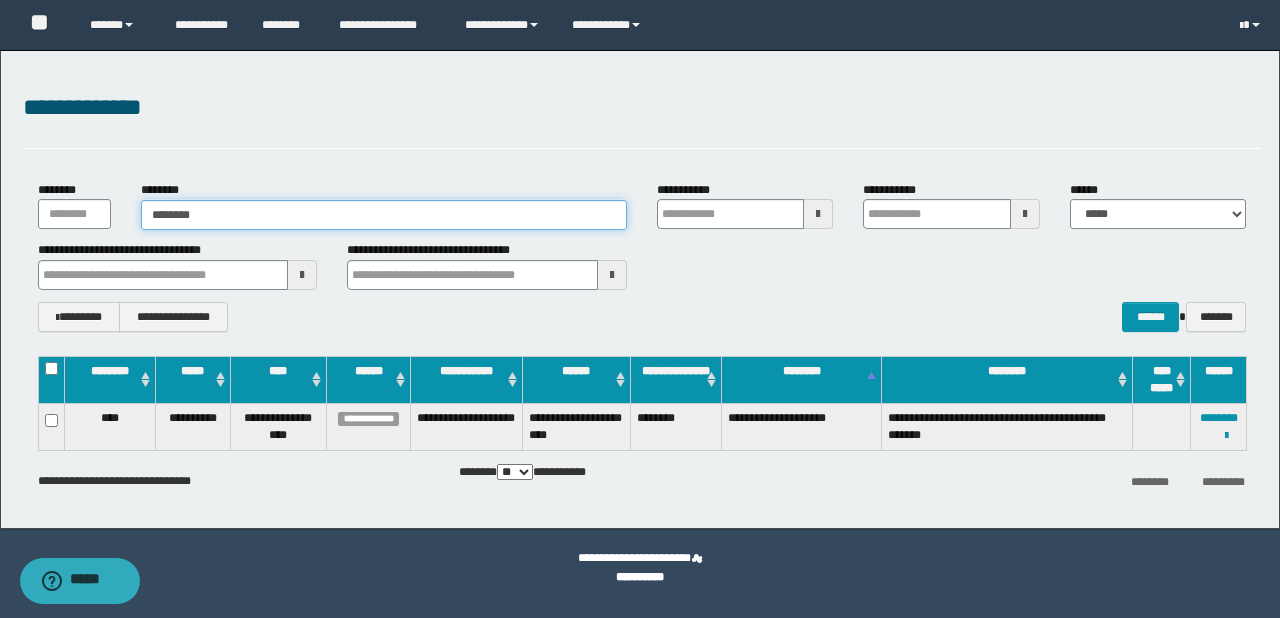 type on "********" 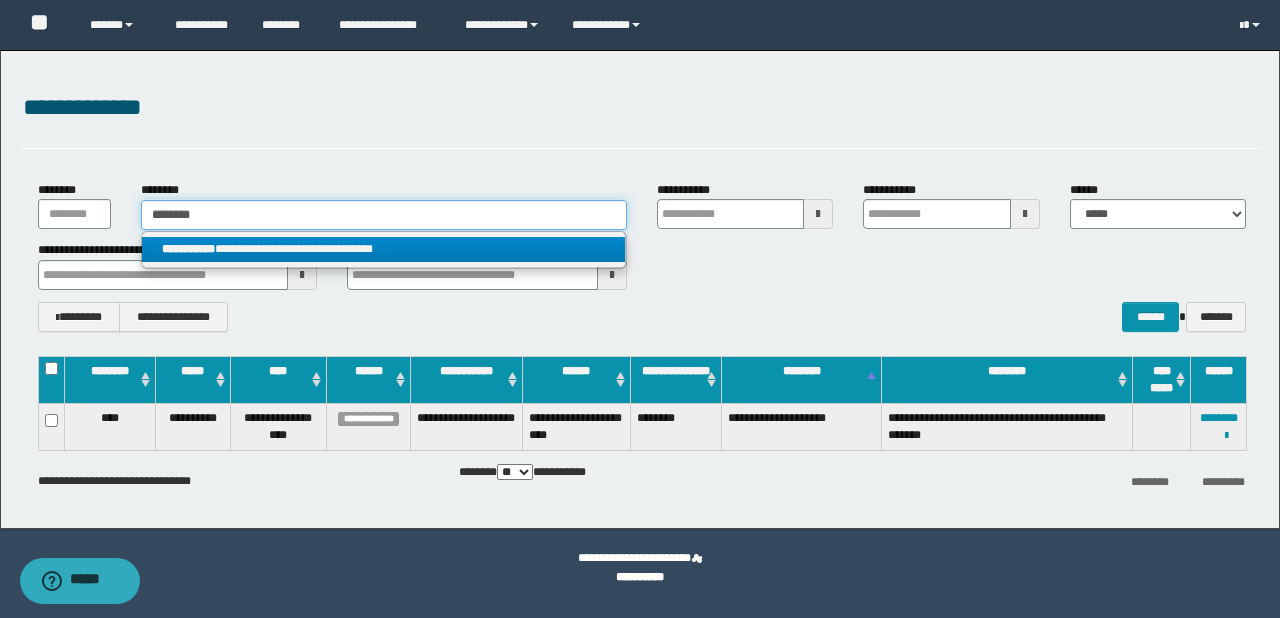 type on "********" 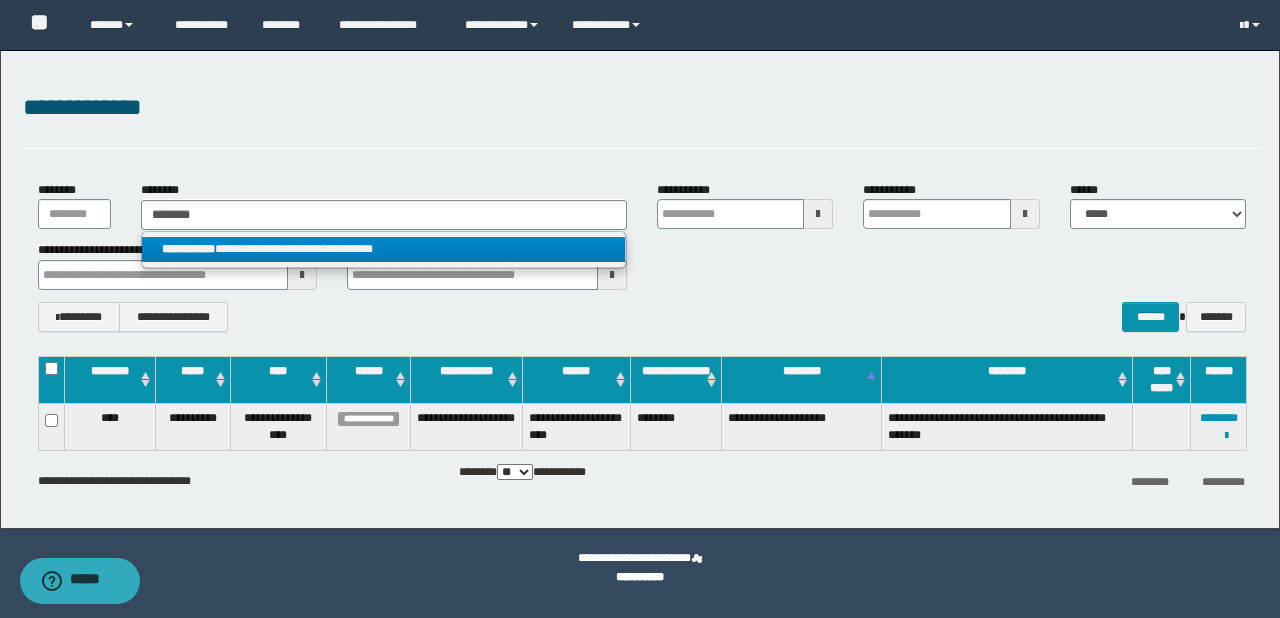 click on "**********" at bounding box center (384, 249) 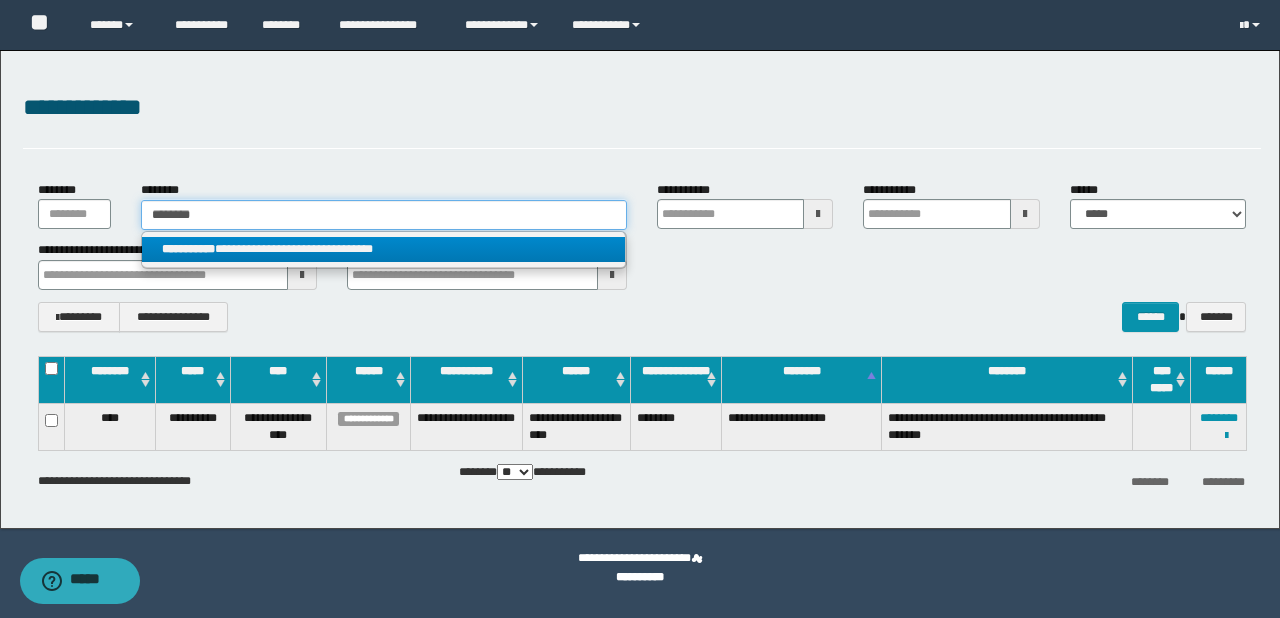 type 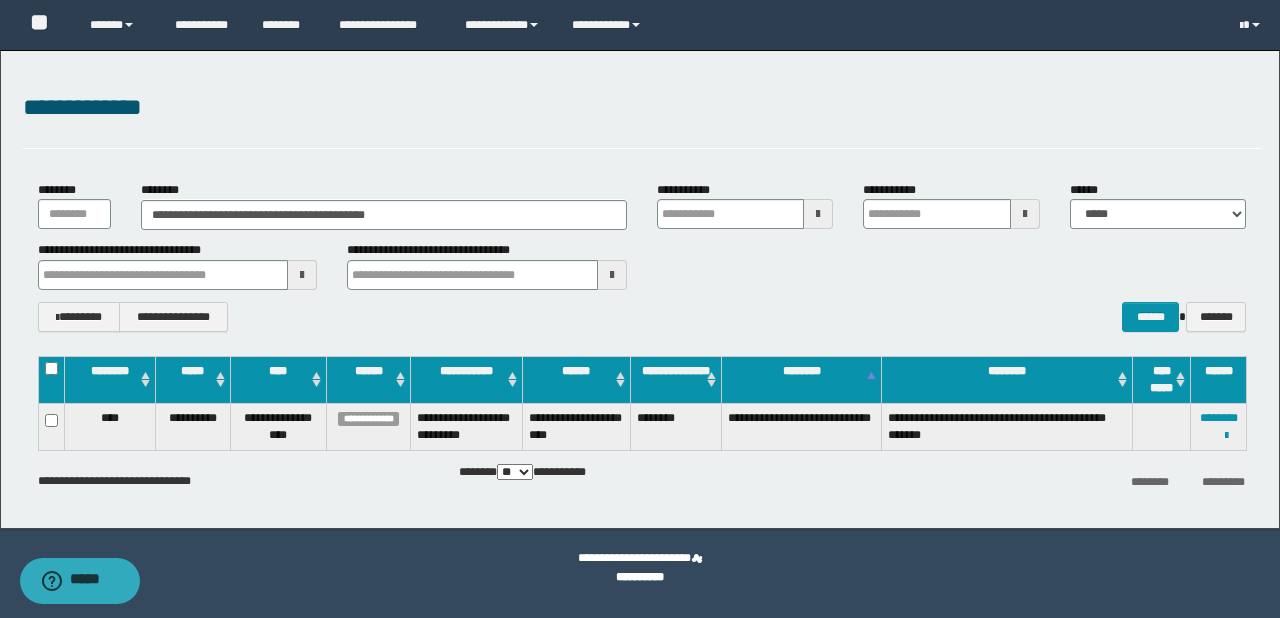 click on "**********" at bounding box center (642, 317) 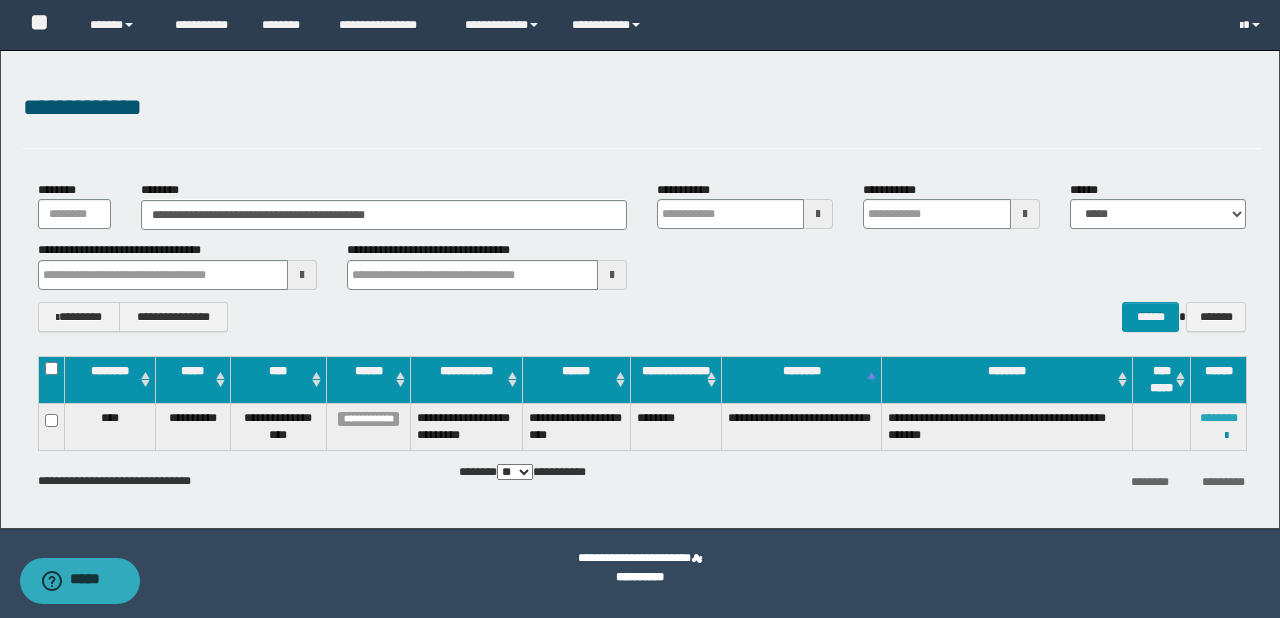 click on "********" at bounding box center [1219, 418] 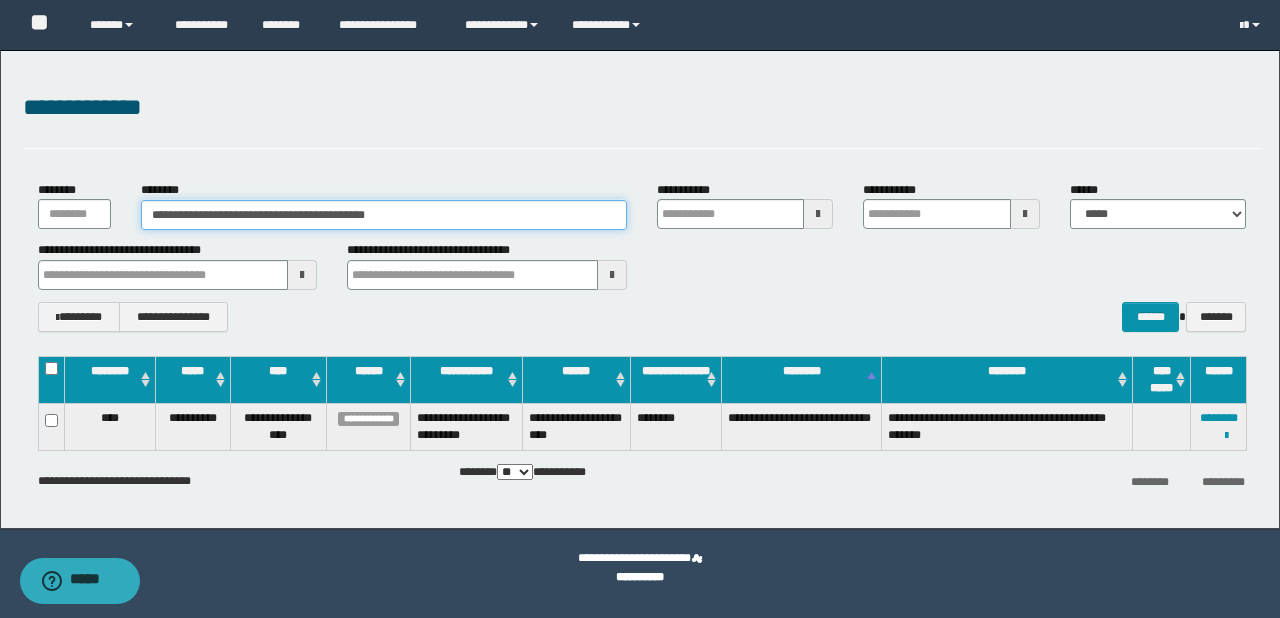 drag, startPoint x: 424, startPoint y: 204, endPoint x: 0, endPoint y: 181, distance: 424.62335 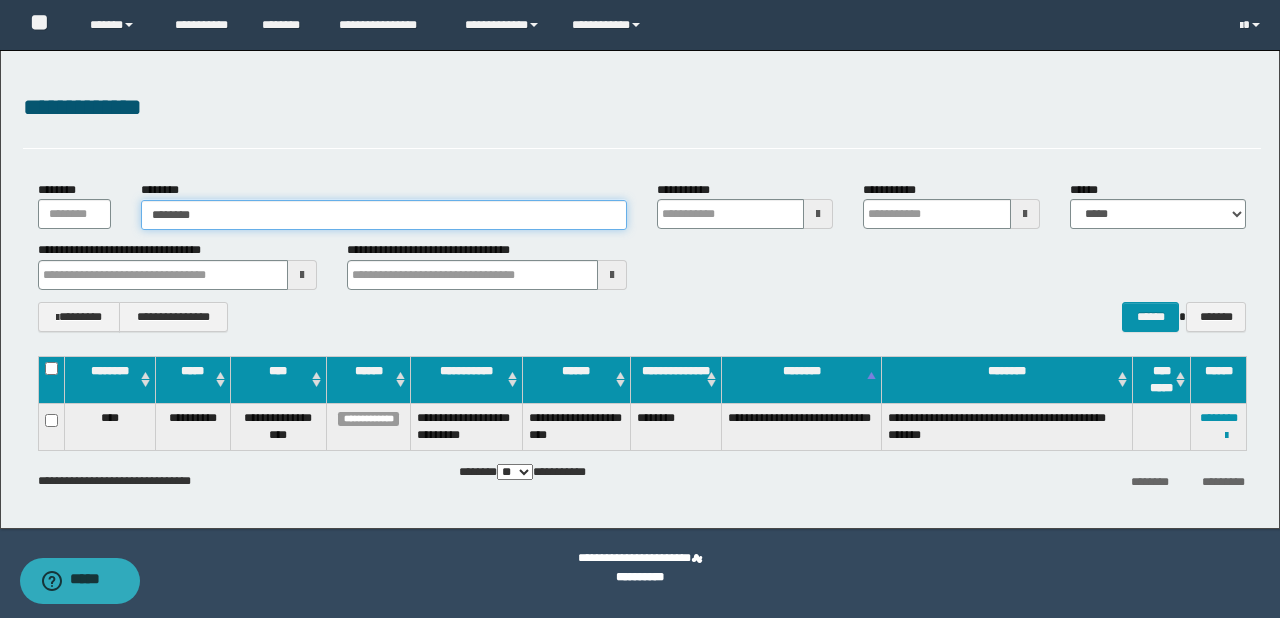 type on "********" 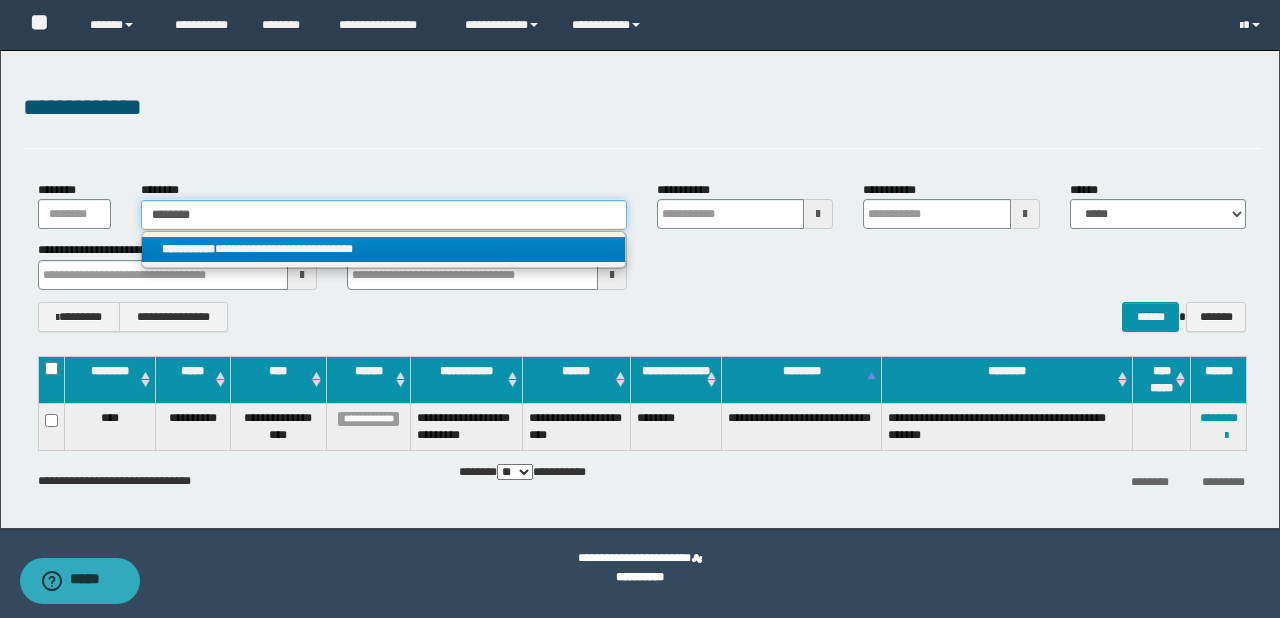 type on "********" 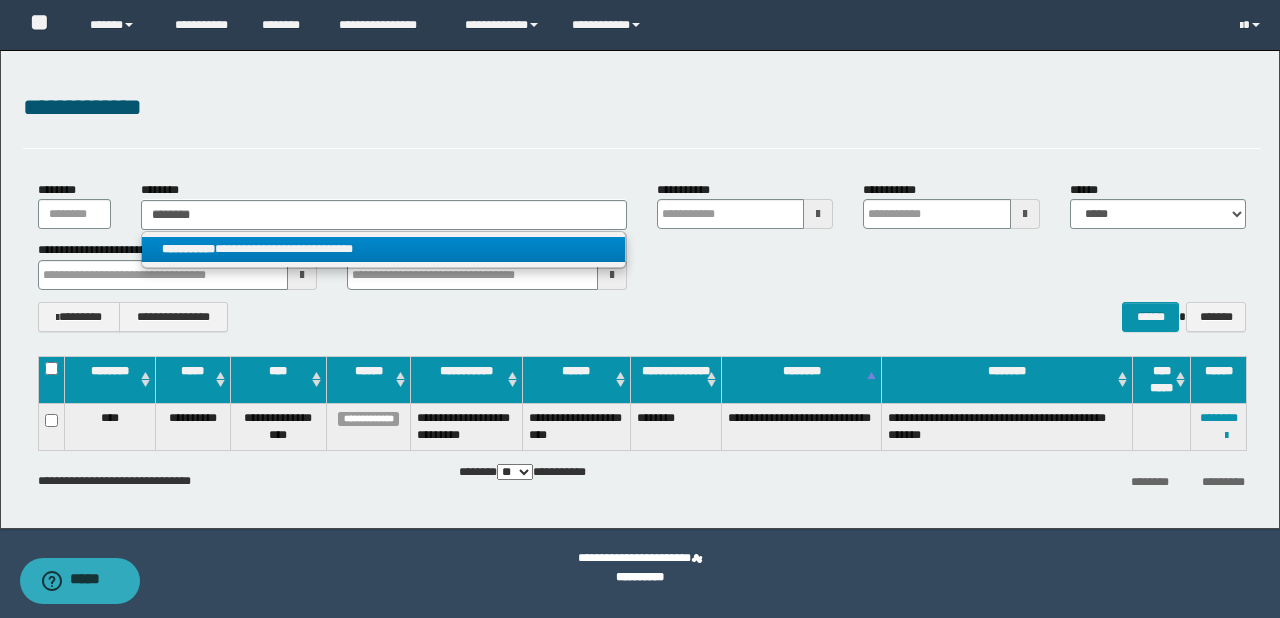 click on "**********" at bounding box center (384, 249) 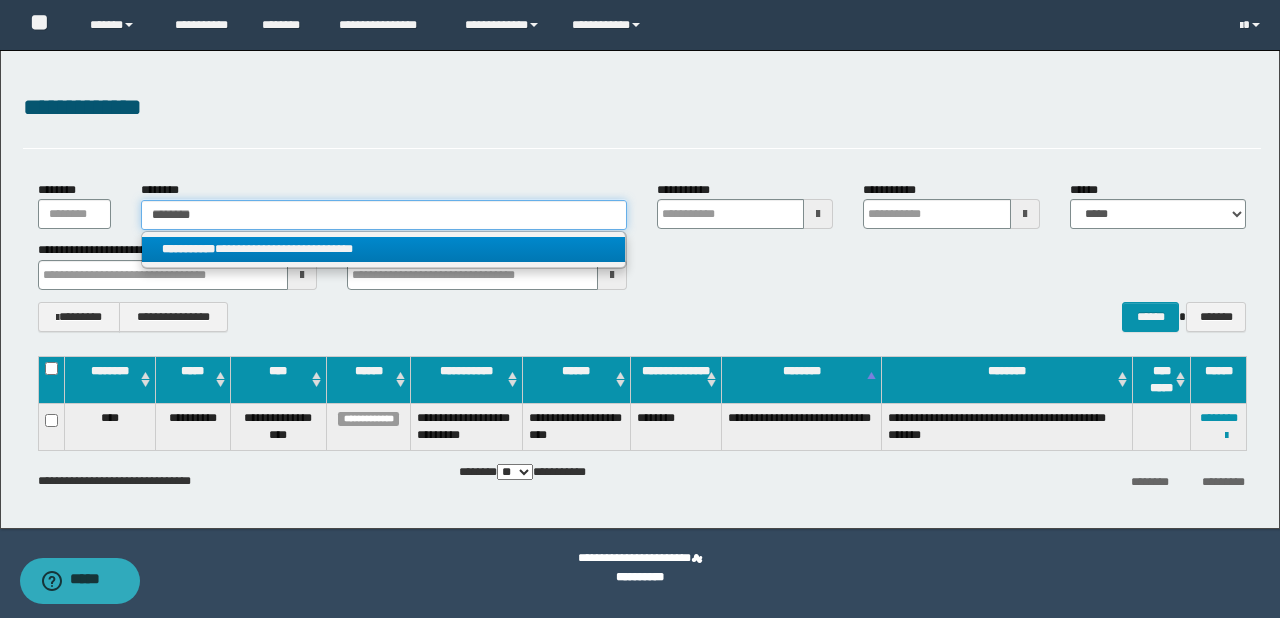 type 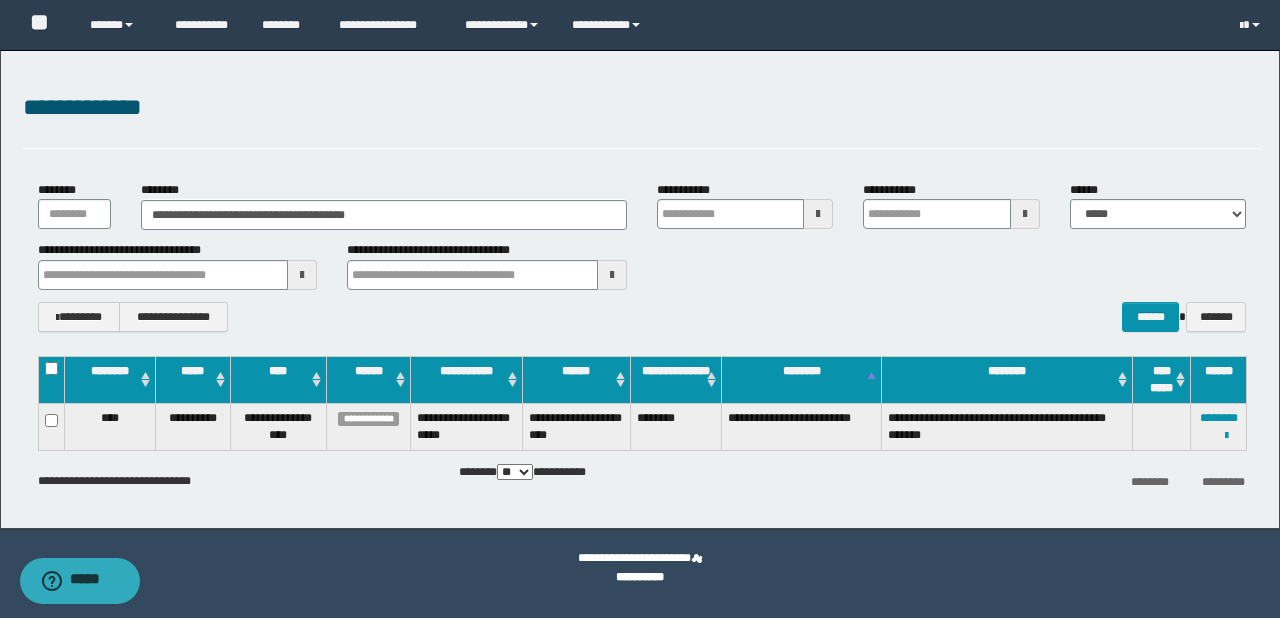 click on "**********" at bounding box center [640, 289] 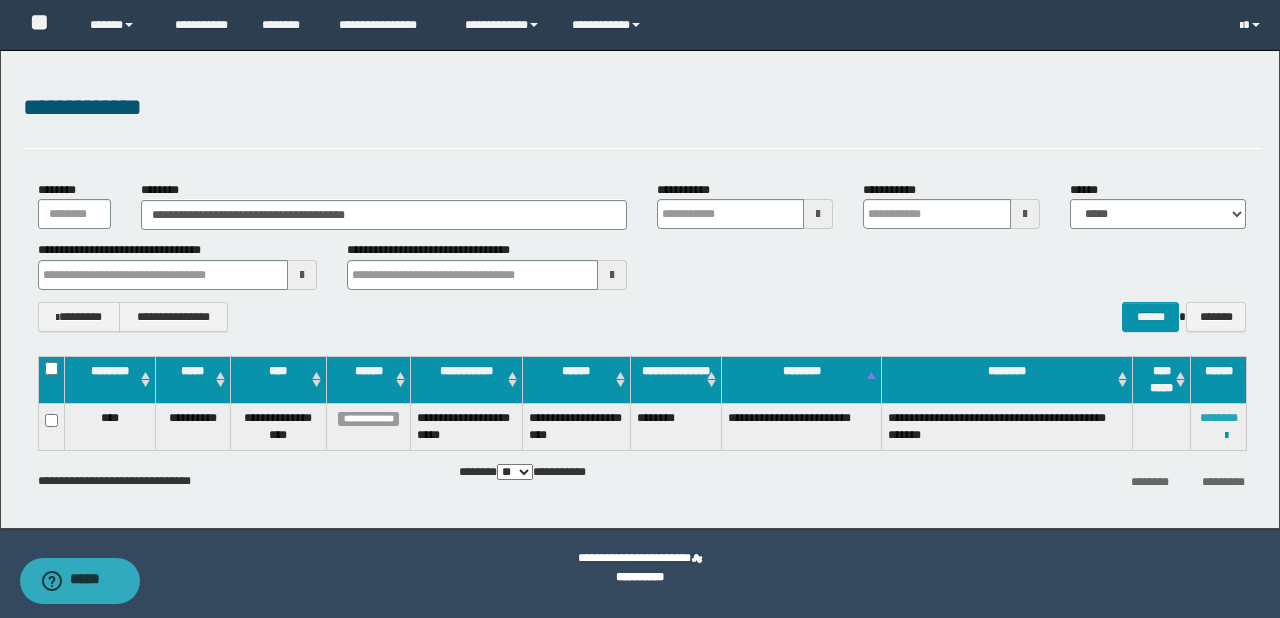 click on "********" at bounding box center [1219, 418] 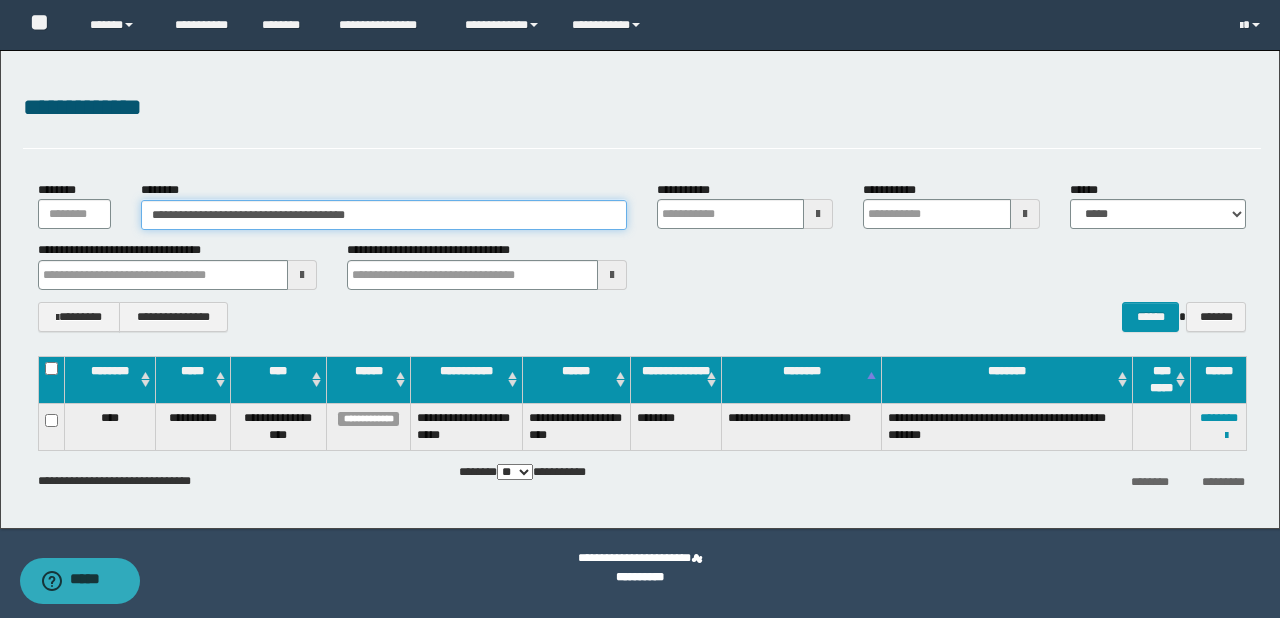 drag, startPoint x: 414, startPoint y: 213, endPoint x: 0, endPoint y: 213, distance: 414 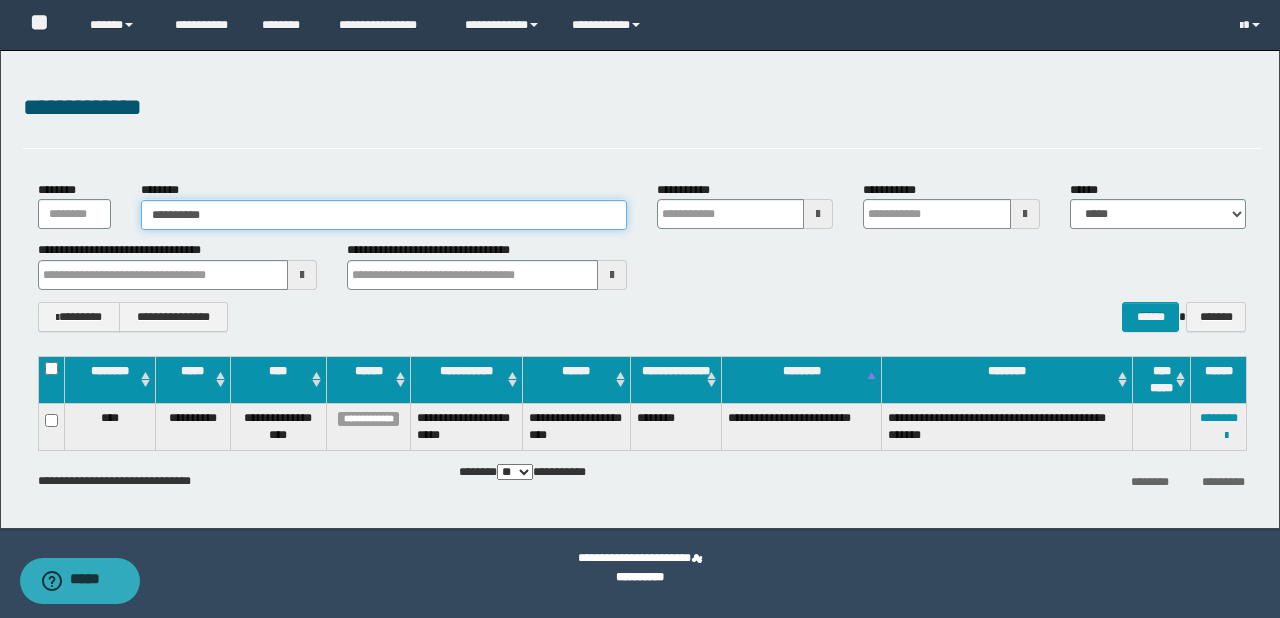 type on "**********" 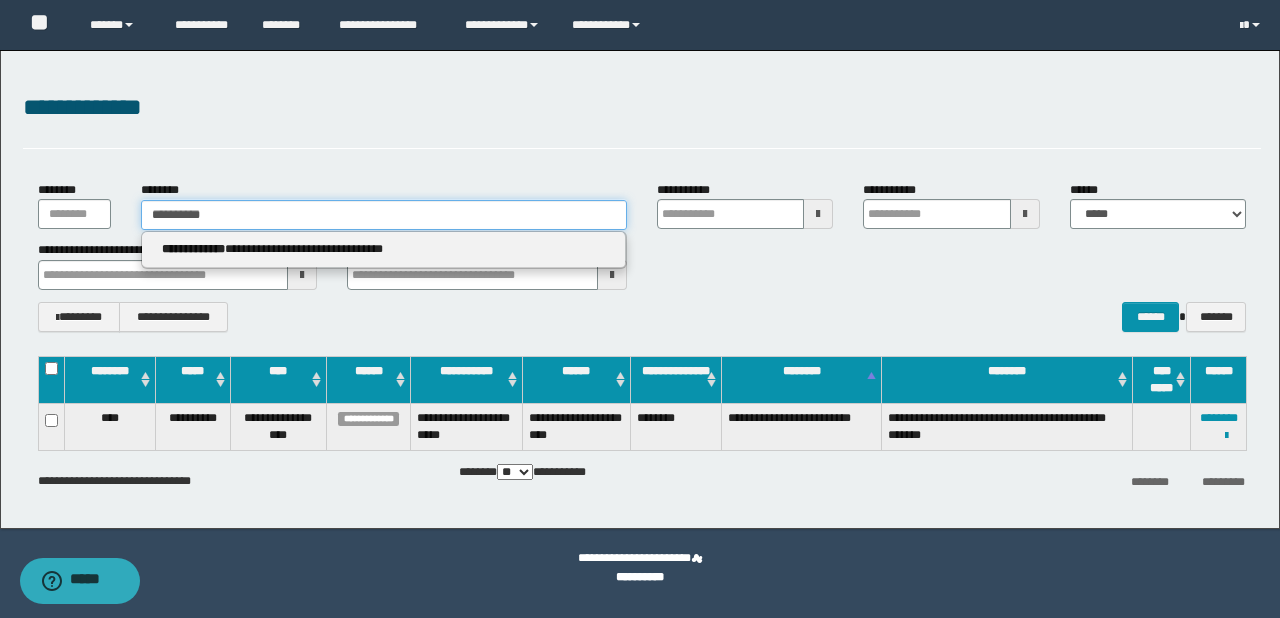 type on "**********" 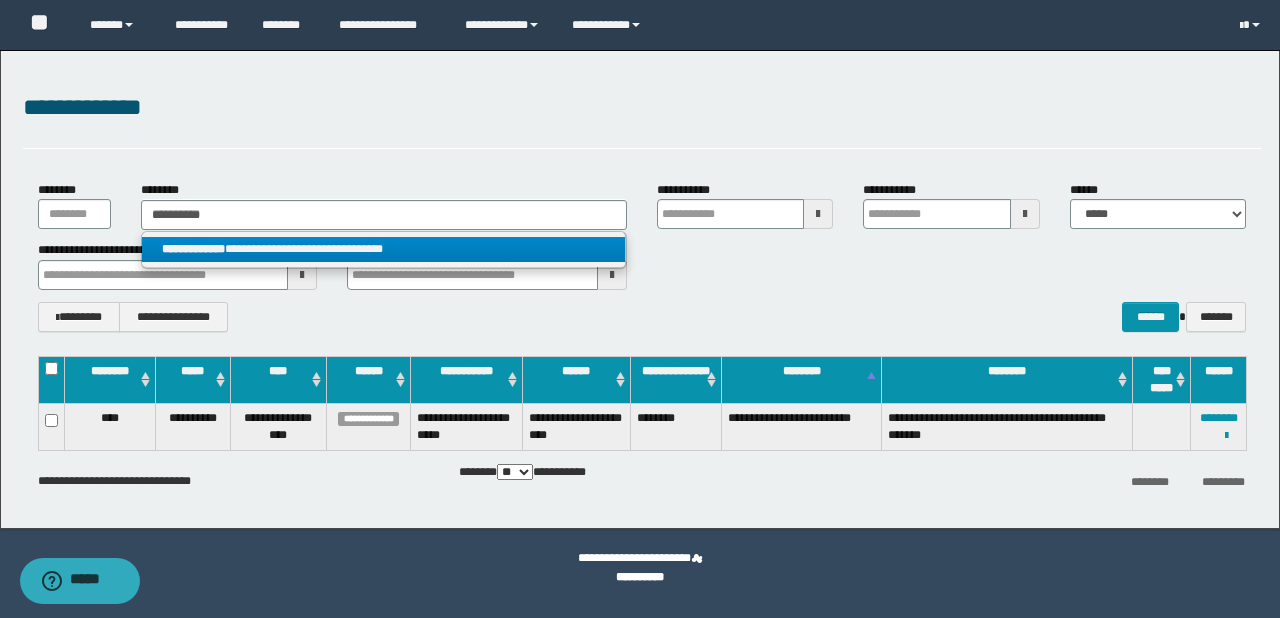 click on "**********" at bounding box center [384, 249] 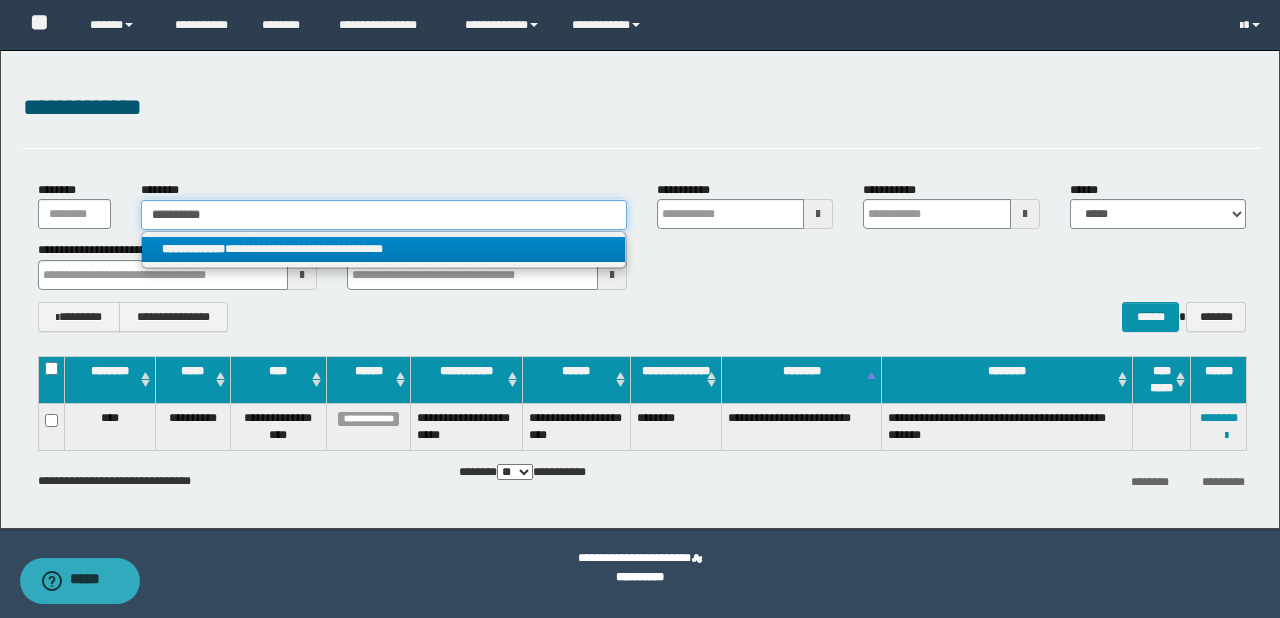 type 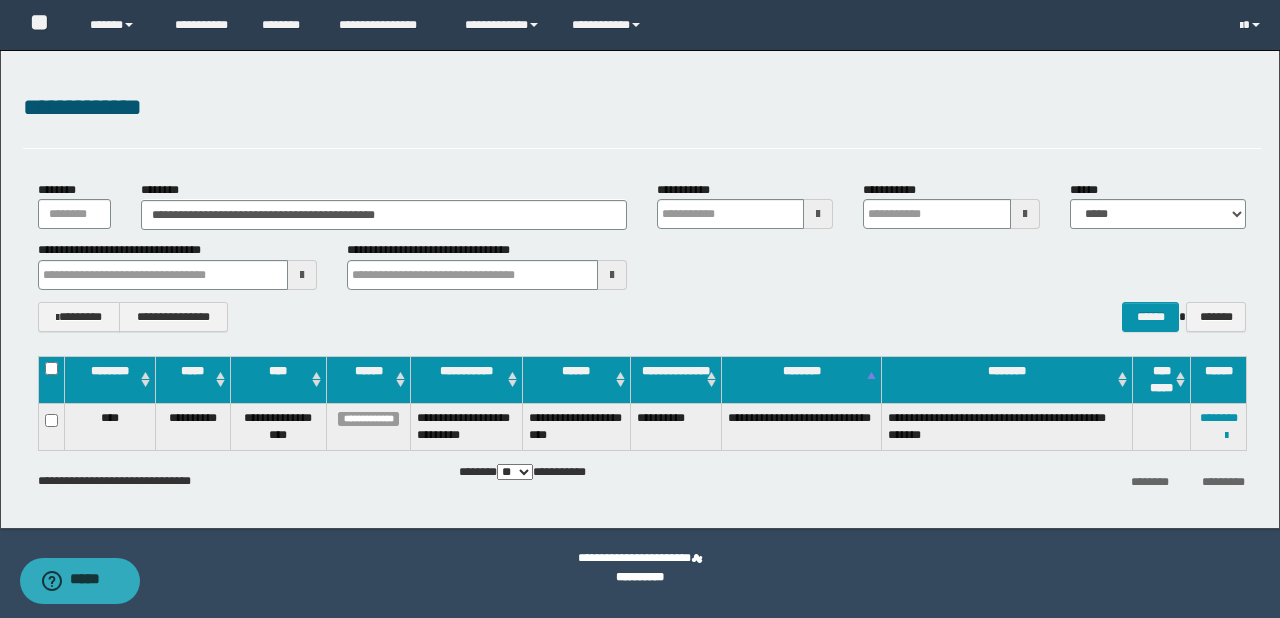click on "**********" at bounding box center (642, 317) 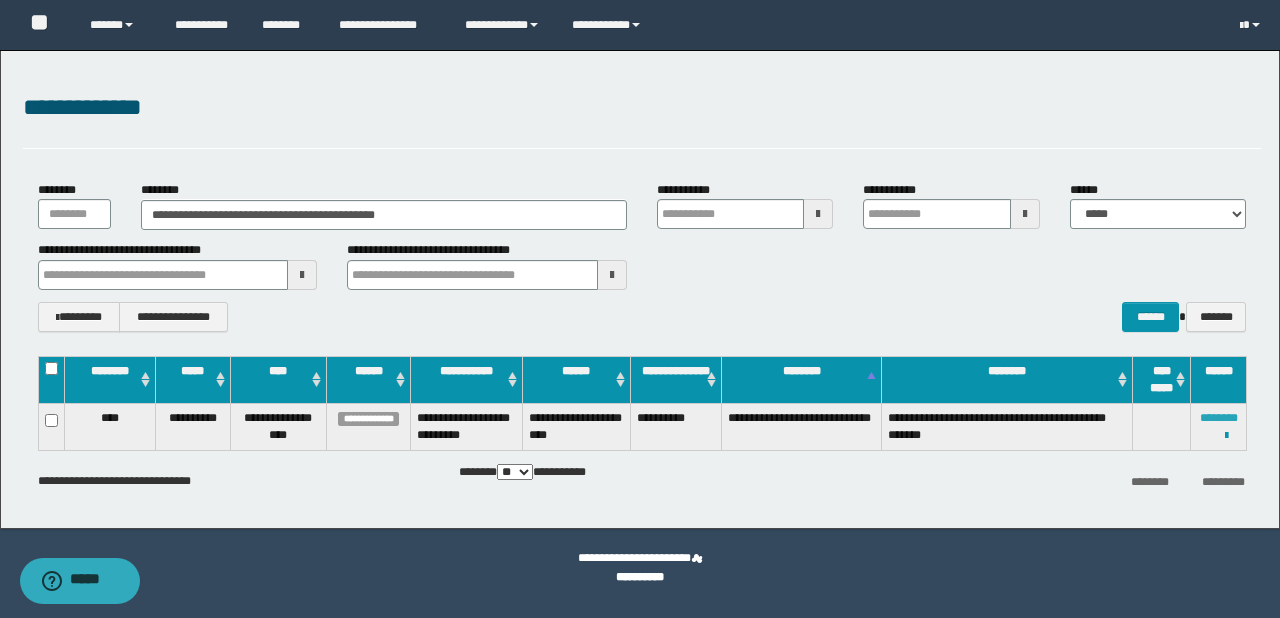 click on "********" at bounding box center [1219, 418] 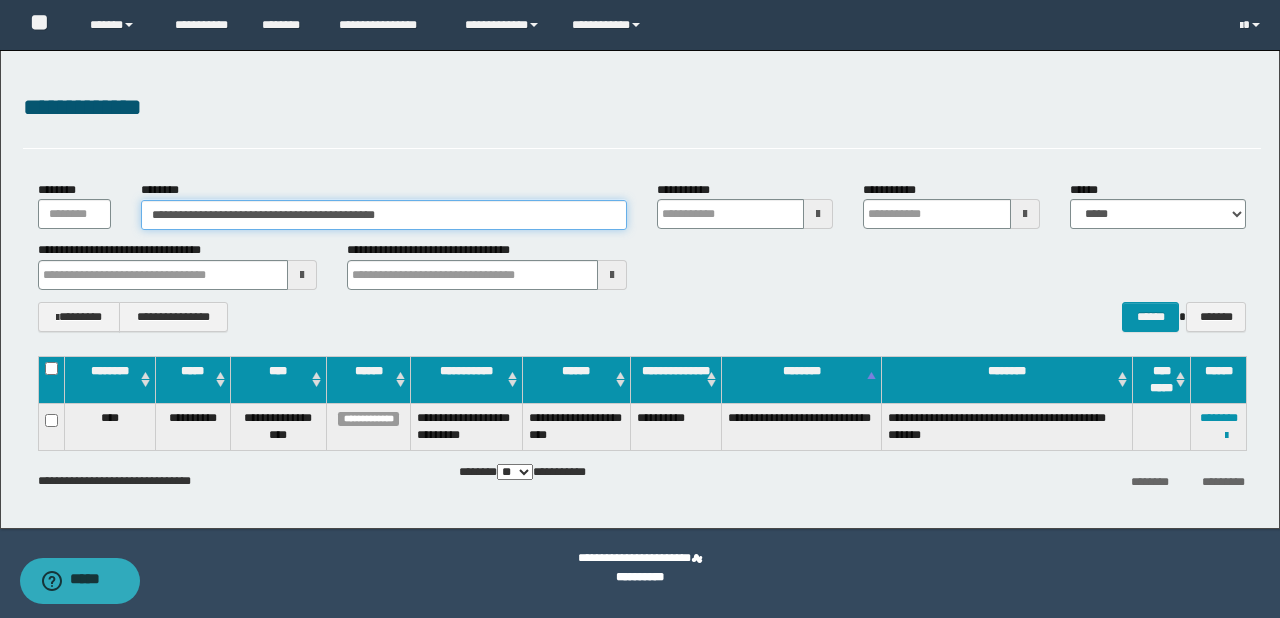 drag, startPoint x: 417, startPoint y: 222, endPoint x: 0, endPoint y: 160, distance: 421.58392 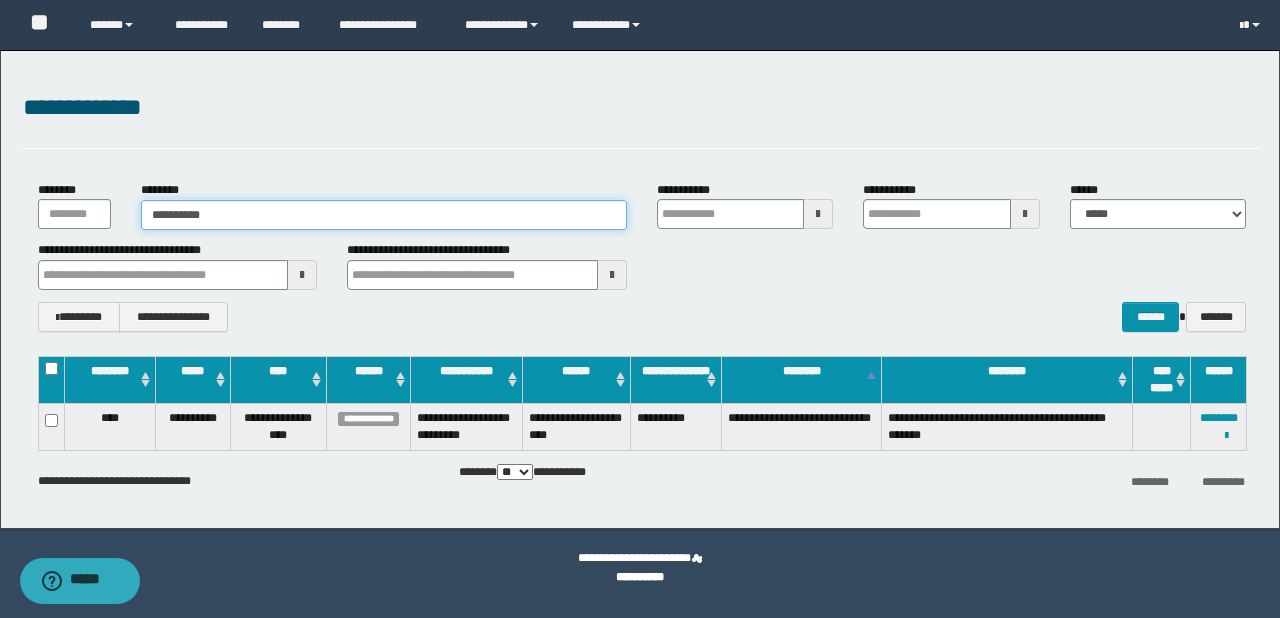 type on "**********" 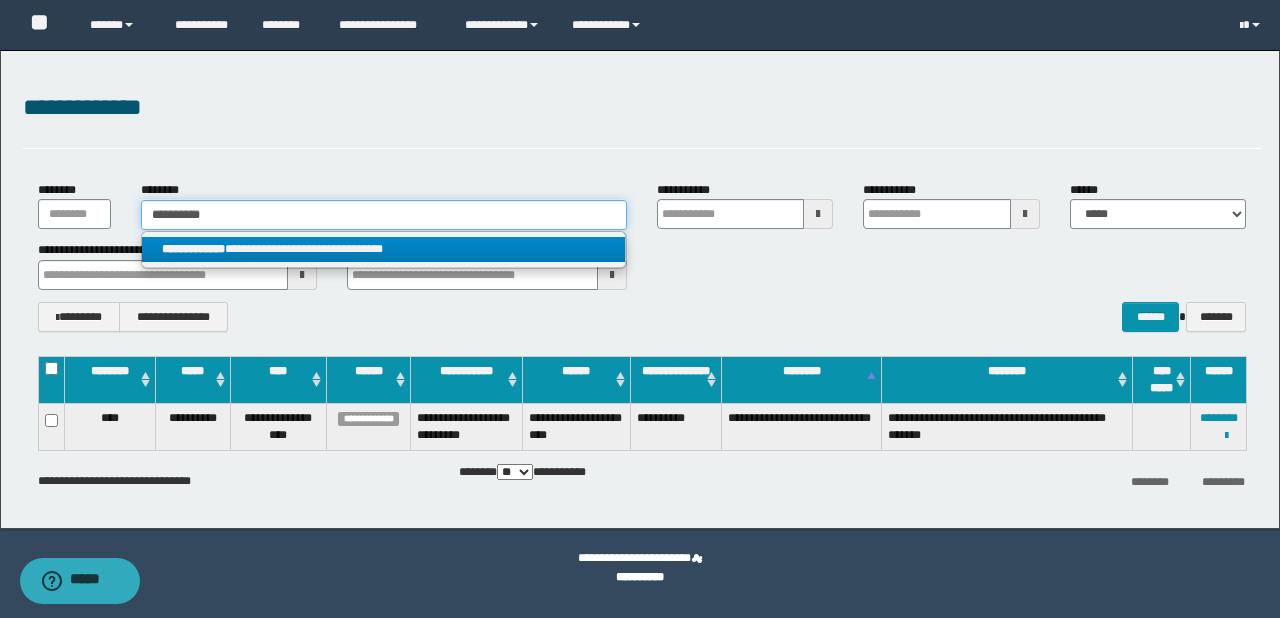 type on "**********" 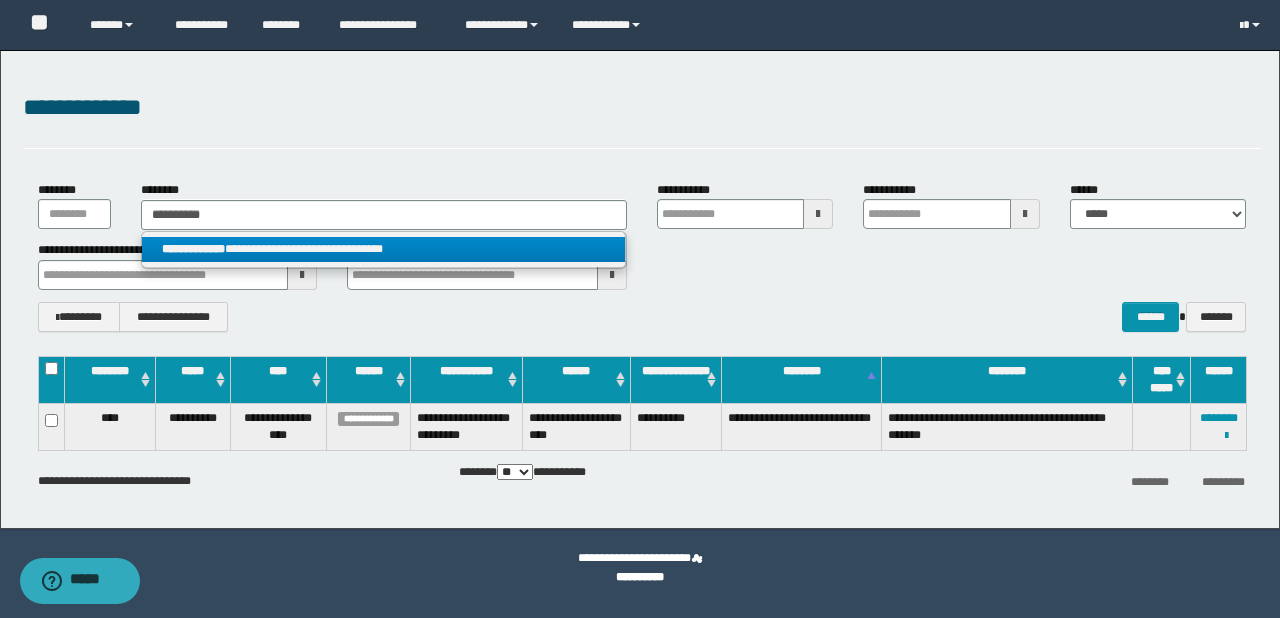 click on "**********" at bounding box center (384, 249) 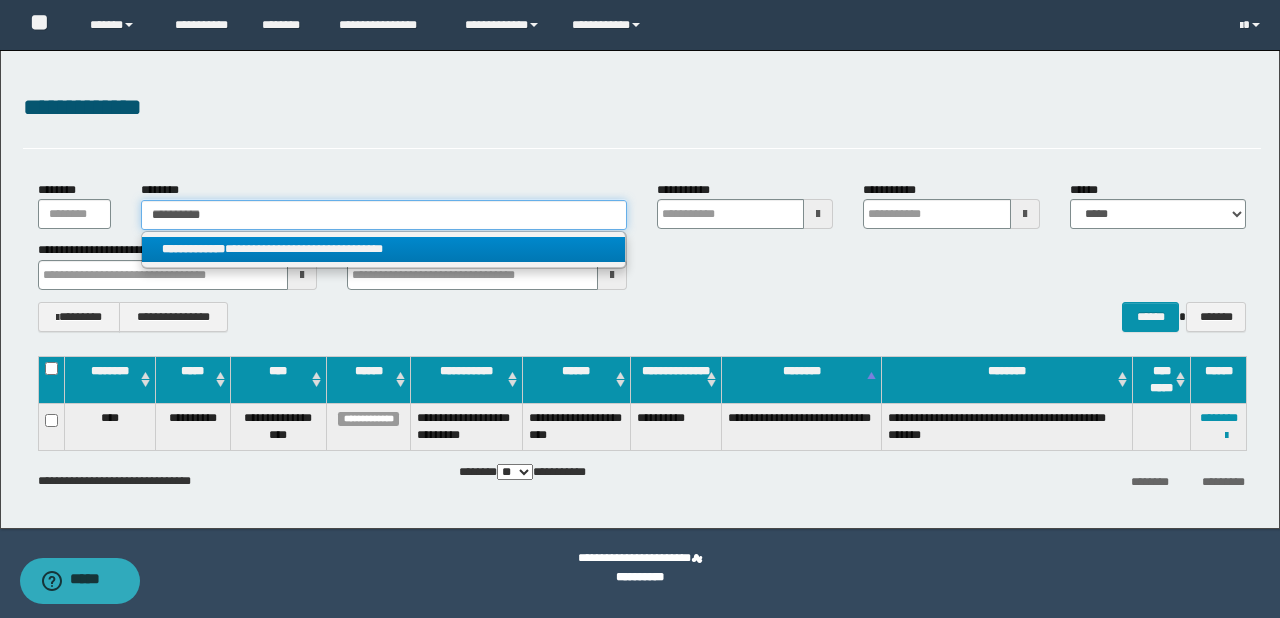 type 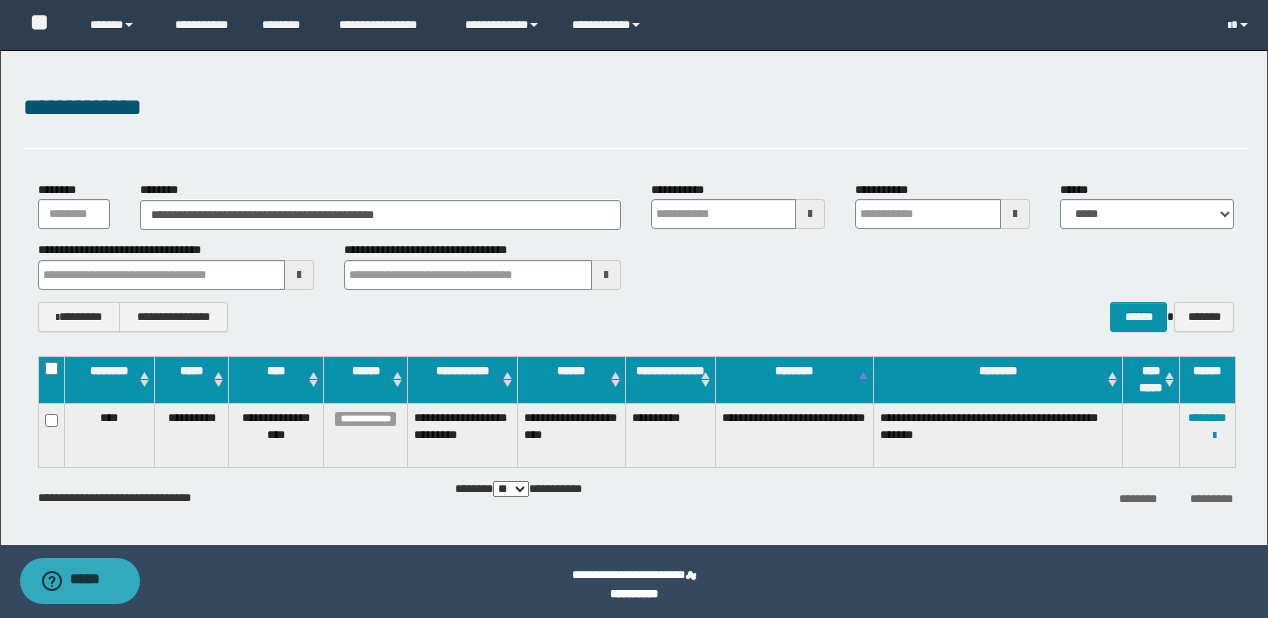 click on "**********" at bounding box center (636, 317) 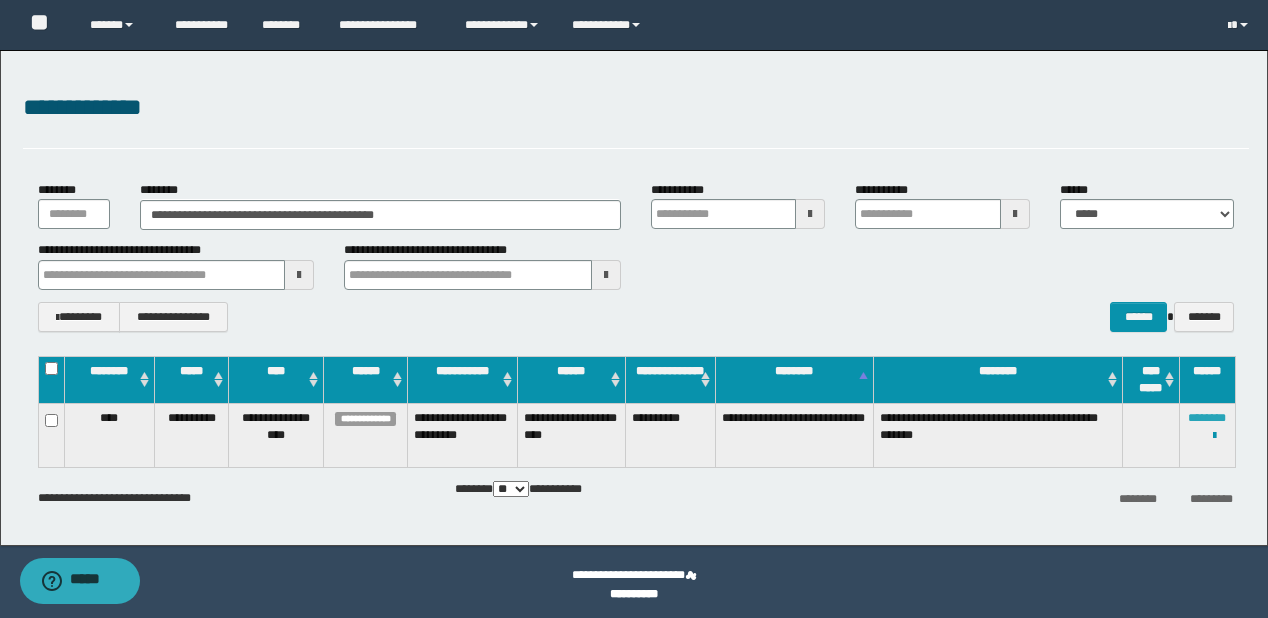 click on "********" at bounding box center (1207, 418) 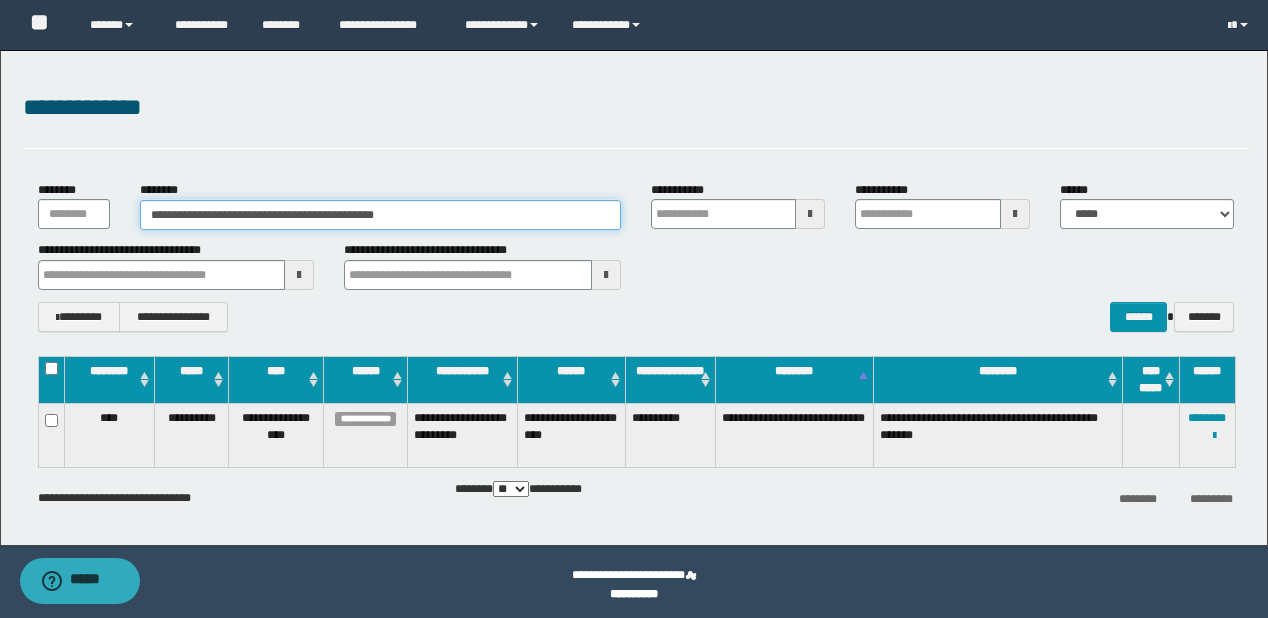 drag, startPoint x: 451, startPoint y: 206, endPoint x: 0, endPoint y: 213, distance: 451.05432 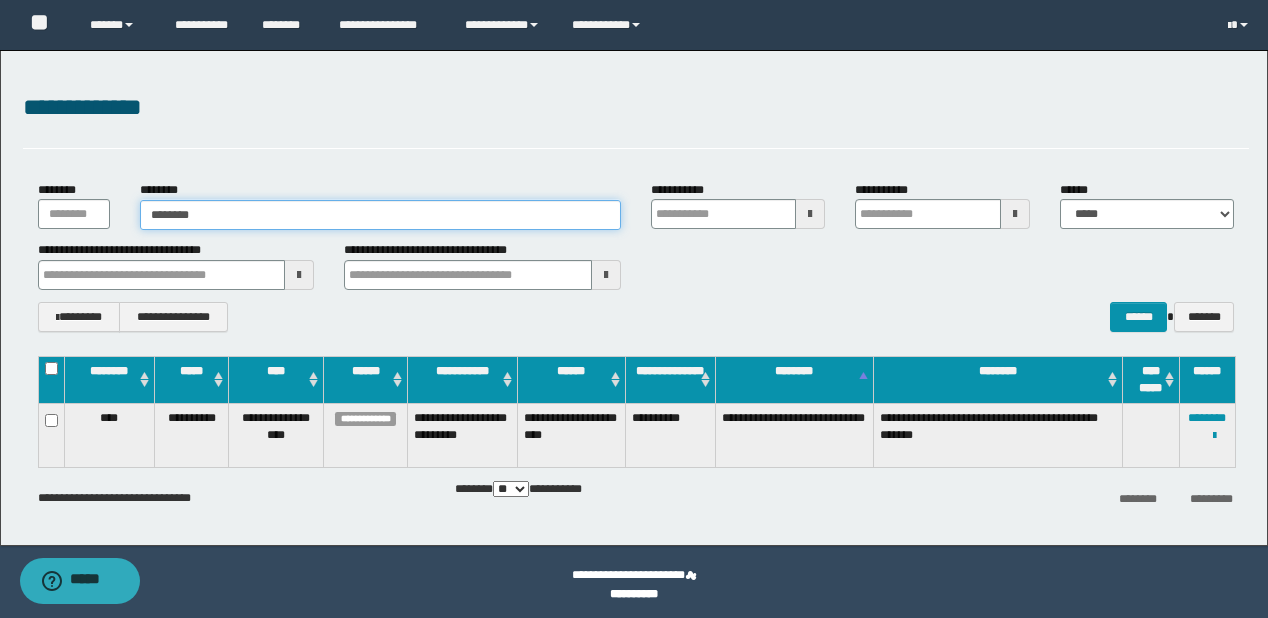 type on "********" 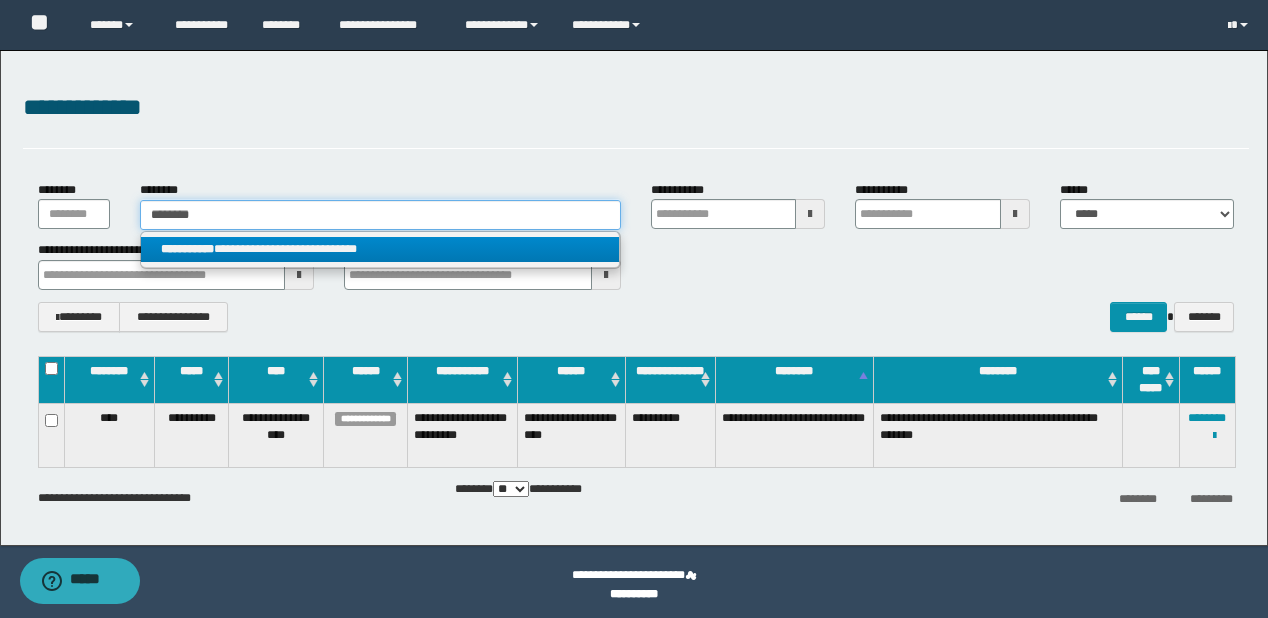 type on "********" 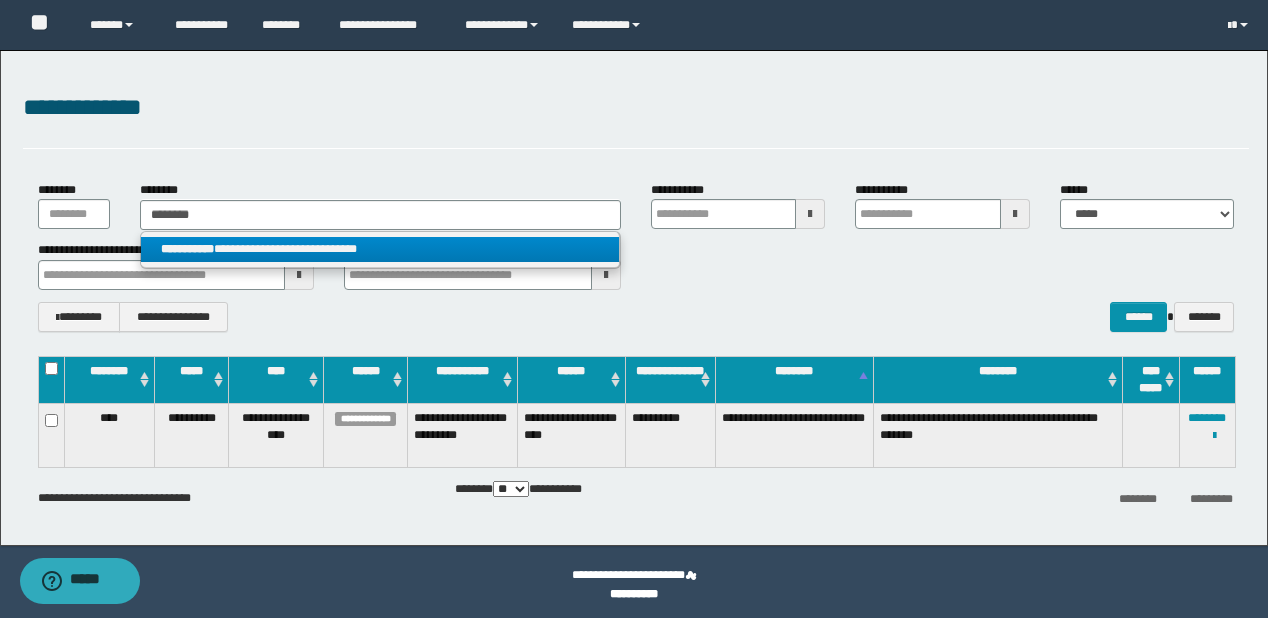 click on "**********" at bounding box center (380, 249) 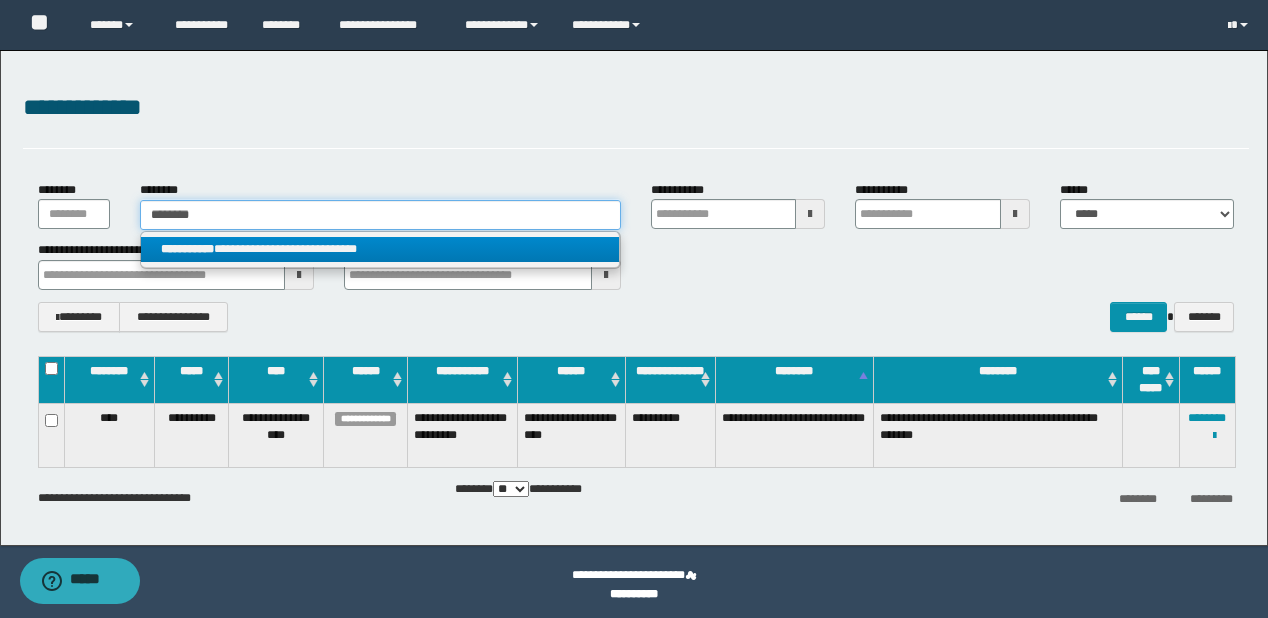 type 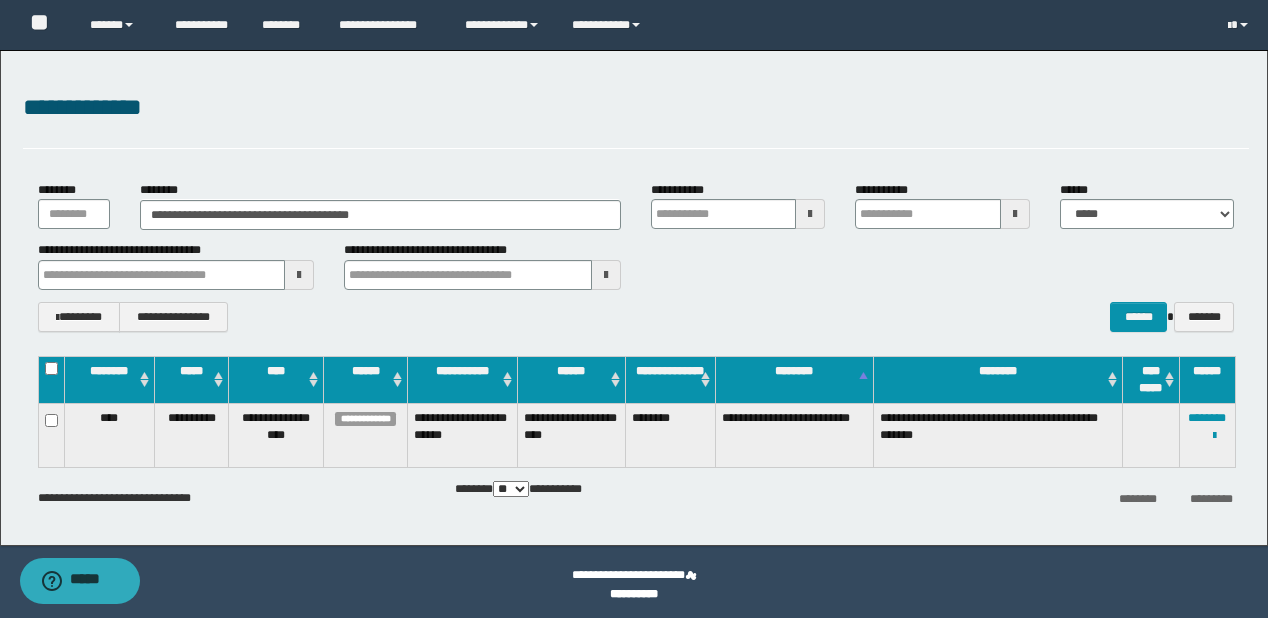 click on "**********" at bounding box center [636, 317] 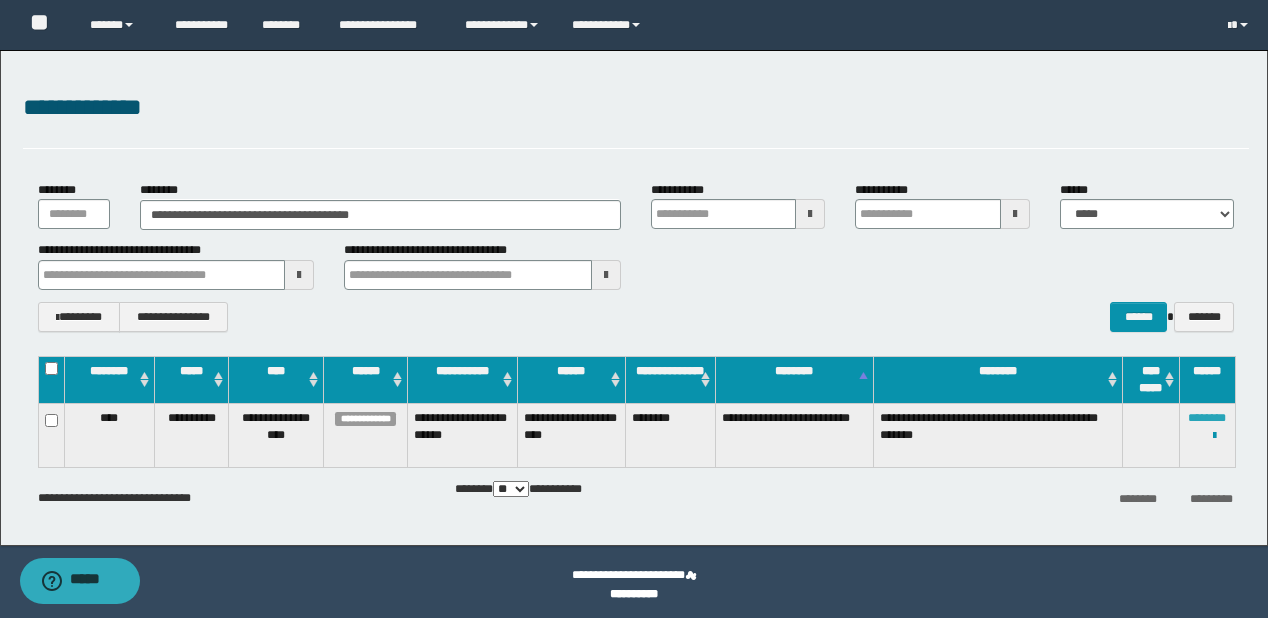 click on "********" at bounding box center (1207, 418) 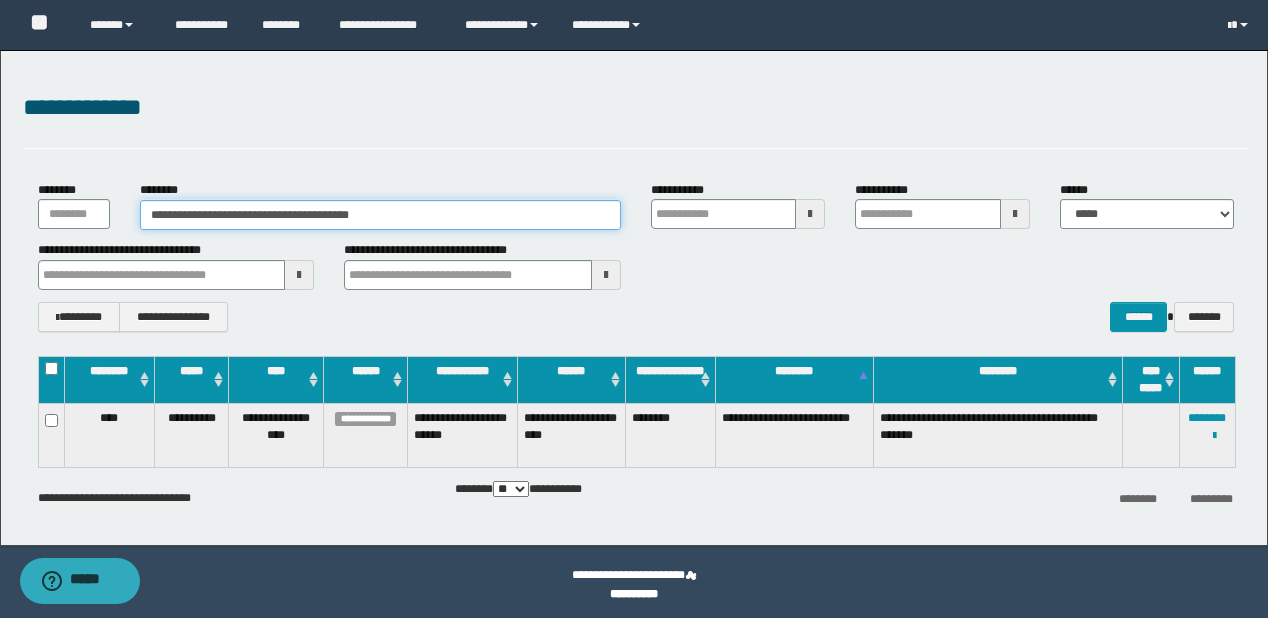 drag, startPoint x: 446, startPoint y: 204, endPoint x: 0, endPoint y: 204, distance: 446 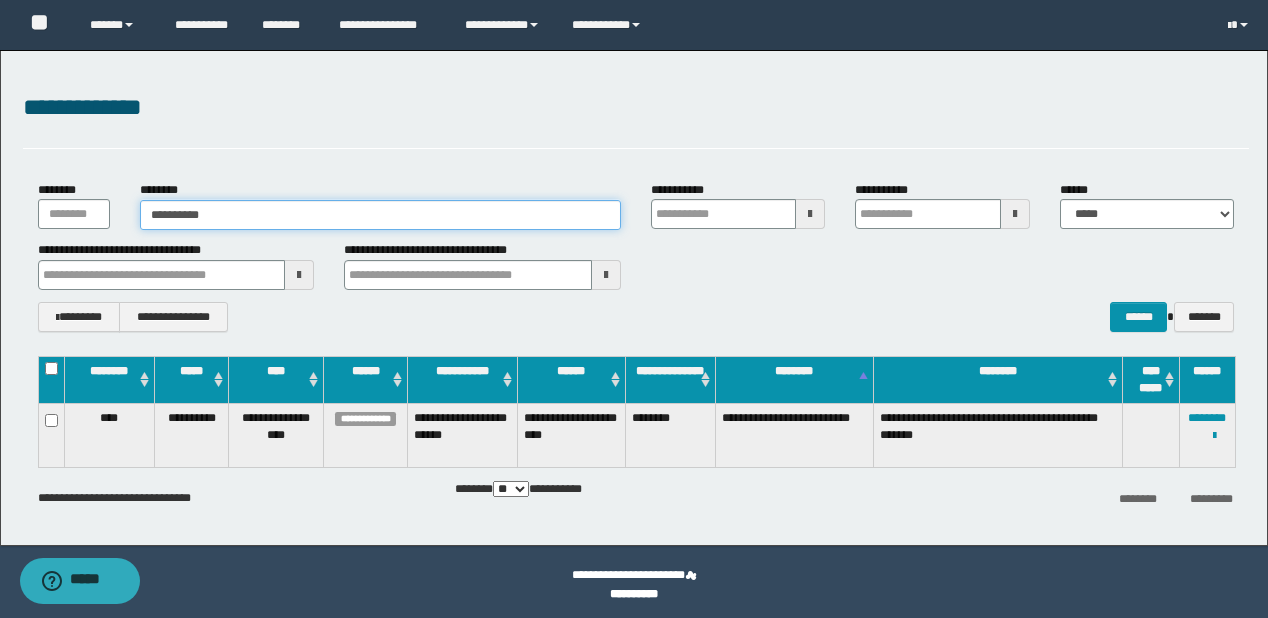 type on "**********" 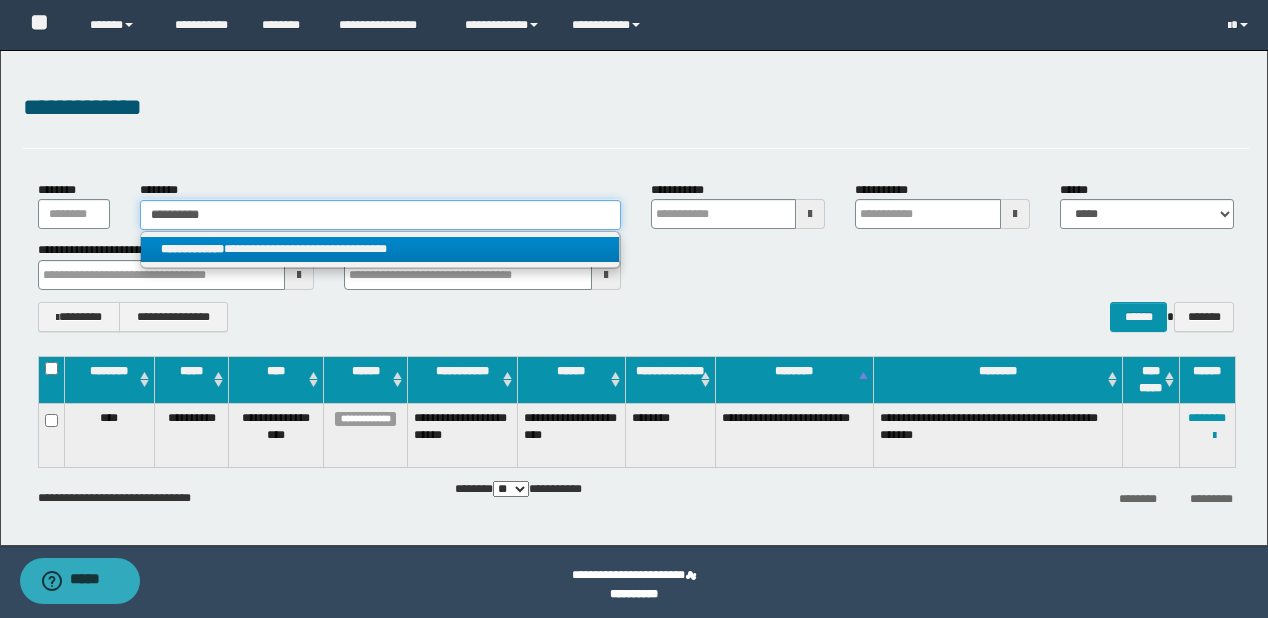 type on "**********" 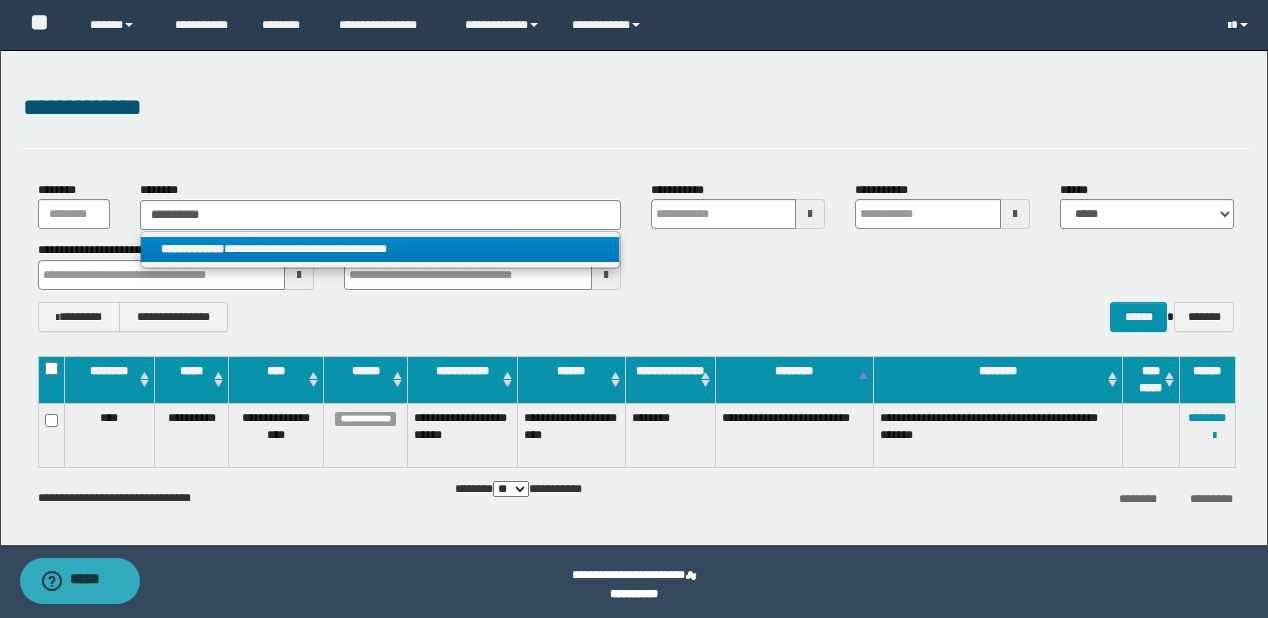 click on "**********" at bounding box center (380, 249) 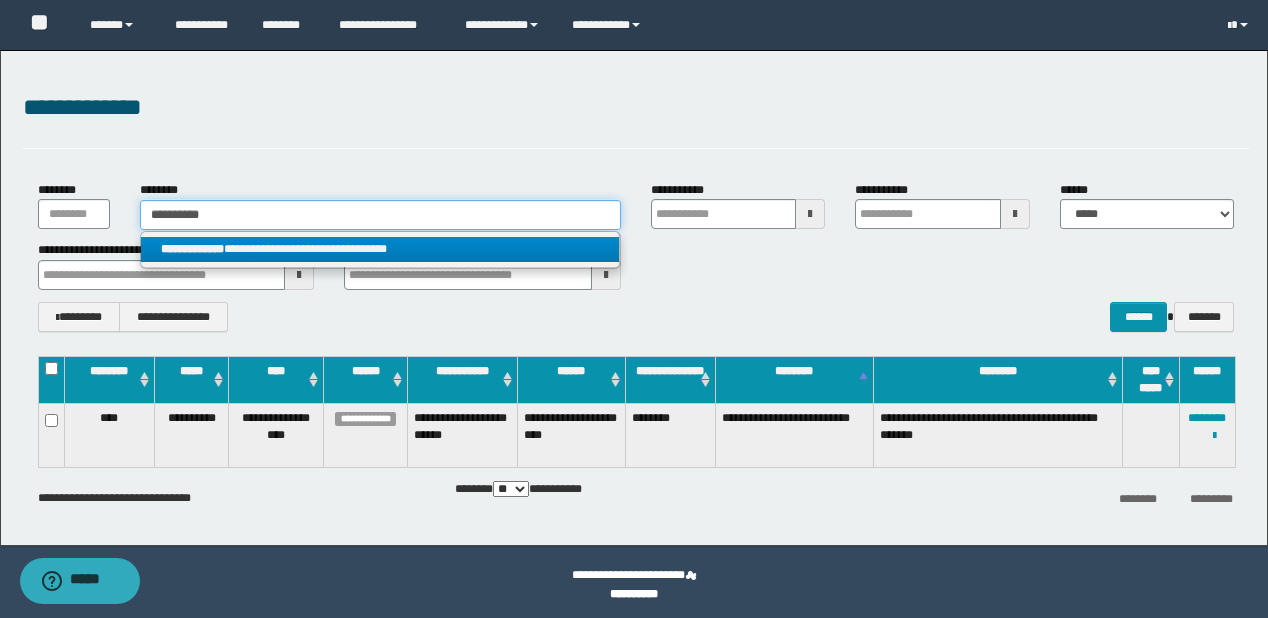type 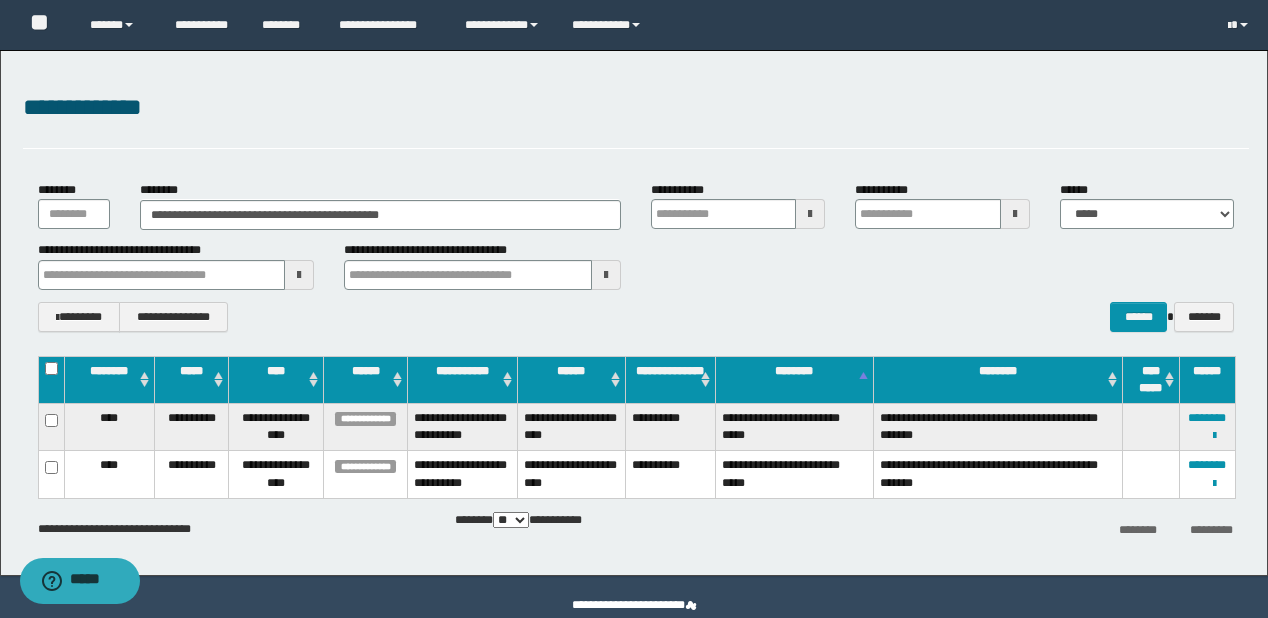 click on "**********" at bounding box center [636, 256] 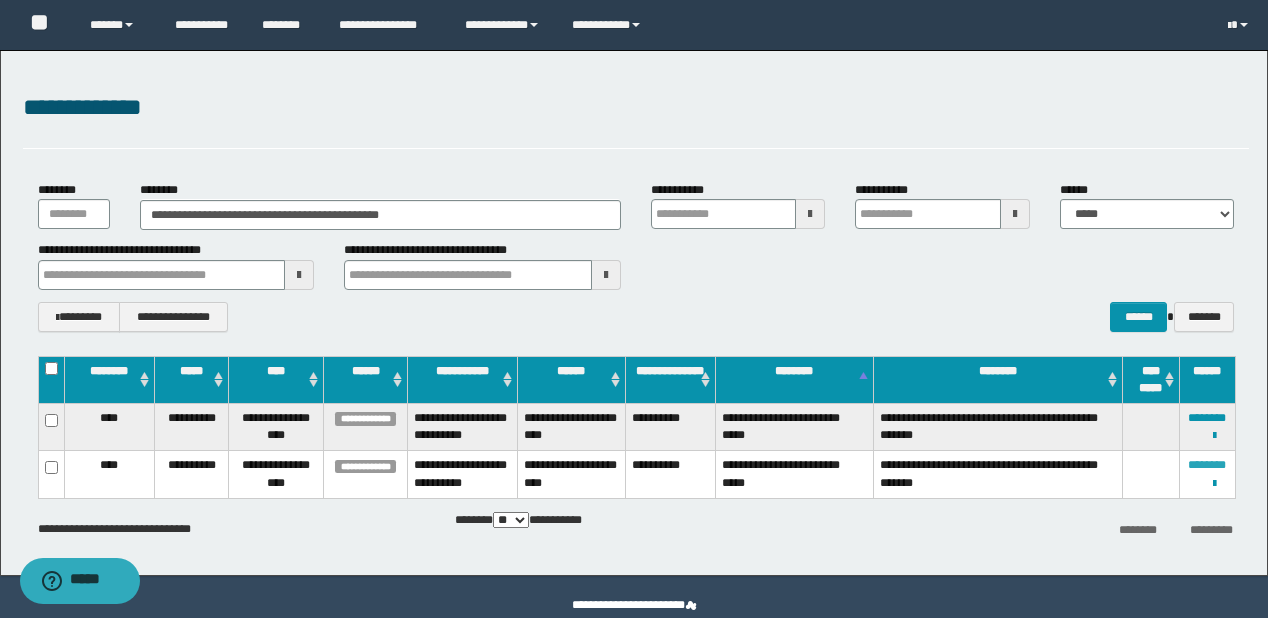 click on "********" at bounding box center (1207, 465) 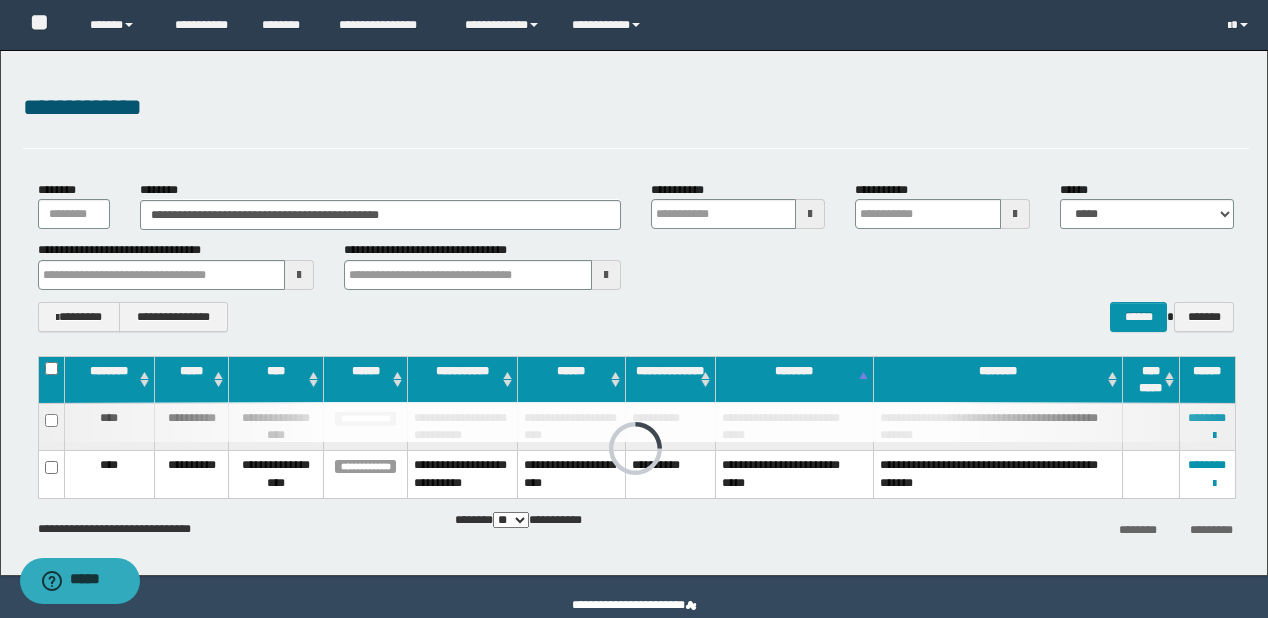 click on "**********" at bounding box center (636, 119) 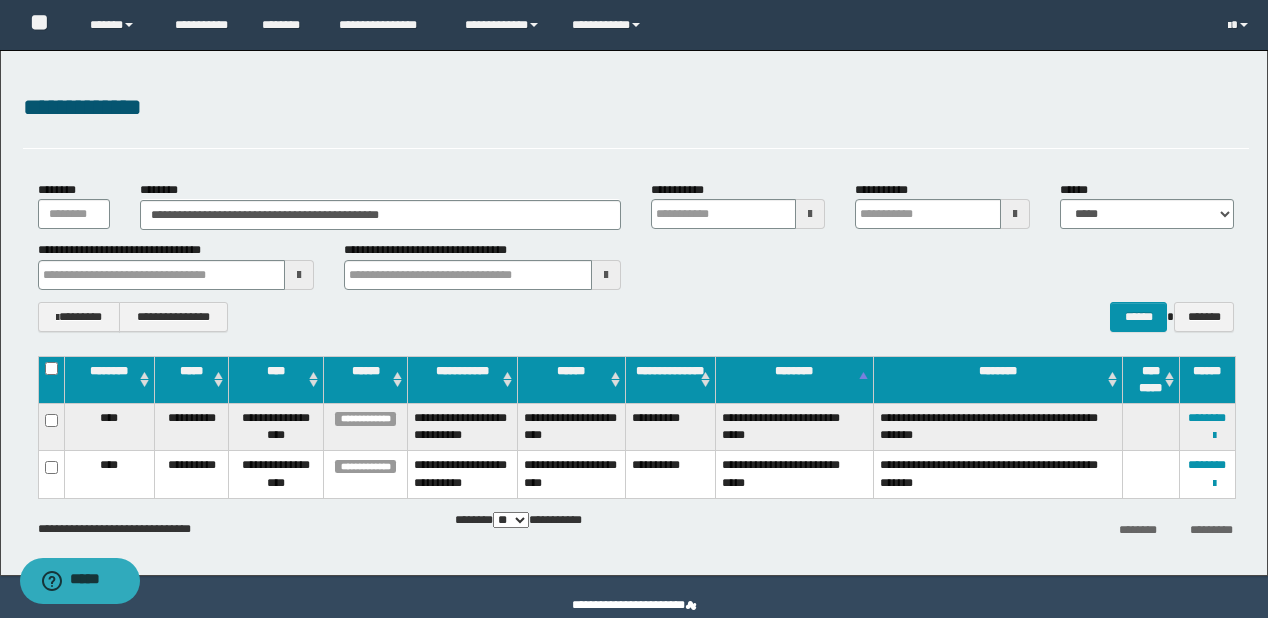 click on "**********" at bounding box center (634, 313) 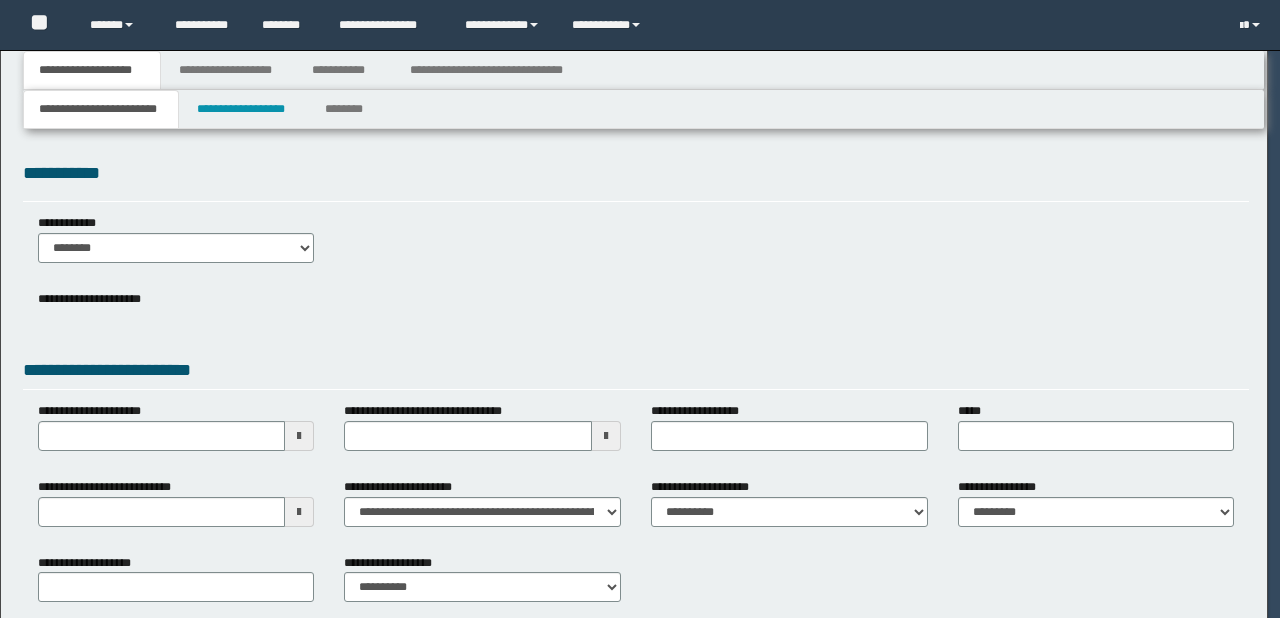scroll, scrollTop: 0, scrollLeft: 0, axis: both 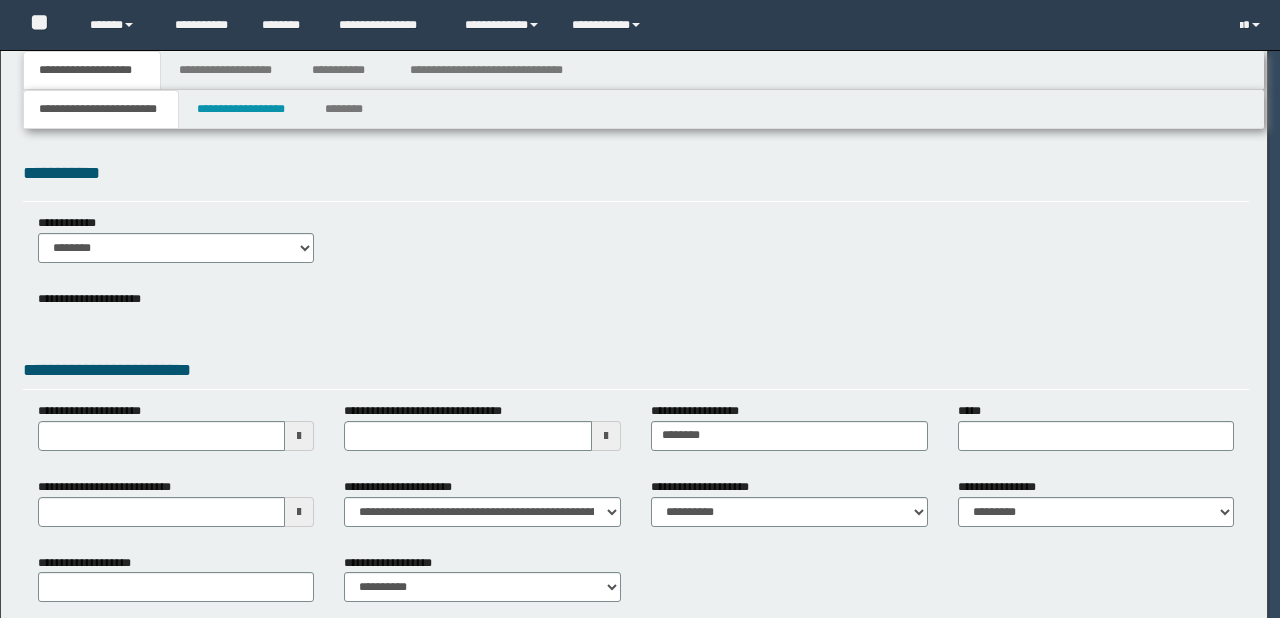 select on "*" 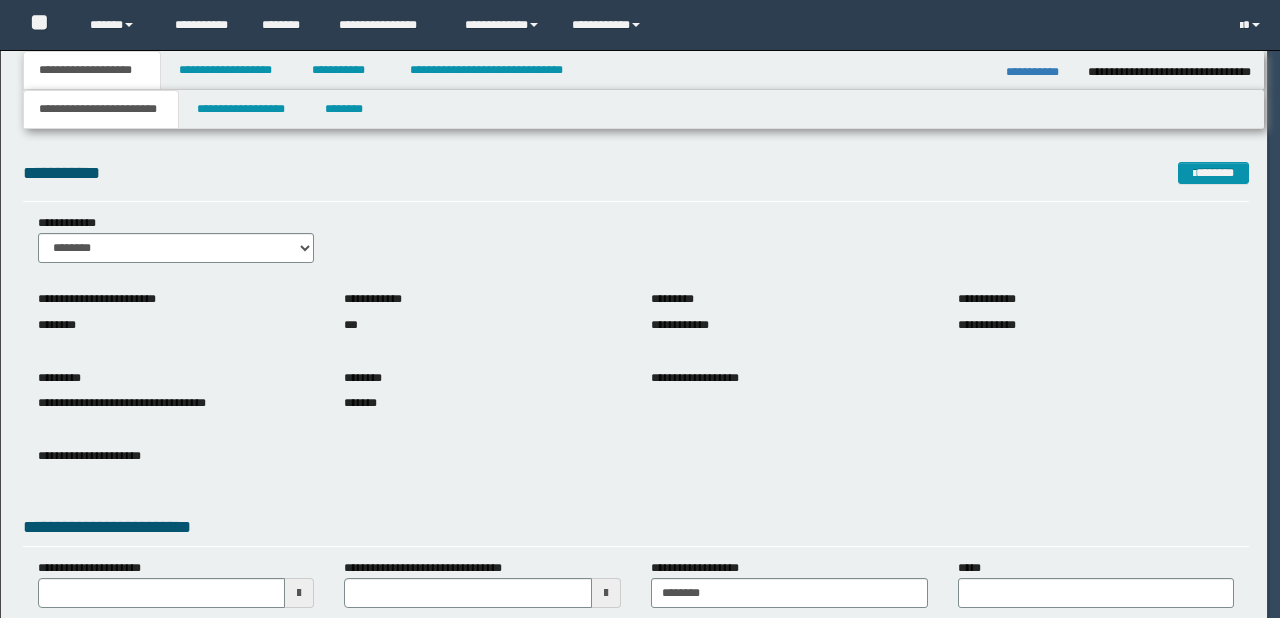 scroll, scrollTop: 0, scrollLeft: 0, axis: both 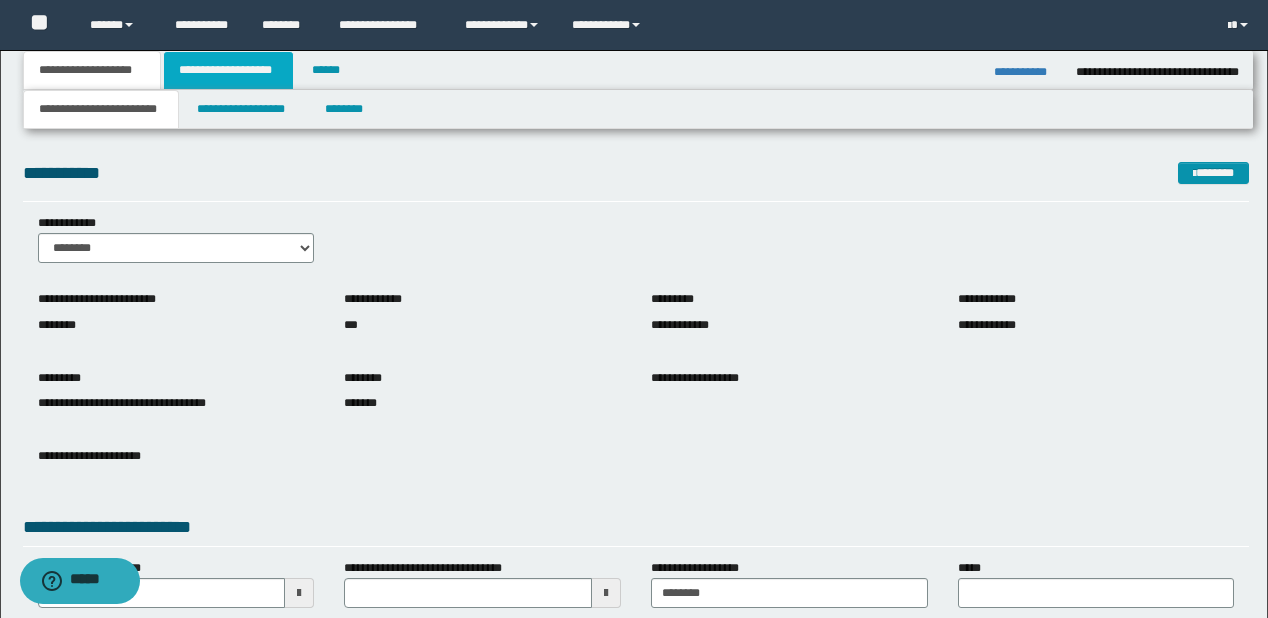click on "**********" at bounding box center (228, 70) 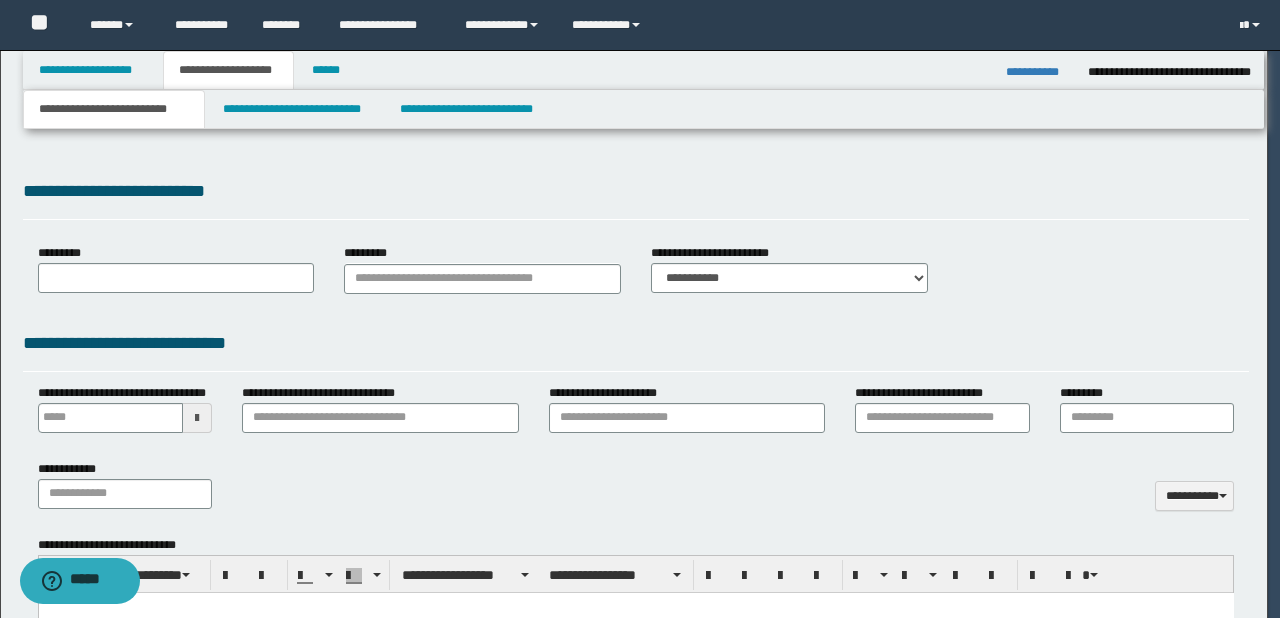 scroll, scrollTop: 0, scrollLeft: 0, axis: both 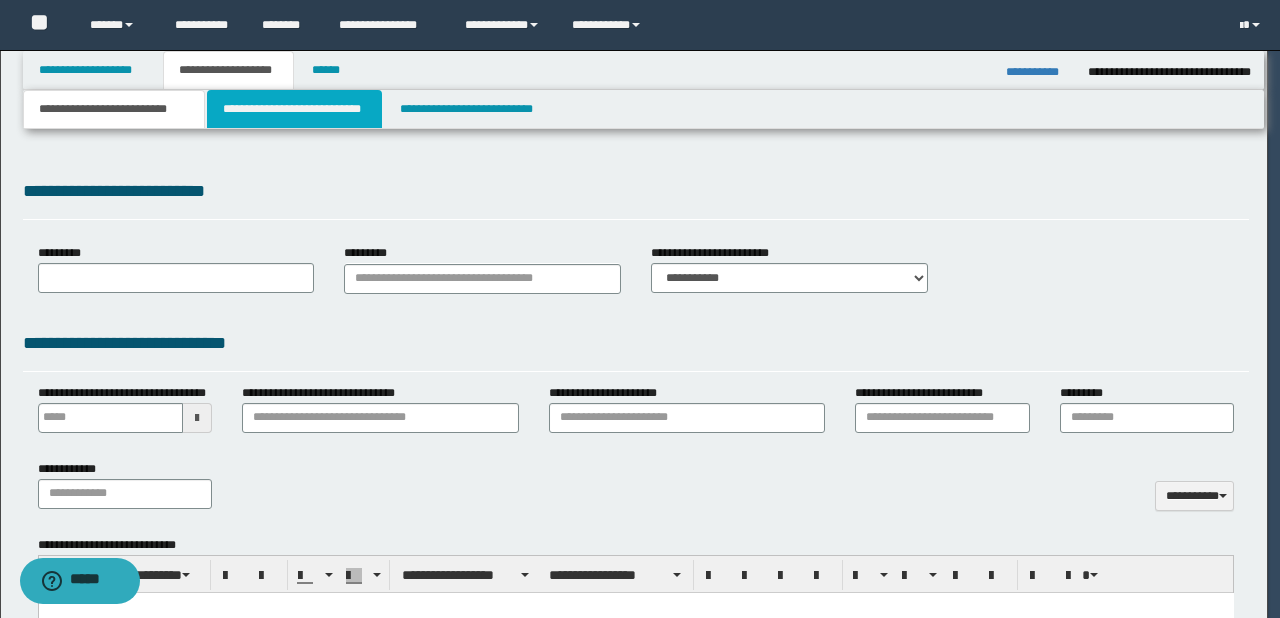 select on "*" 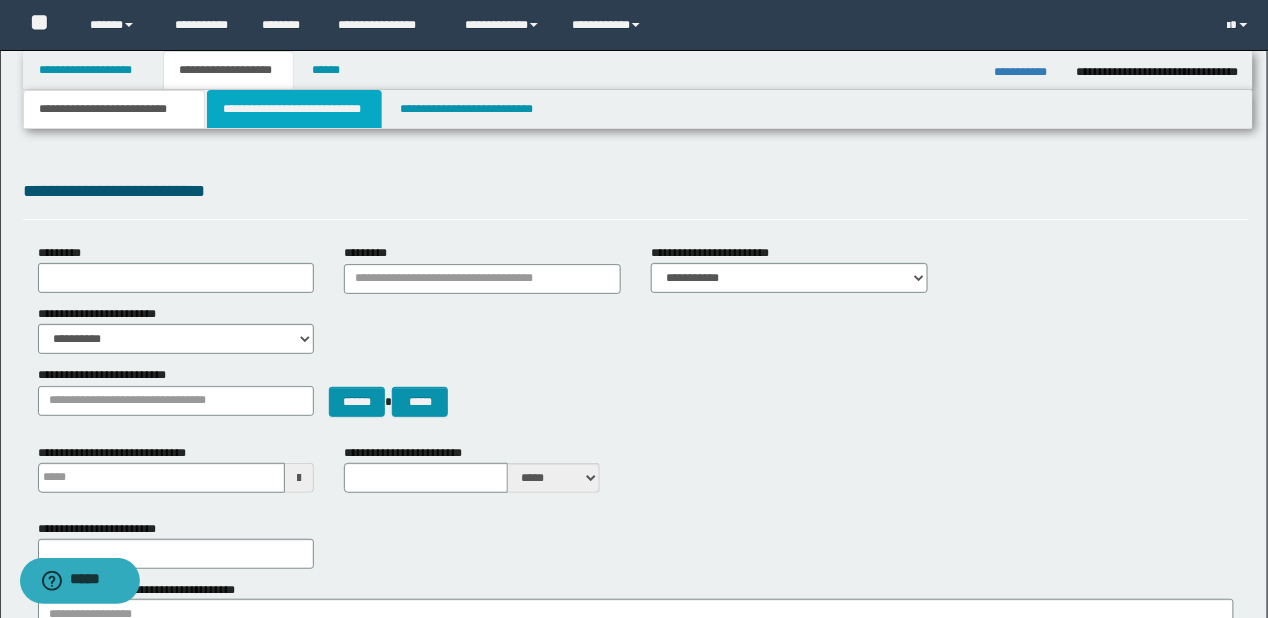 click on "**********" at bounding box center (294, 109) 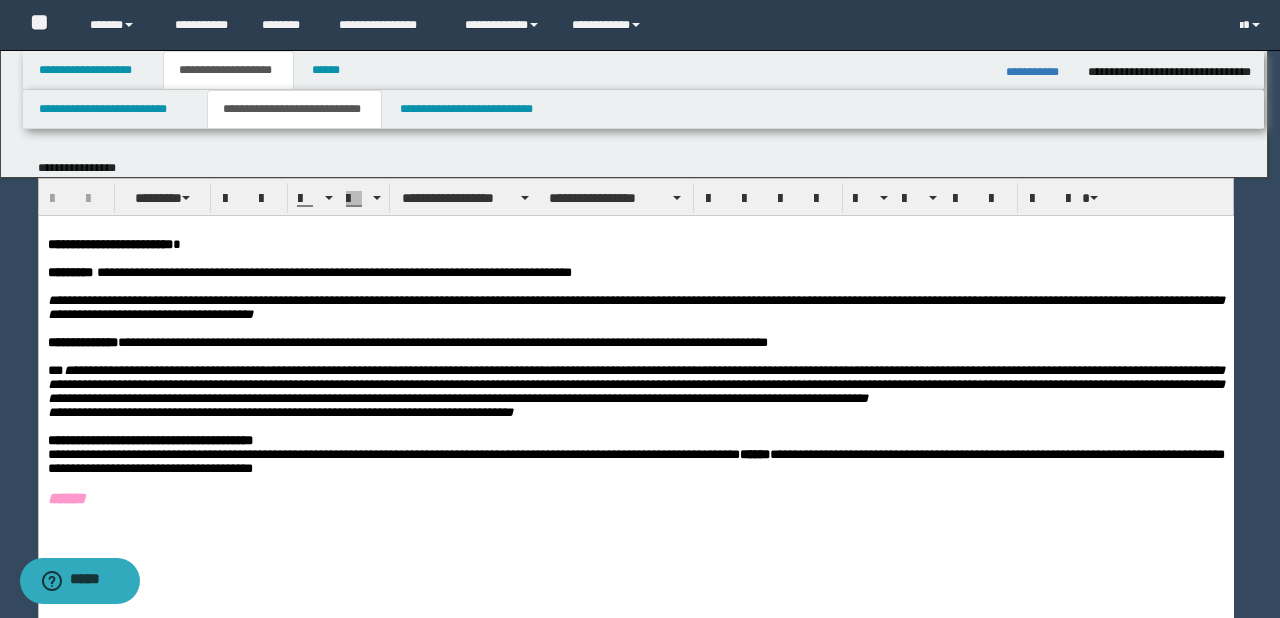 scroll, scrollTop: 0, scrollLeft: 0, axis: both 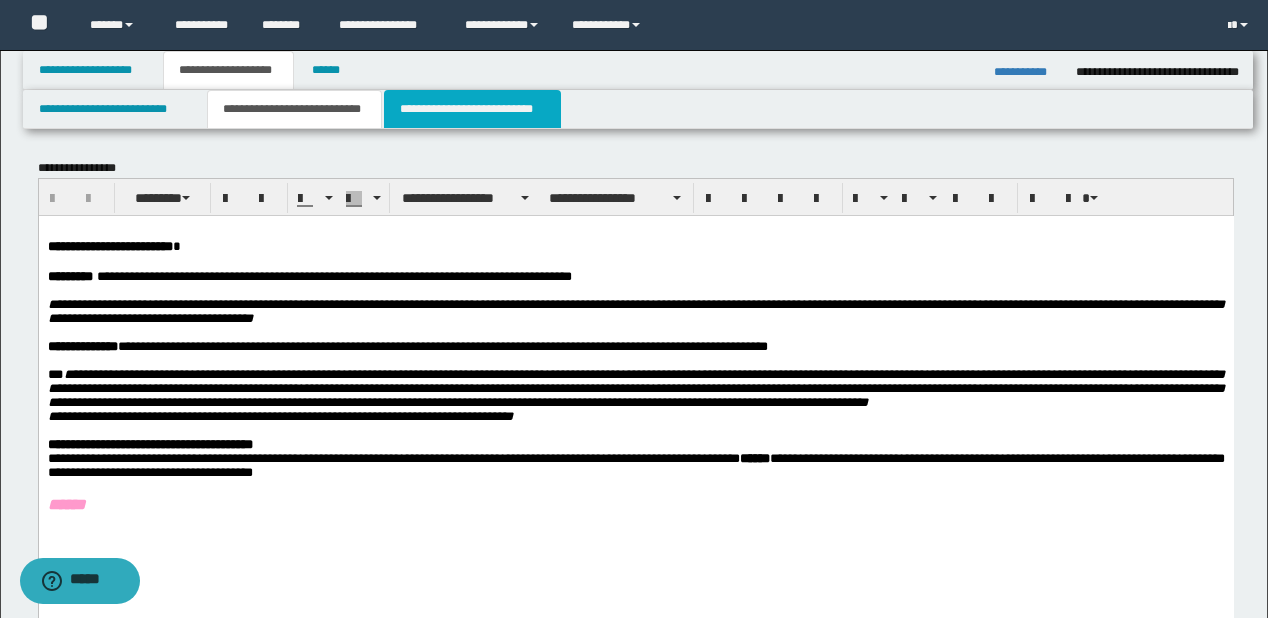 click on "**********" at bounding box center (472, 109) 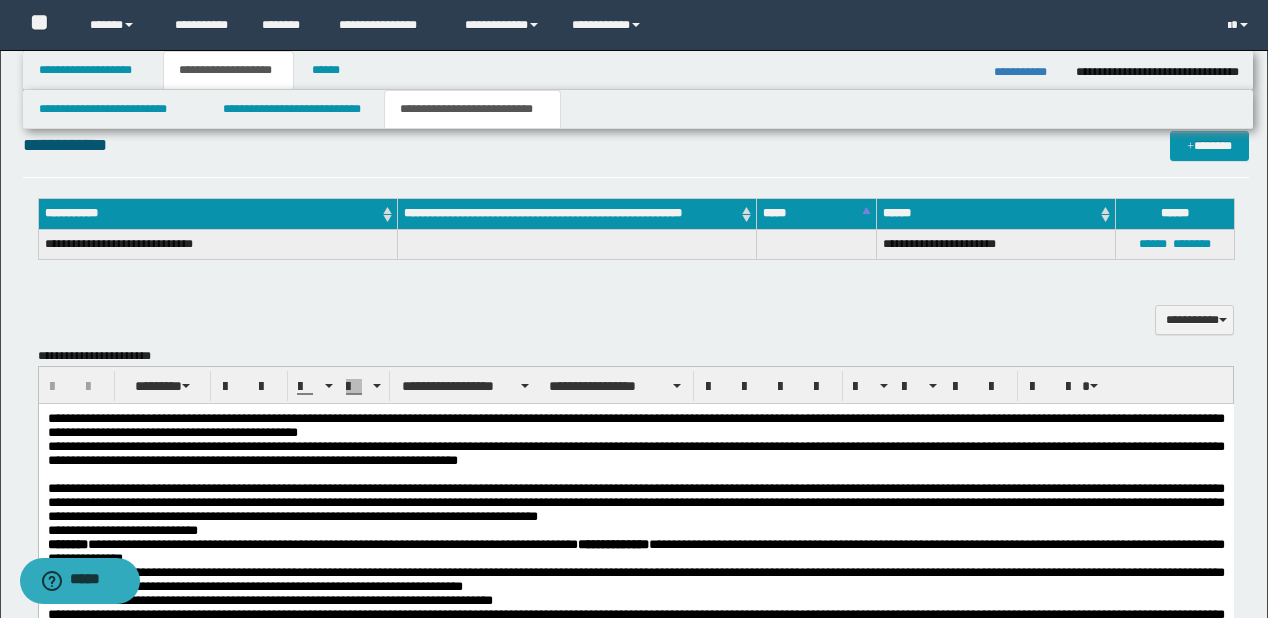 scroll, scrollTop: 480, scrollLeft: 0, axis: vertical 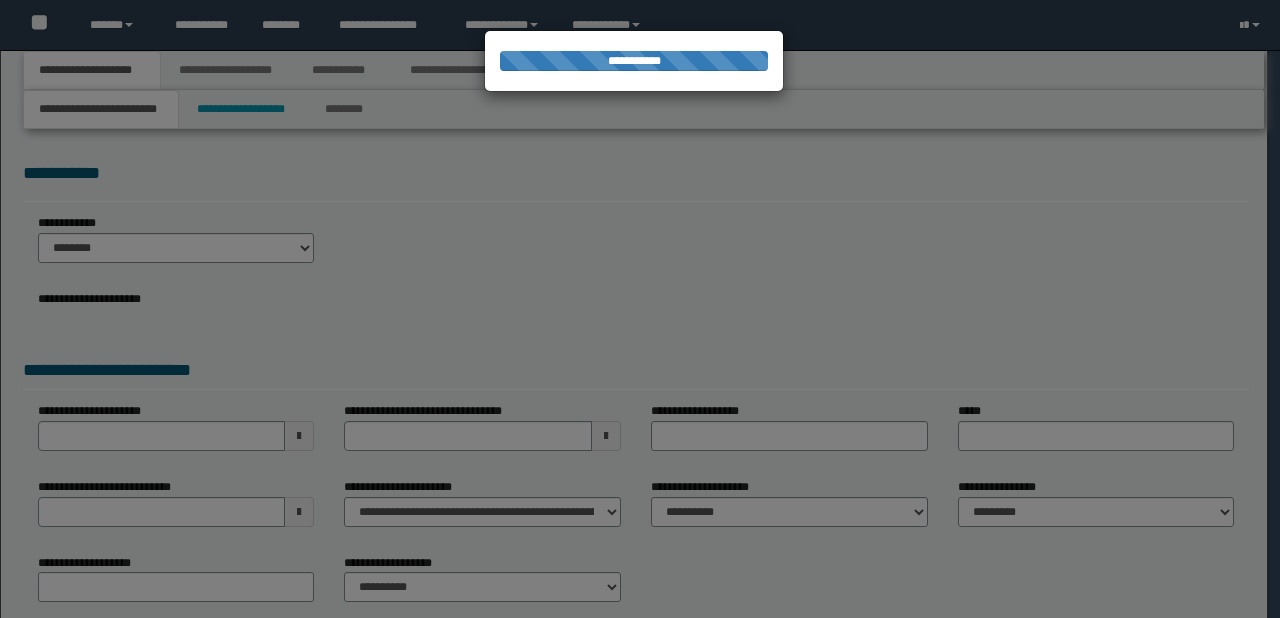 type on "**********" 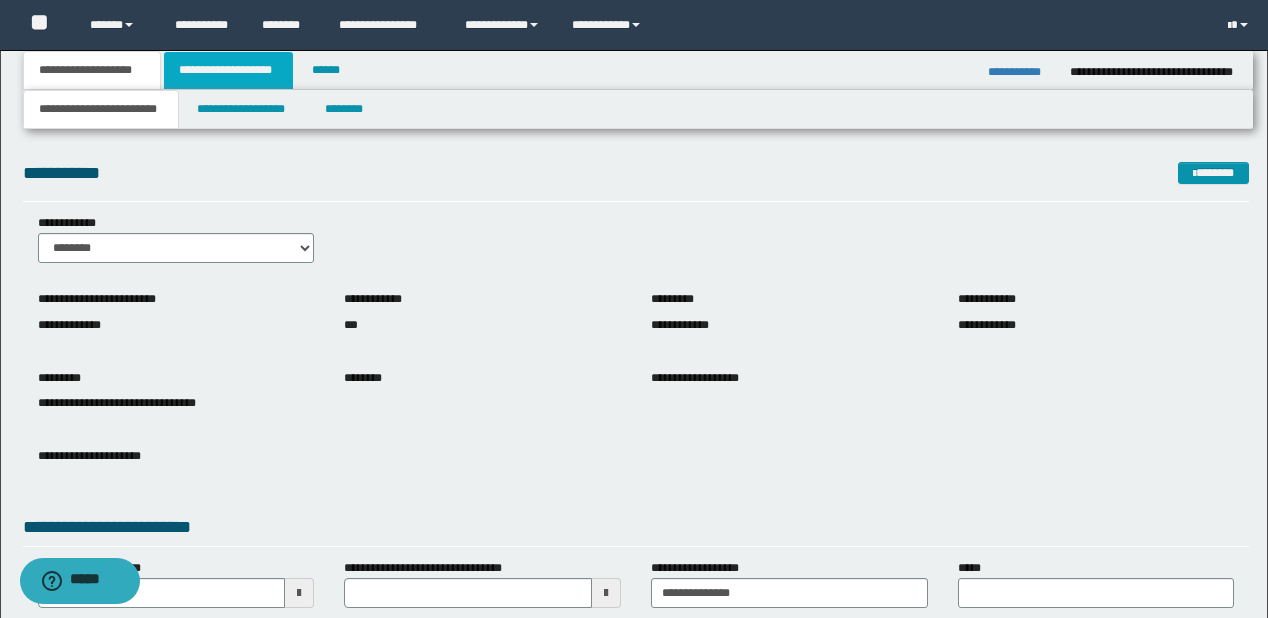 click on "**********" at bounding box center [228, 70] 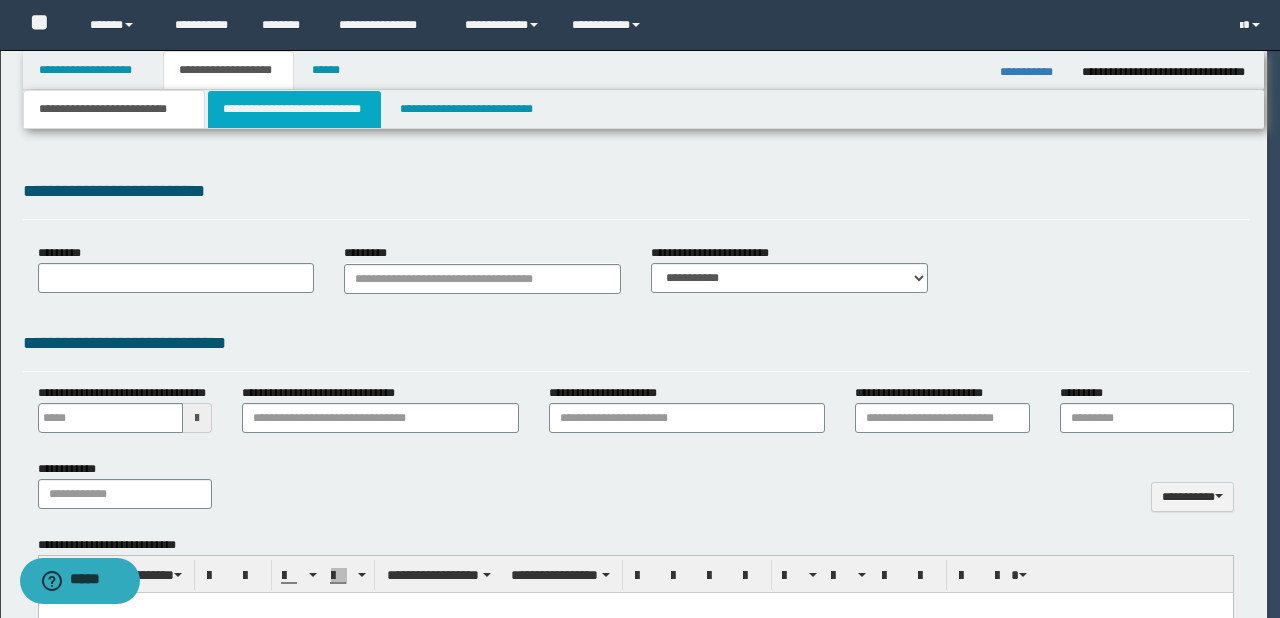type 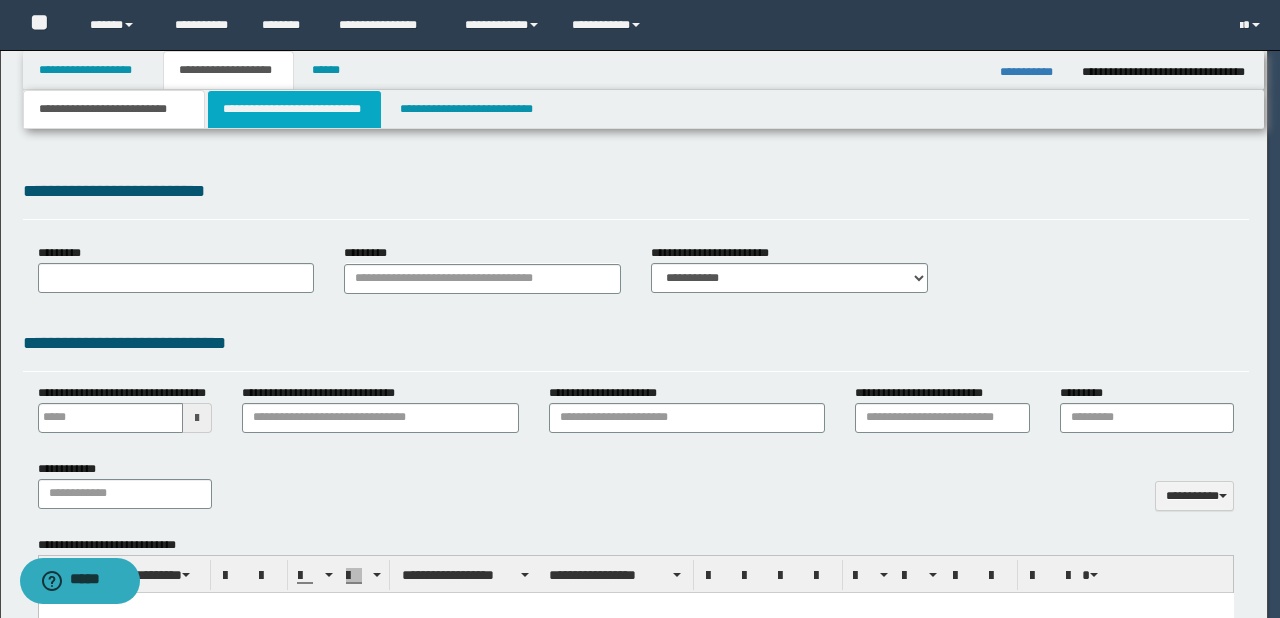 scroll, scrollTop: 0, scrollLeft: 0, axis: both 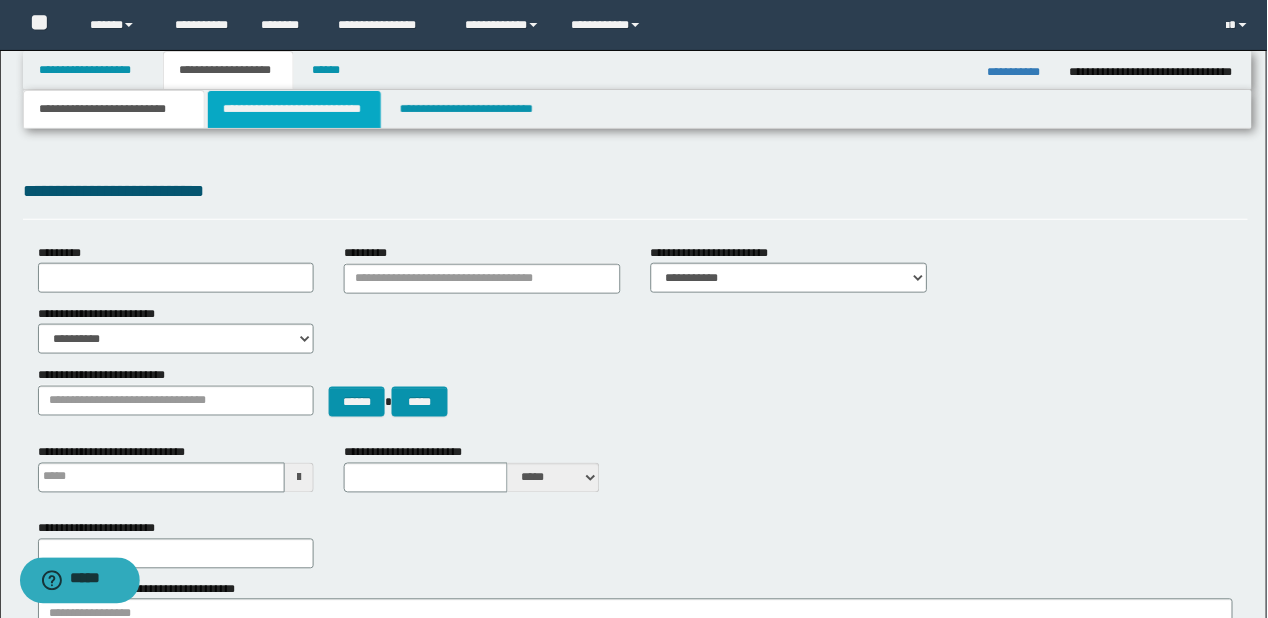 click on "**********" at bounding box center (294, 109) 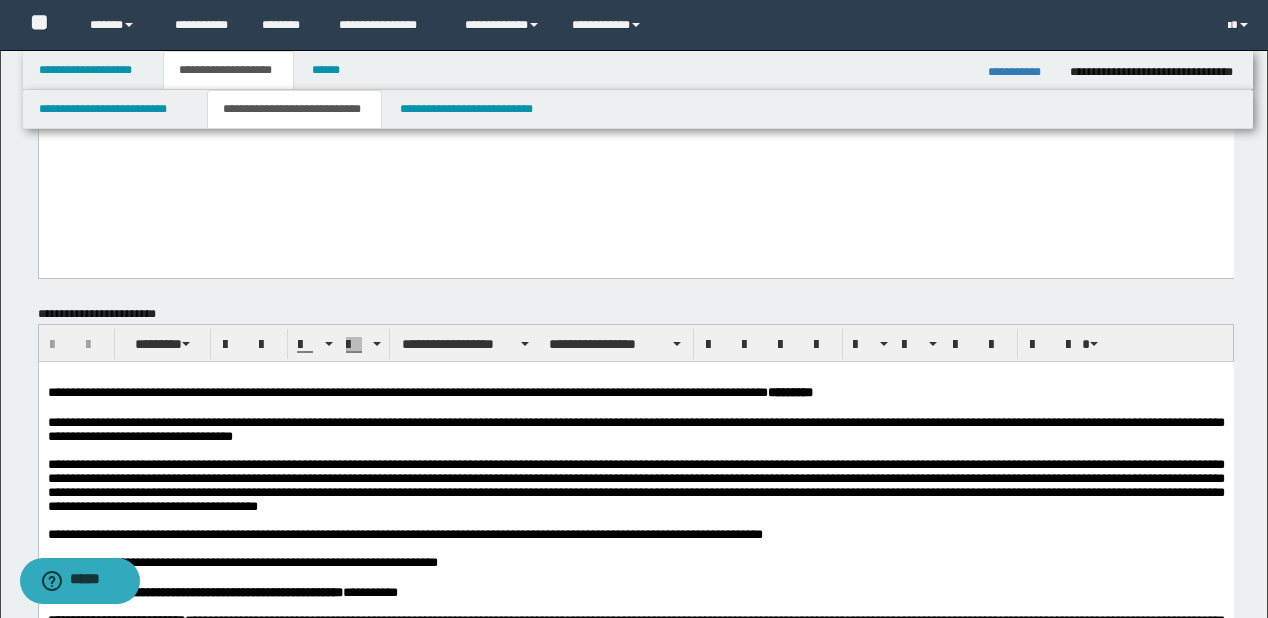 scroll, scrollTop: 560, scrollLeft: 0, axis: vertical 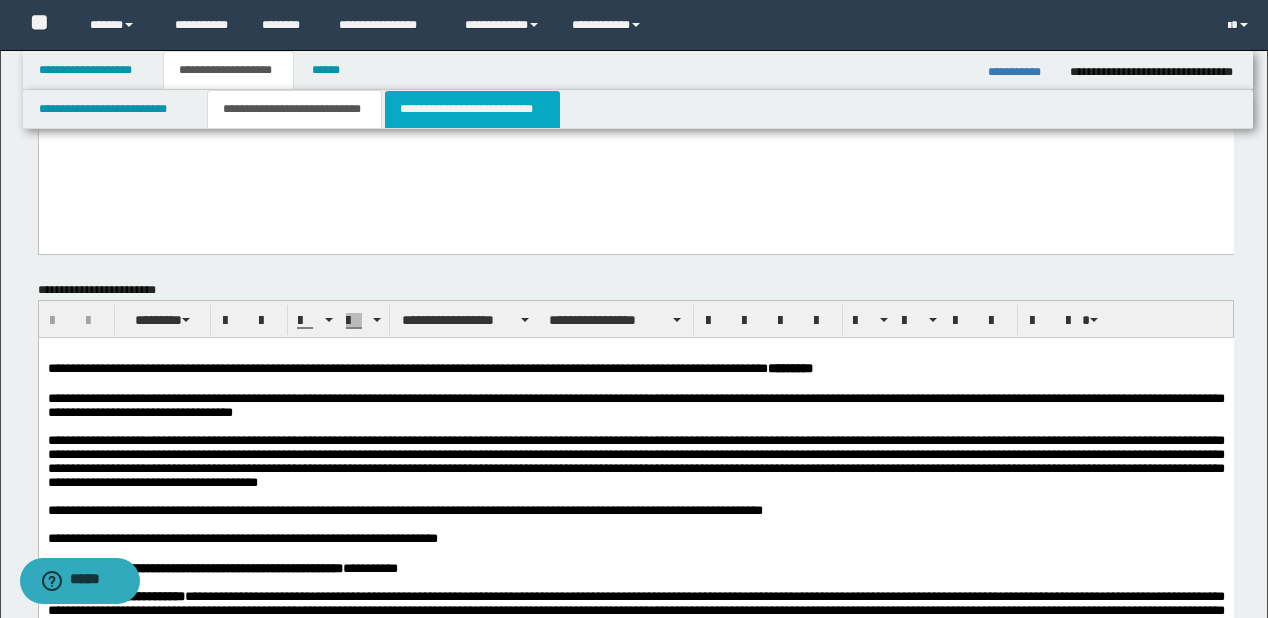 click on "**********" at bounding box center [472, 109] 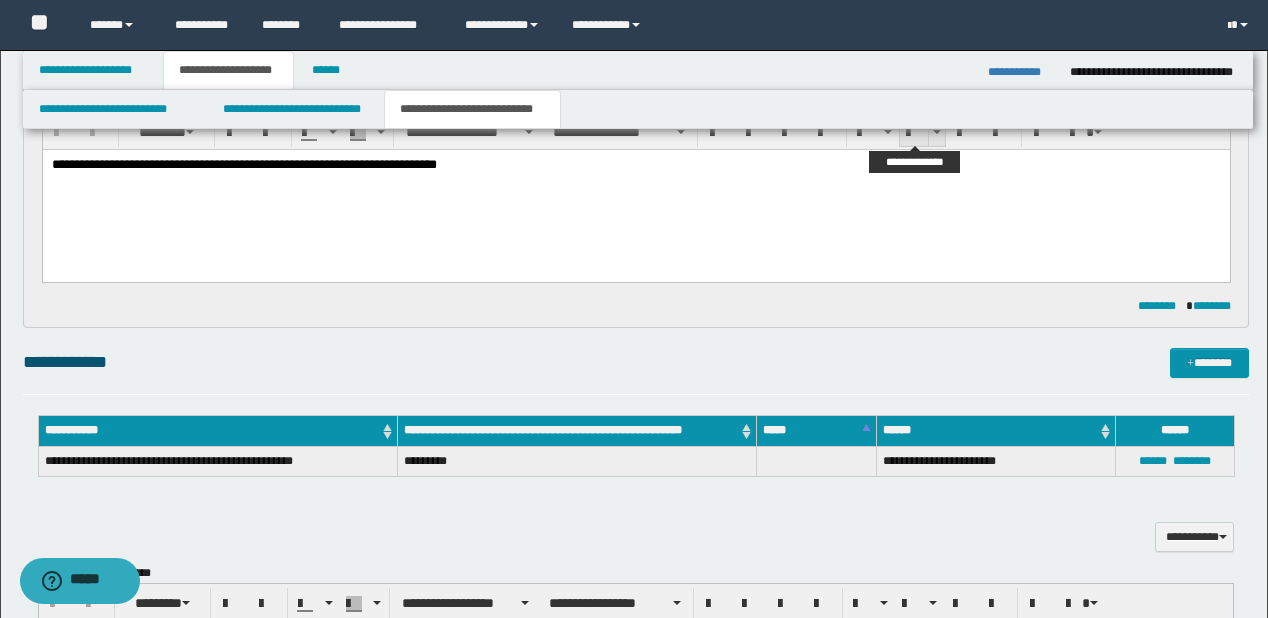scroll, scrollTop: 480, scrollLeft: 0, axis: vertical 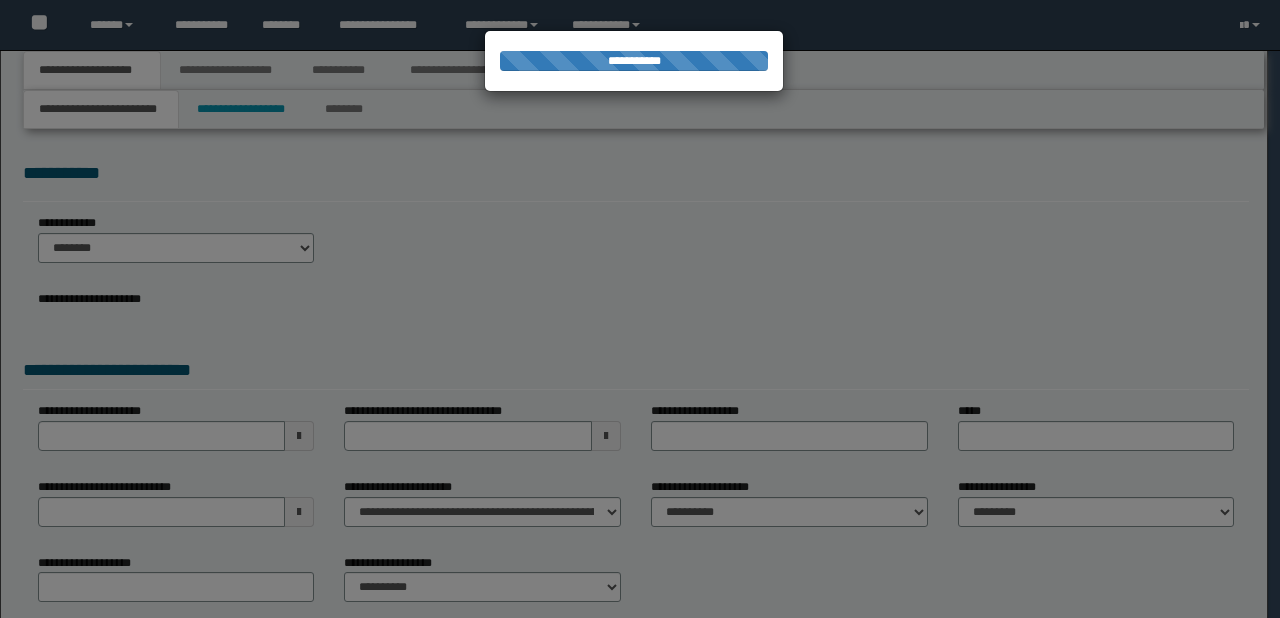 type on "**********" 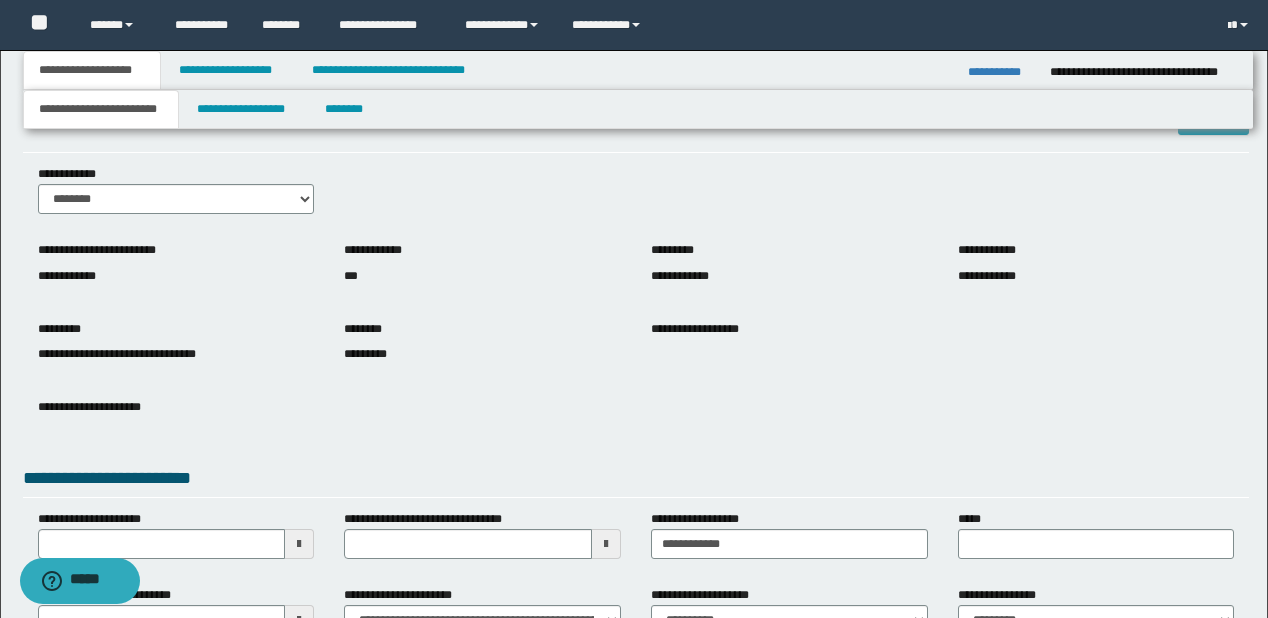 scroll, scrollTop: 264, scrollLeft: 0, axis: vertical 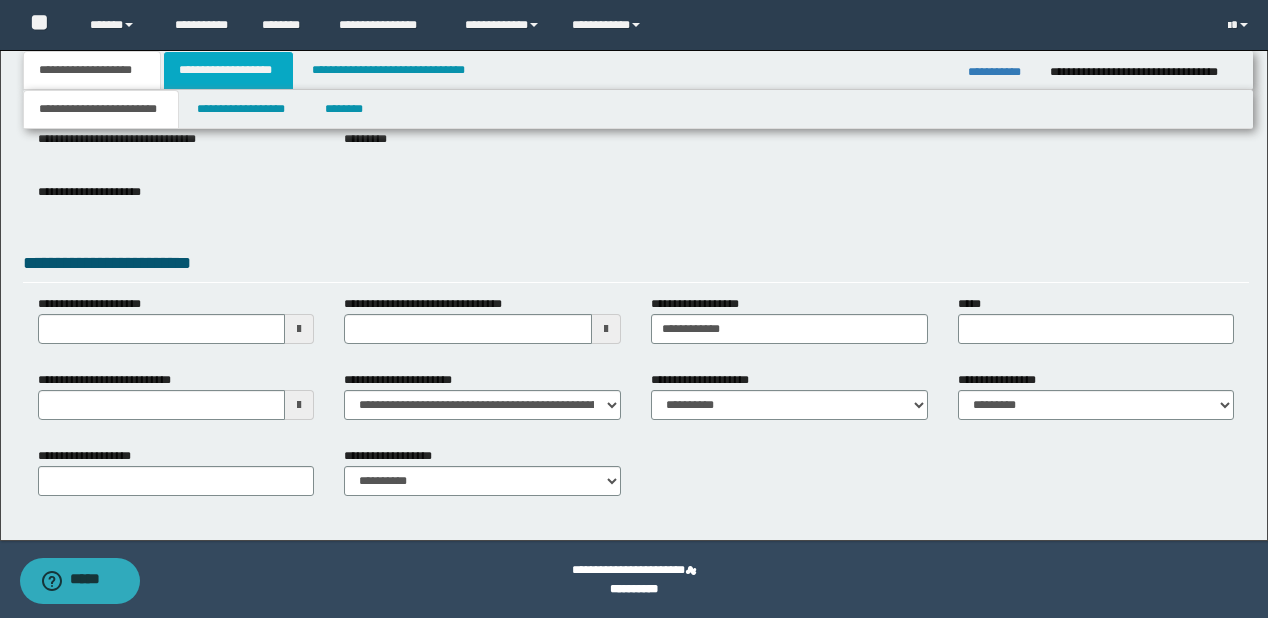 click on "**********" at bounding box center (228, 70) 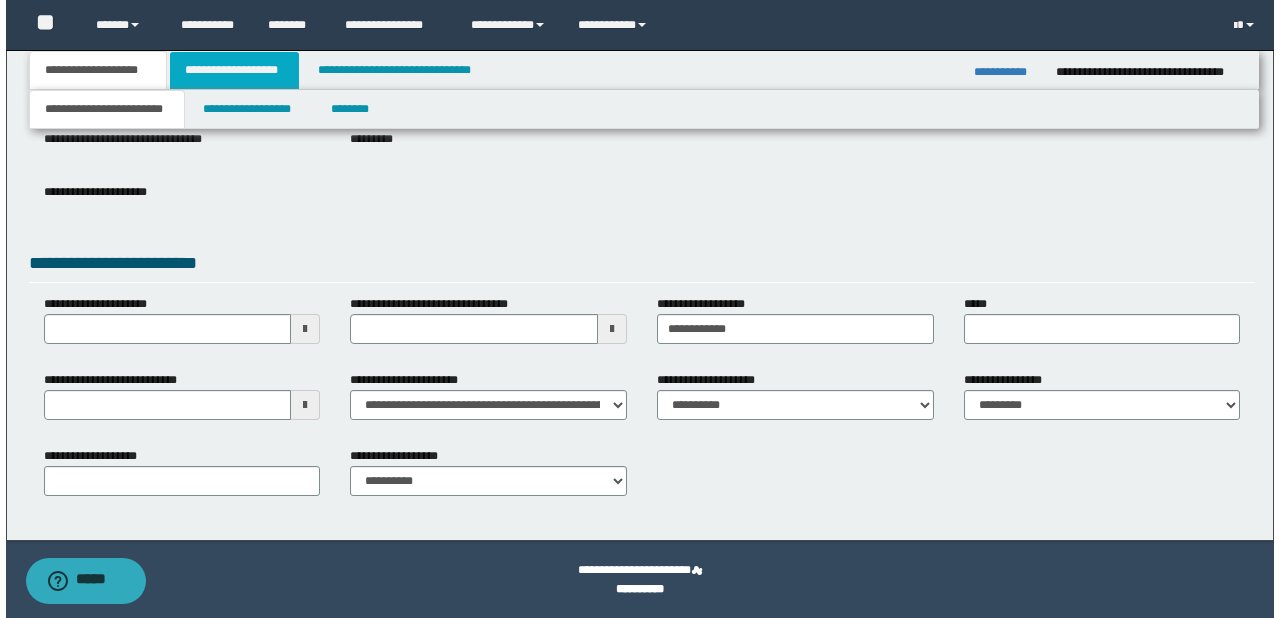 scroll, scrollTop: 0, scrollLeft: 0, axis: both 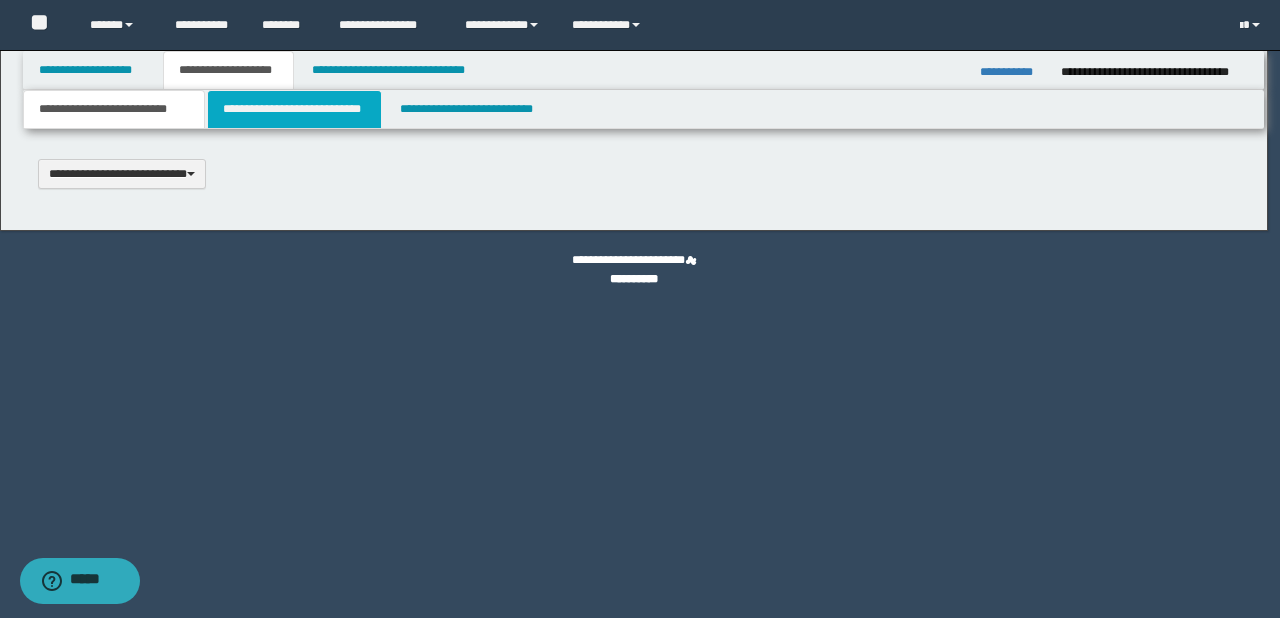 type 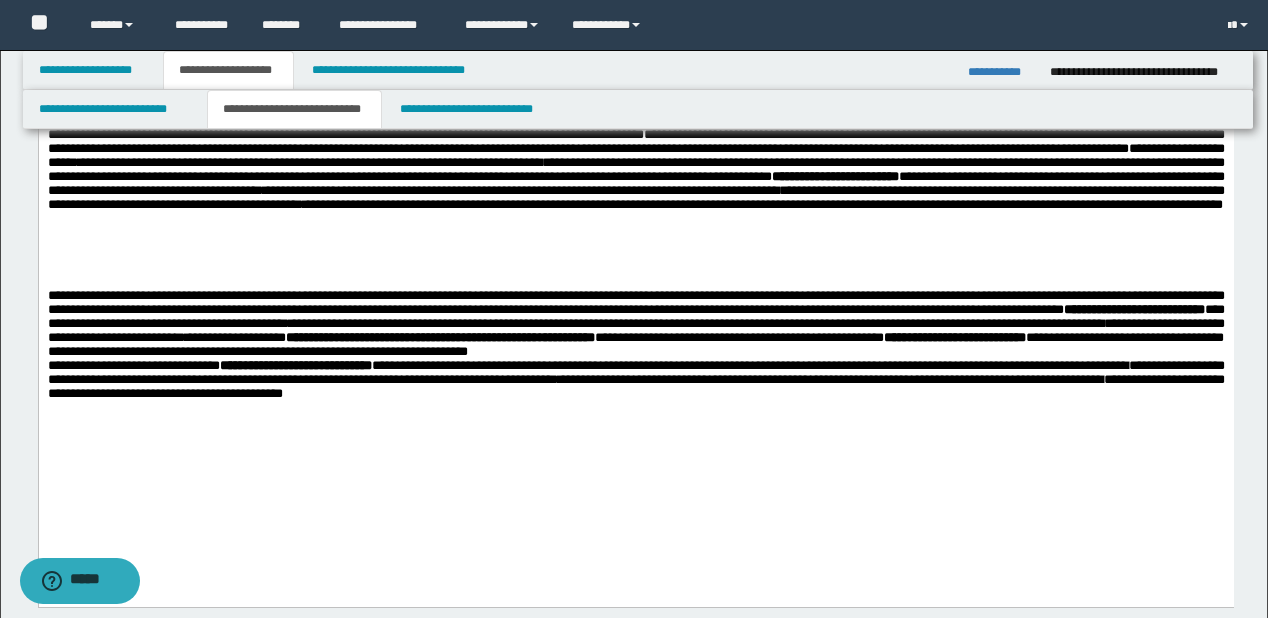 scroll, scrollTop: 1520, scrollLeft: 0, axis: vertical 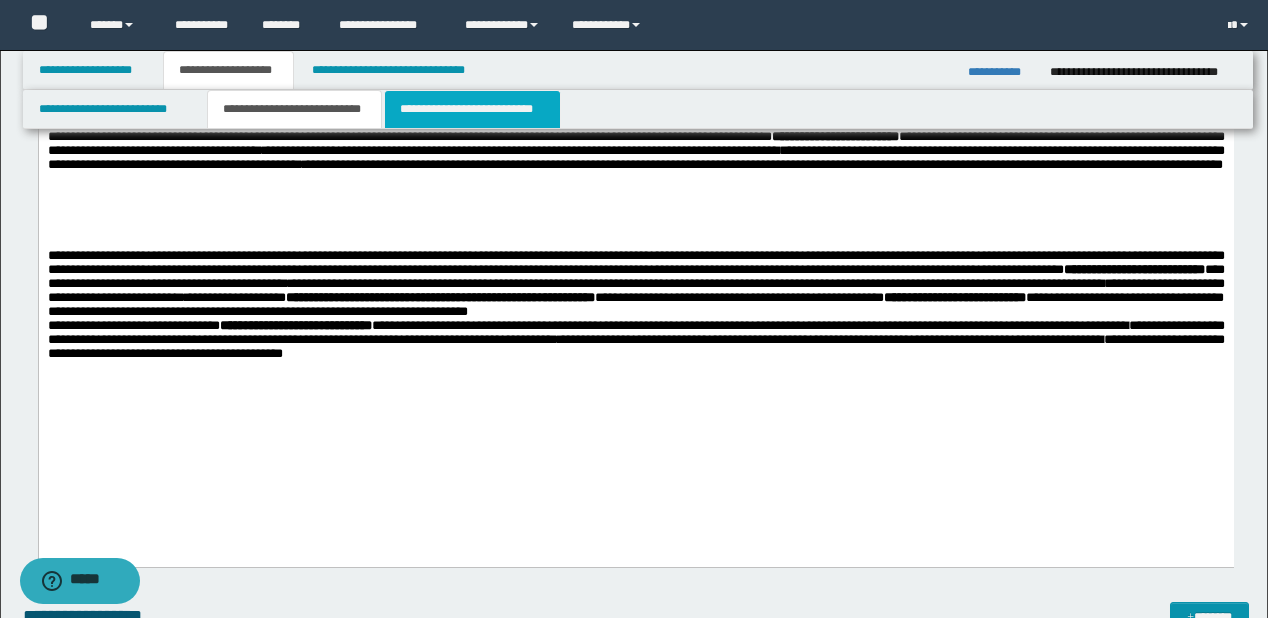 click on "**********" at bounding box center [472, 109] 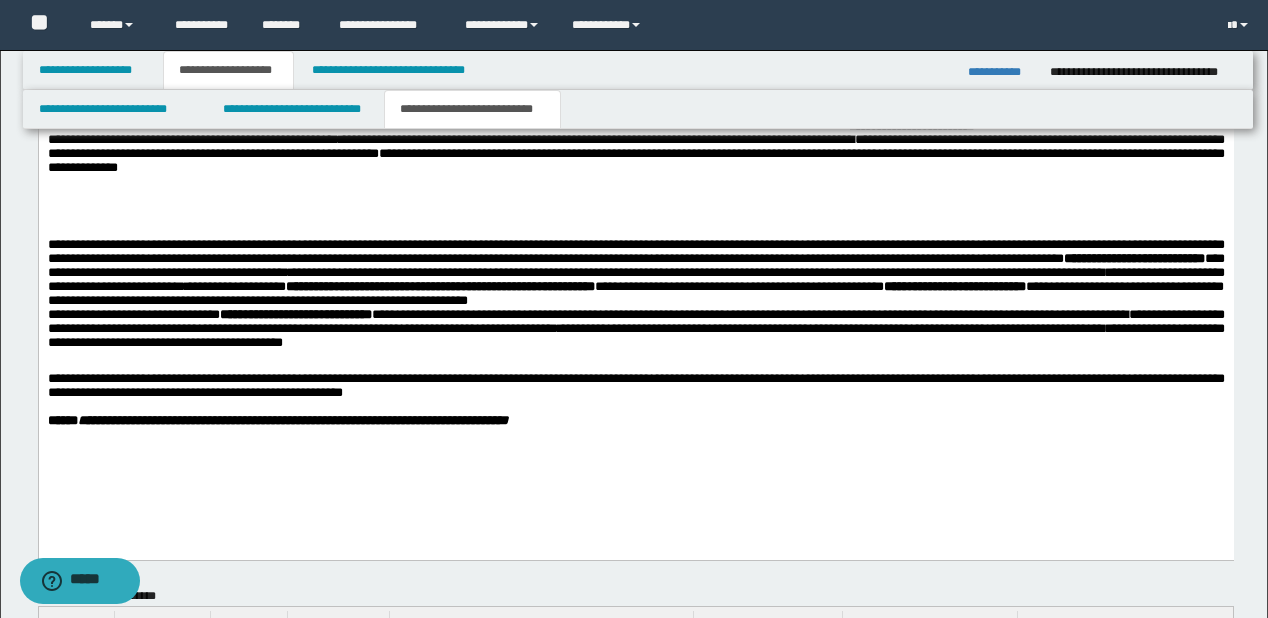 scroll, scrollTop: 1600, scrollLeft: 0, axis: vertical 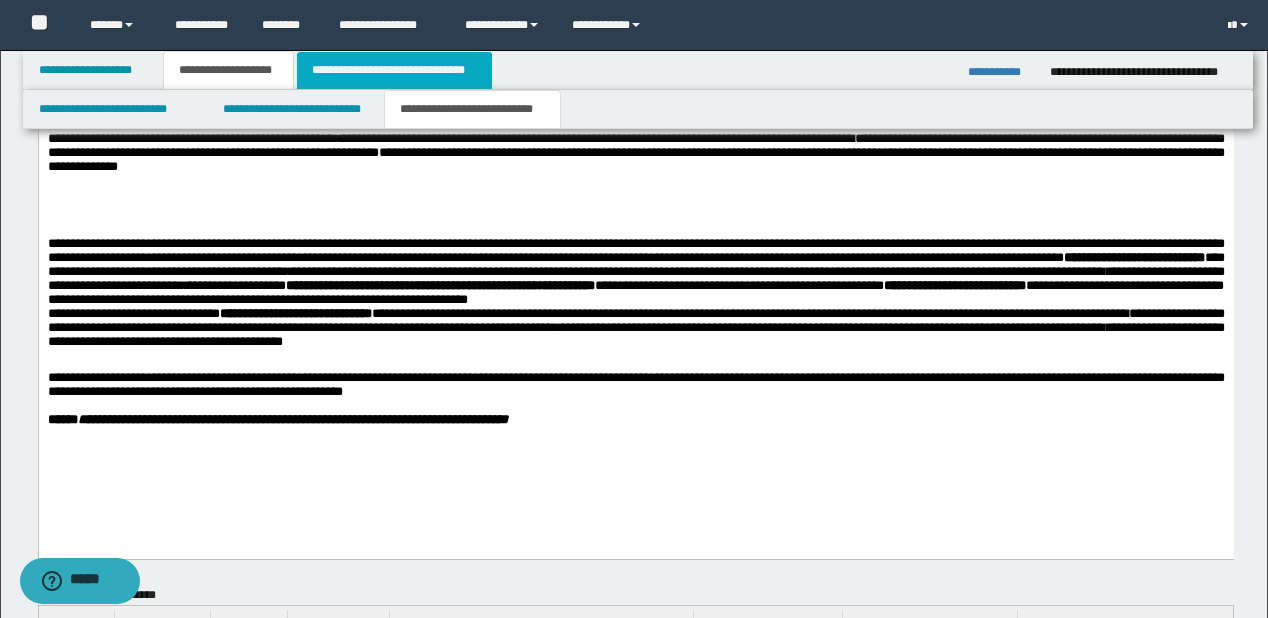 click on "**********" at bounding box center [394, 70] 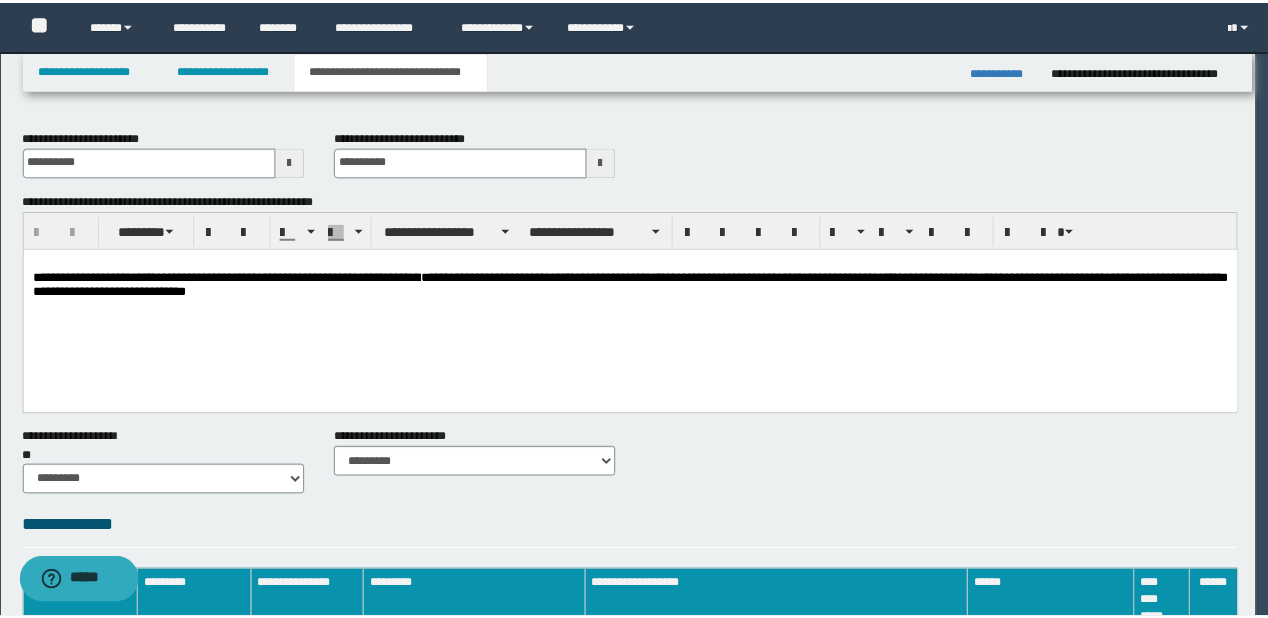 scroll, scrollTop: 0, scrollLeft: 0, axis: both 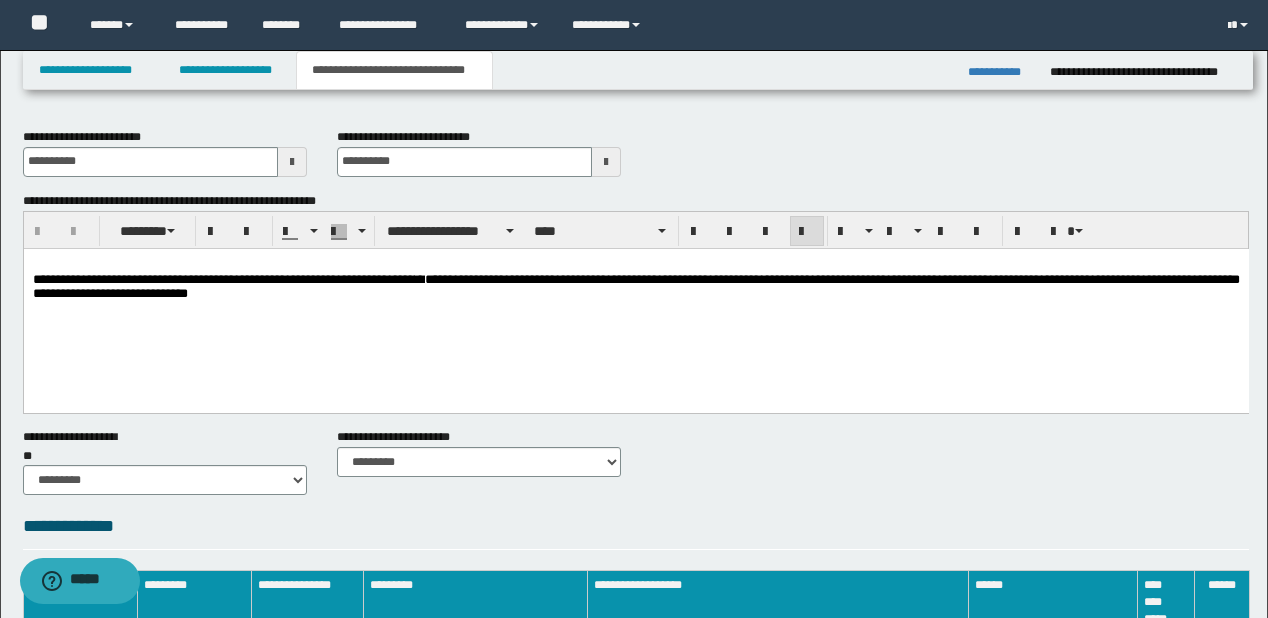 click on "**********" at bounding box center [223, 278] 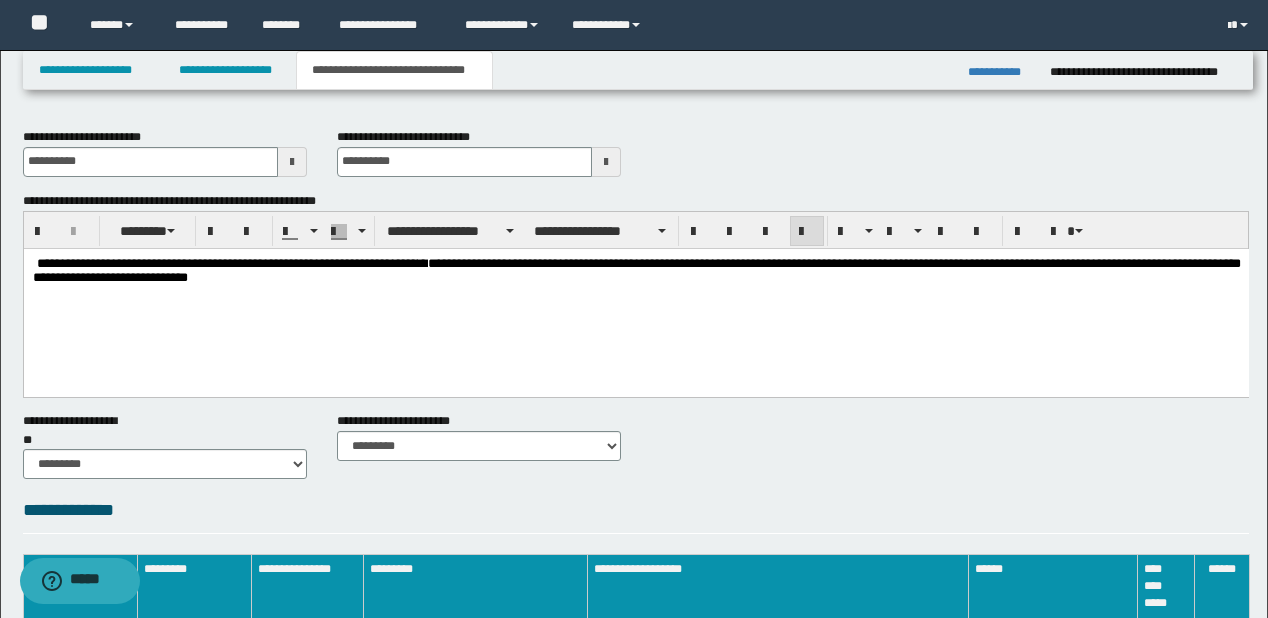 type 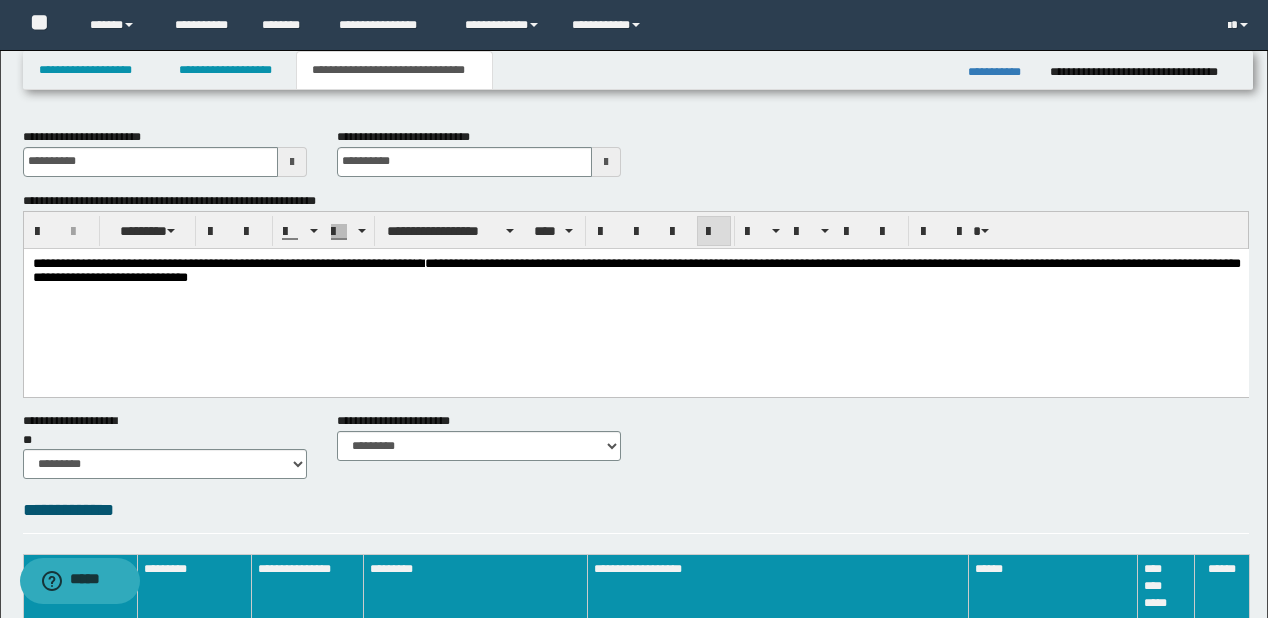 click on "**********" at bounding box center (635, 297) 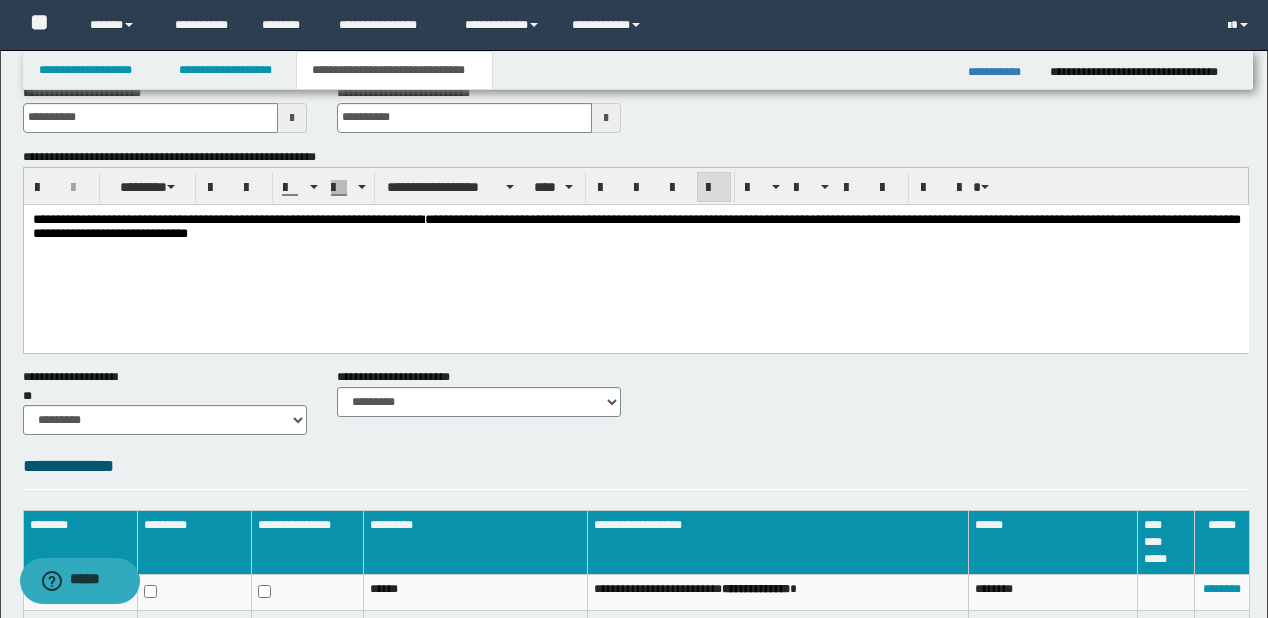 scroll, scrollTop: 0, scrollLeft: 0, axis: both 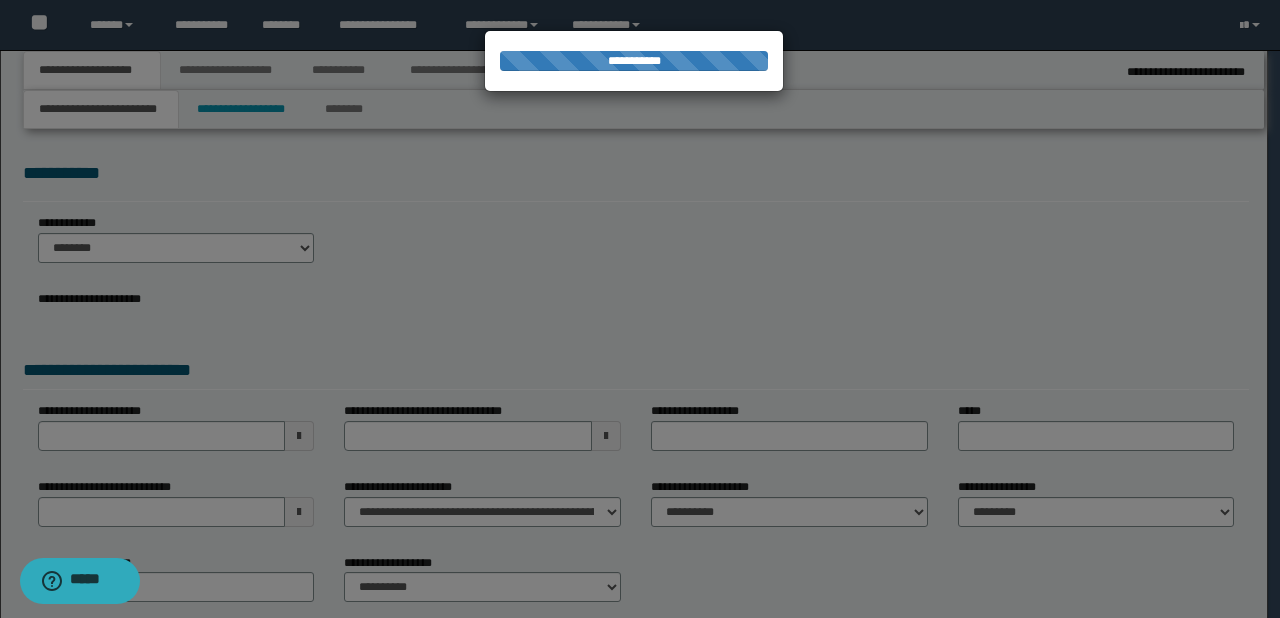 type on "**********" 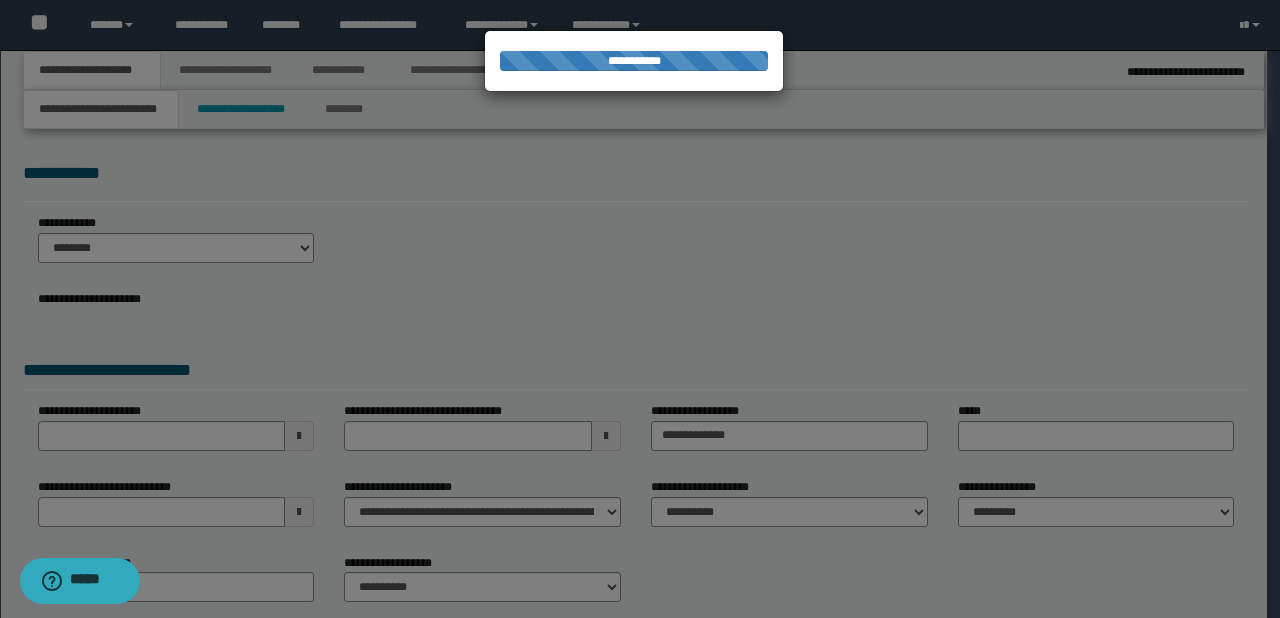 select on "*" 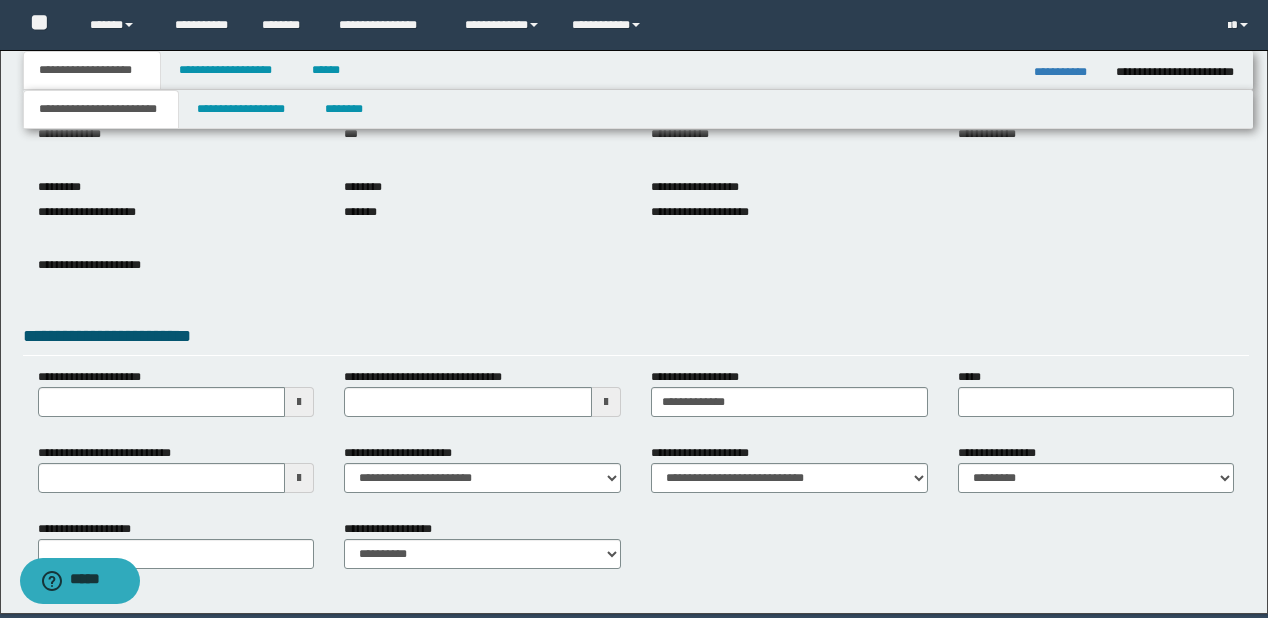 scroll, scrollTop: 240, scrollLeft: 0, axis: vertical 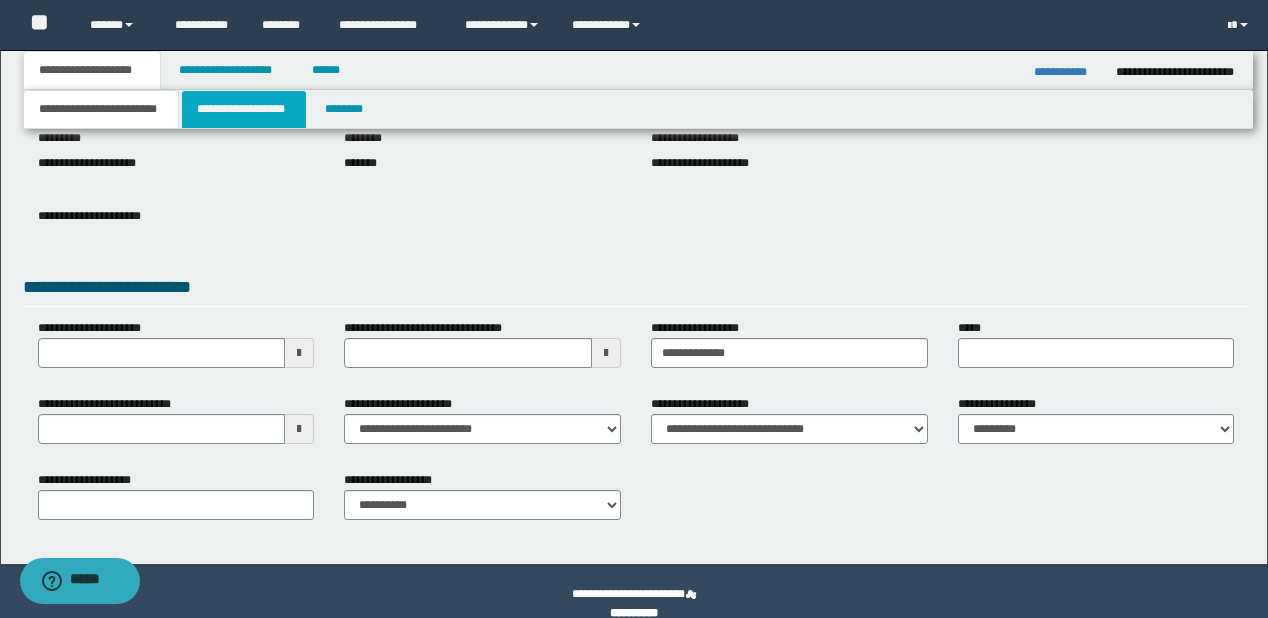 click on "**********" at bounding box center (244, 109) 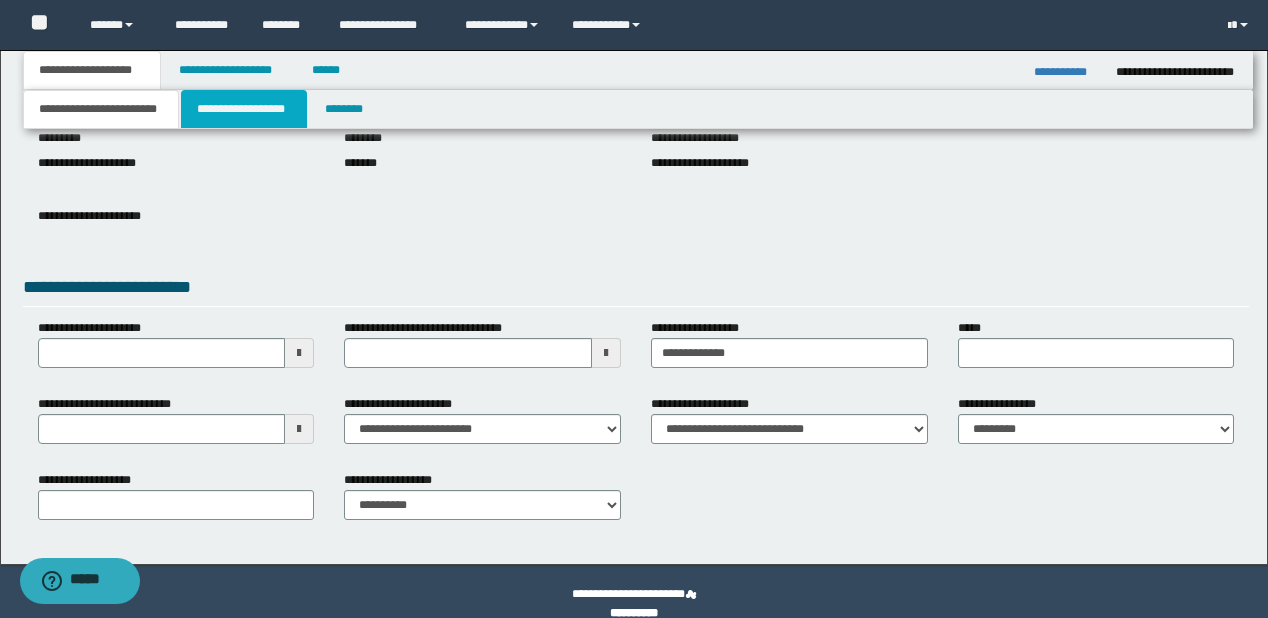 scroll, scrollTop: 0, scrollLeft: 0, axis: both 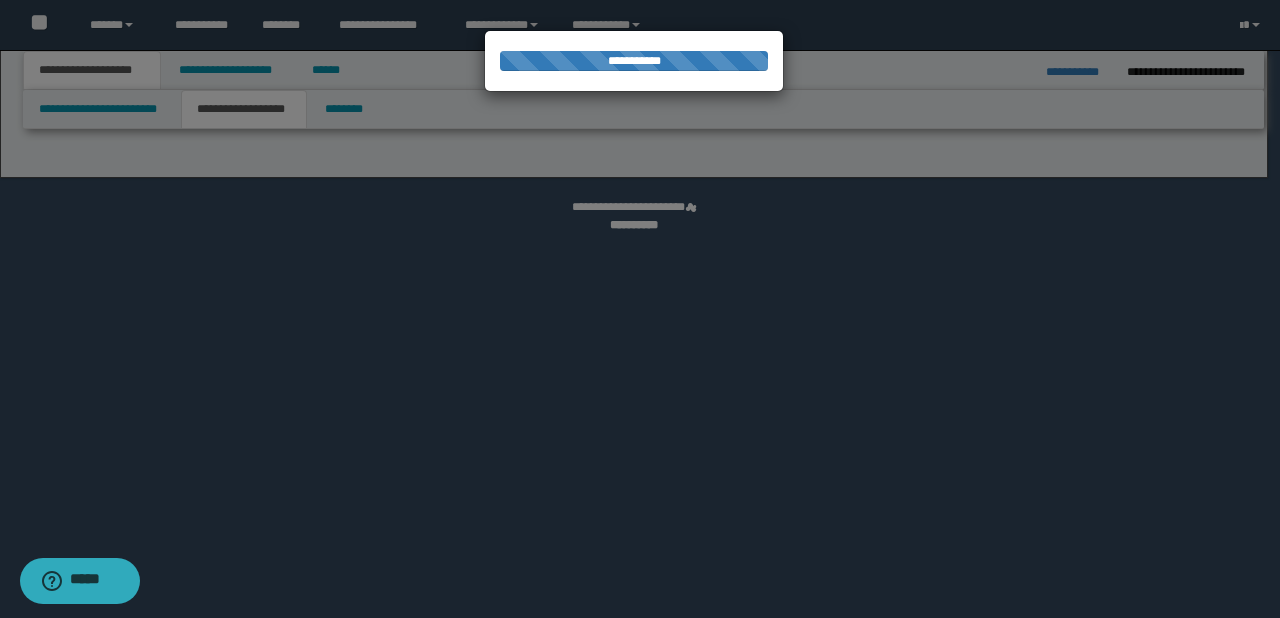 select on "*" 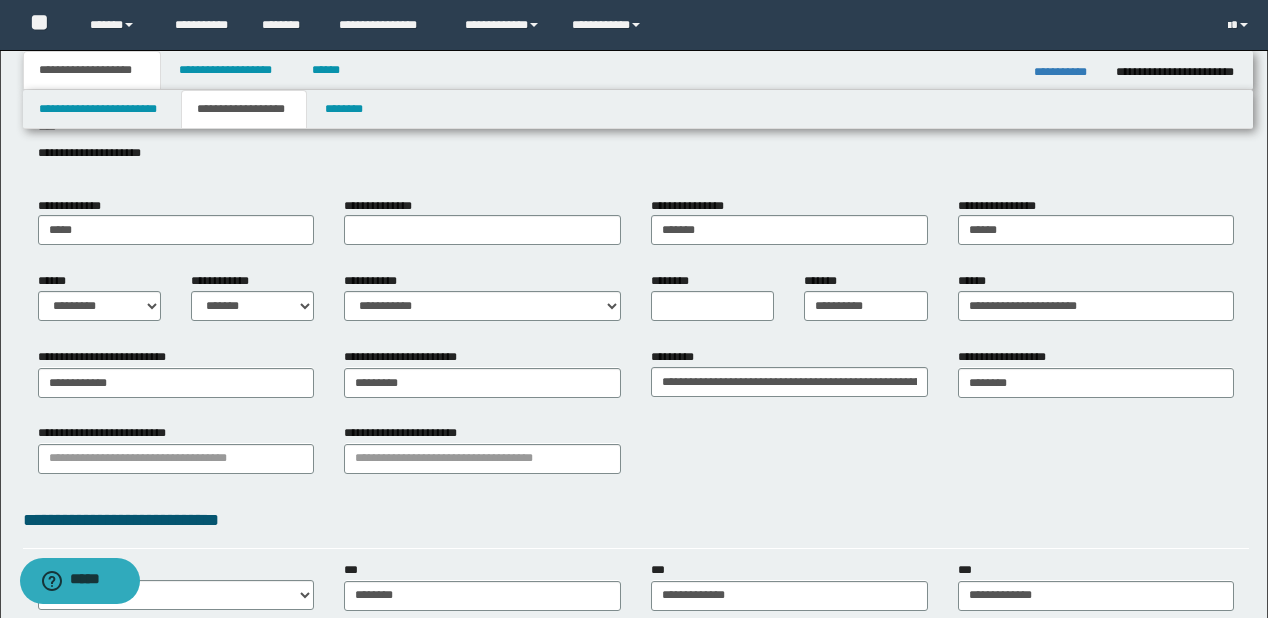 scroll, scrollTop: 240, scrollLeft: 0, axis: vertical 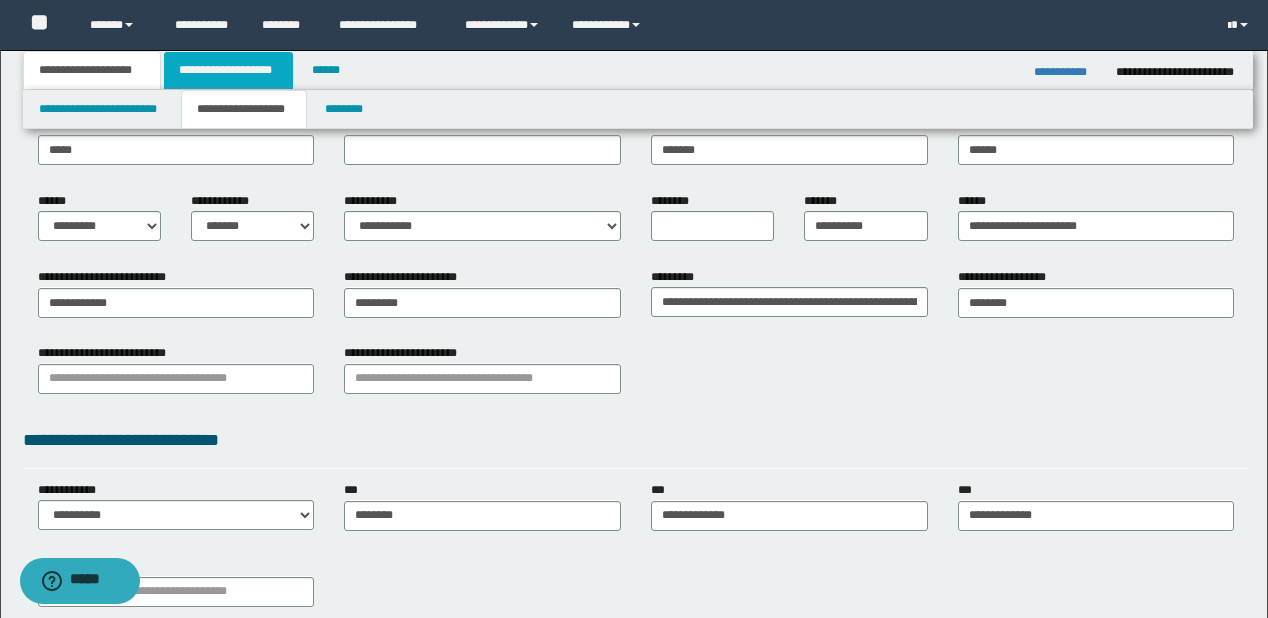 click on "**********" at bounding box center (228, 70) 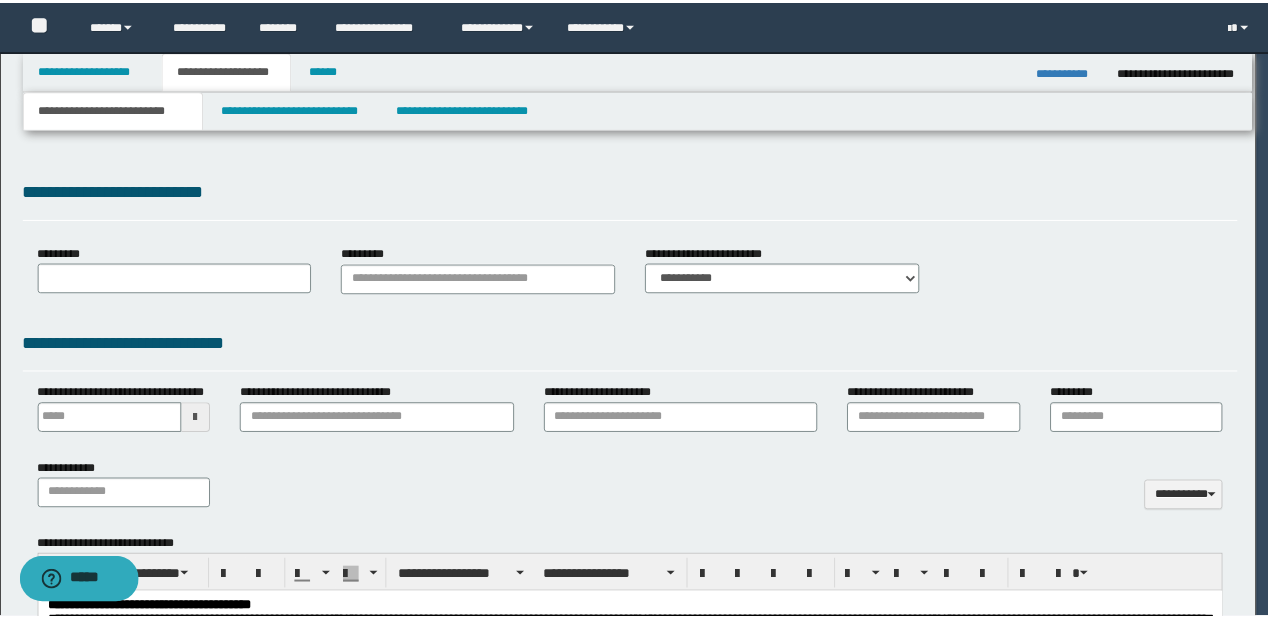 scroll, scrollTop: 0, scrollLeft: 0, axis: both 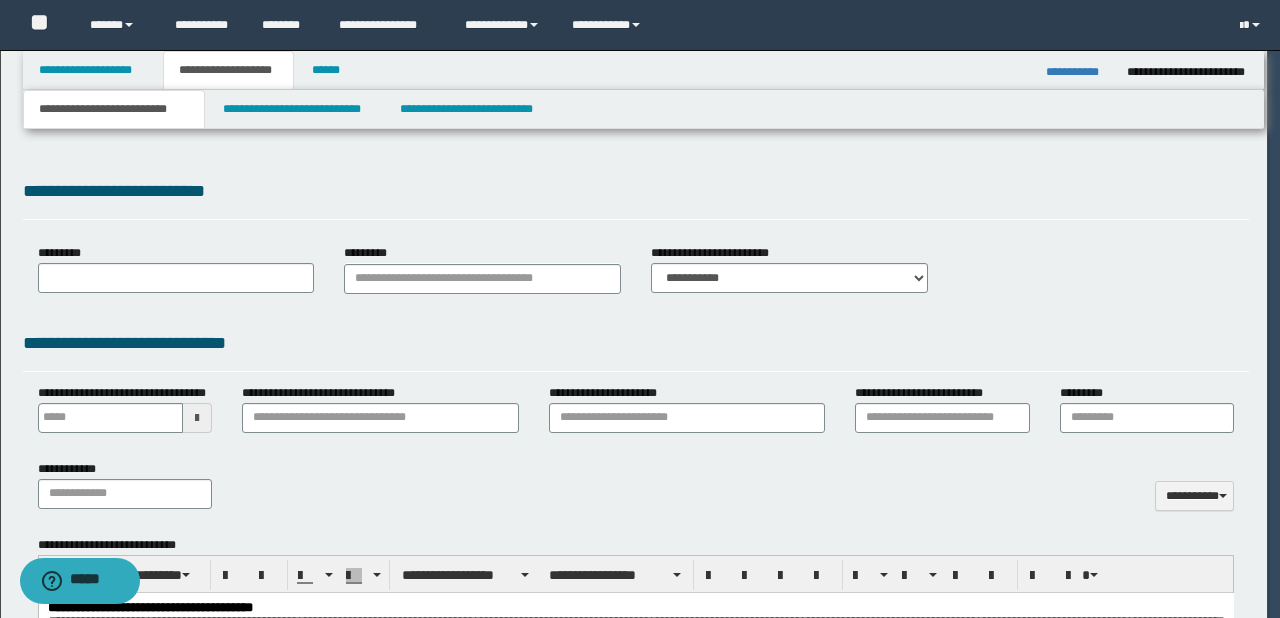 select on "*" 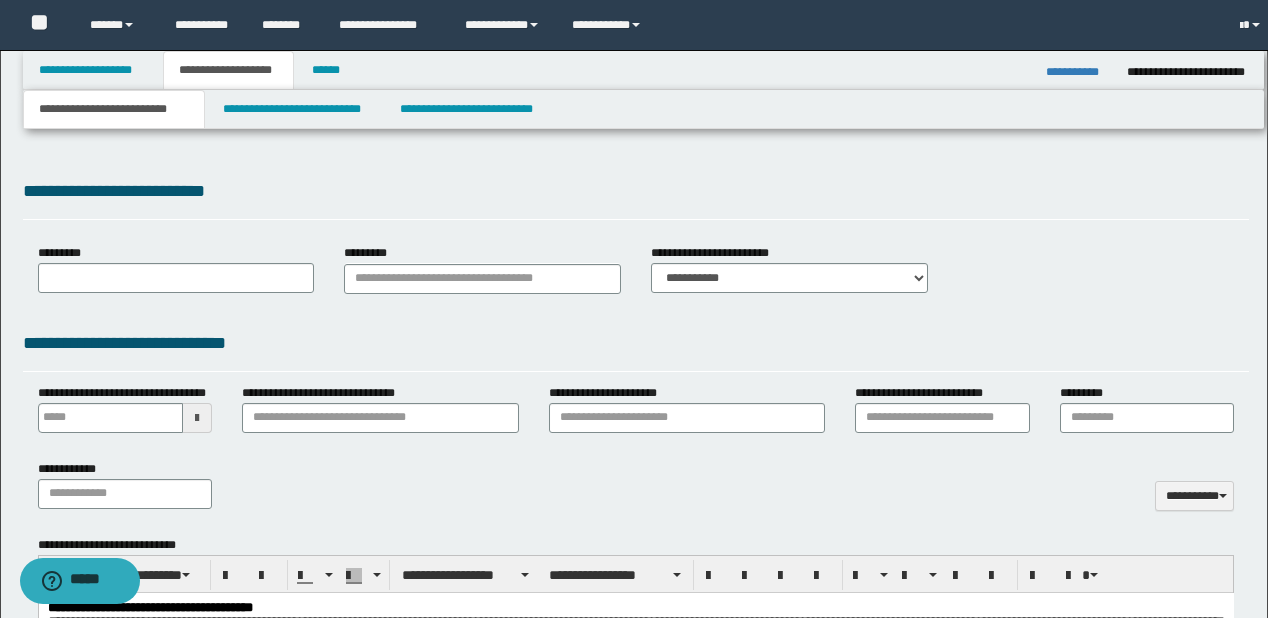 type 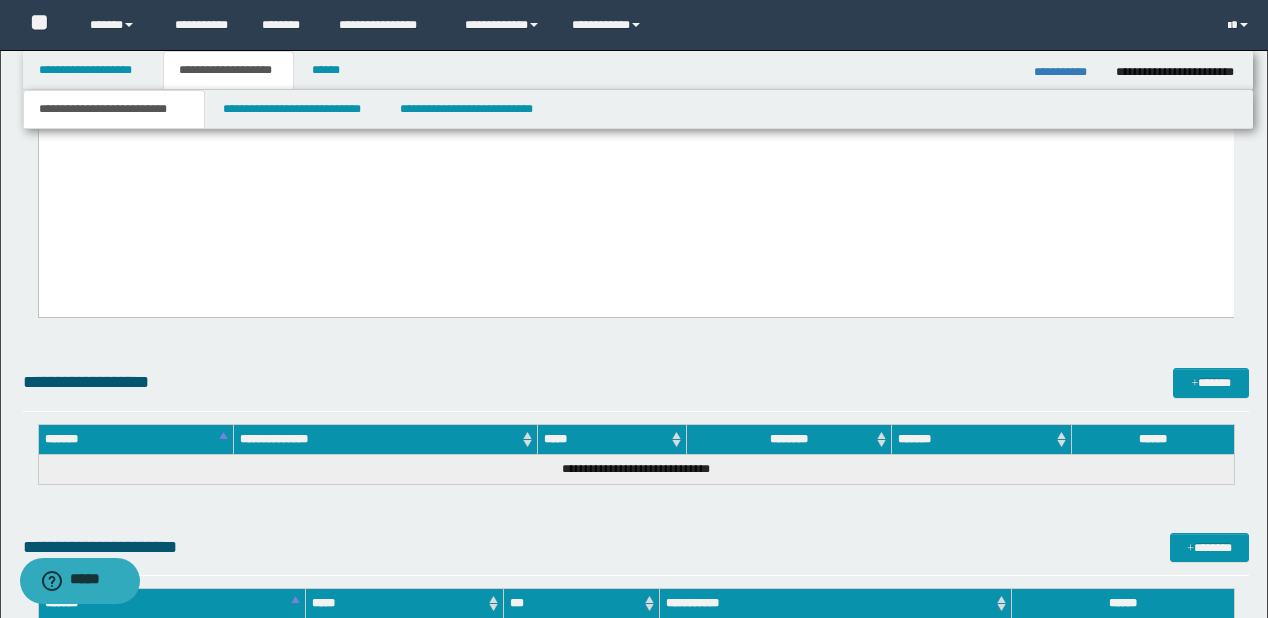 scroll, scrollTop: 7120, scrollLeft: 0, axis: vertical 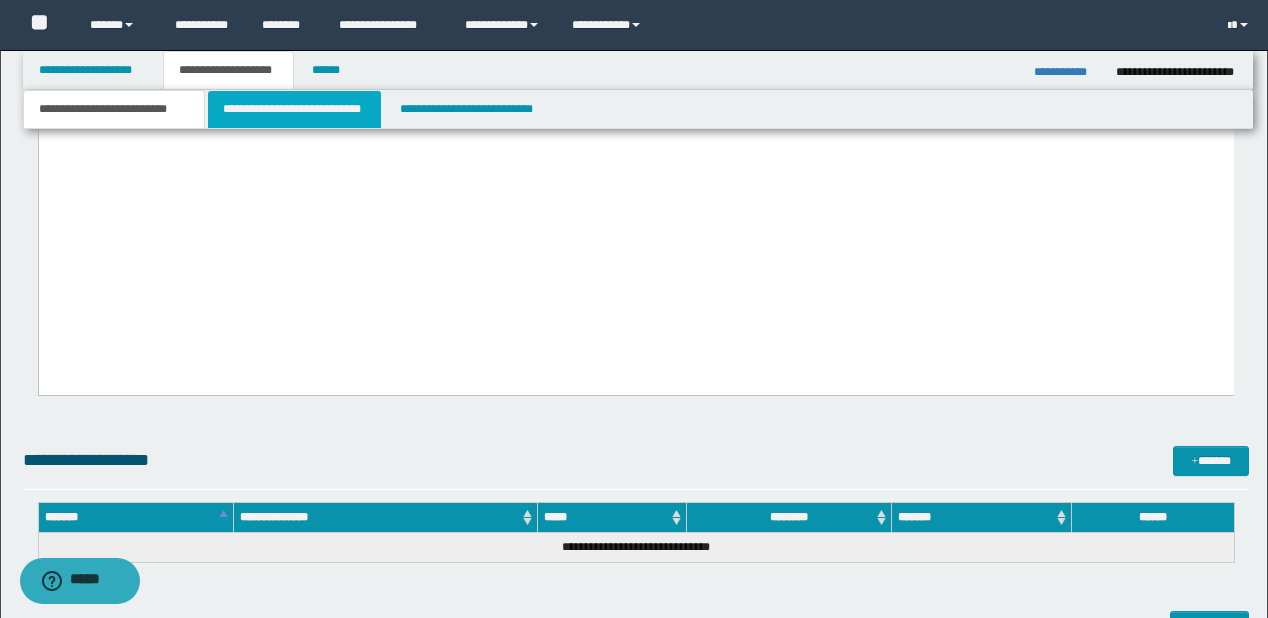 click on "**********" at bounding box center (294, 109) 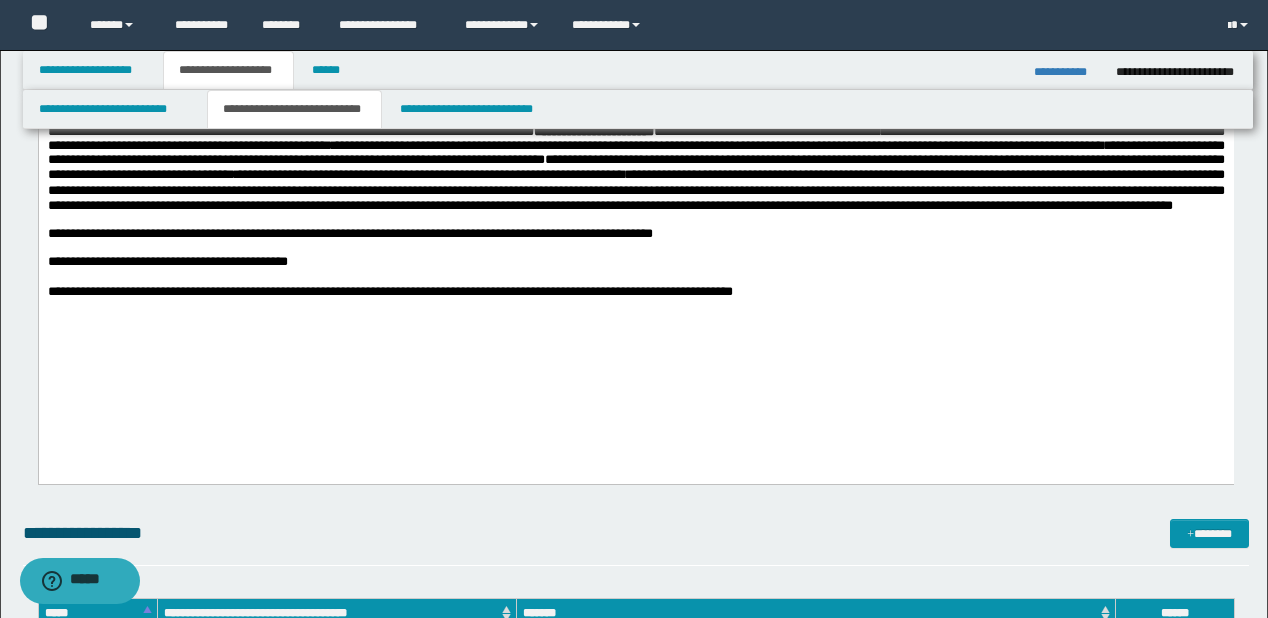 scroll, scrollTop: 1040, scrollLeft: 0, axis: vertical 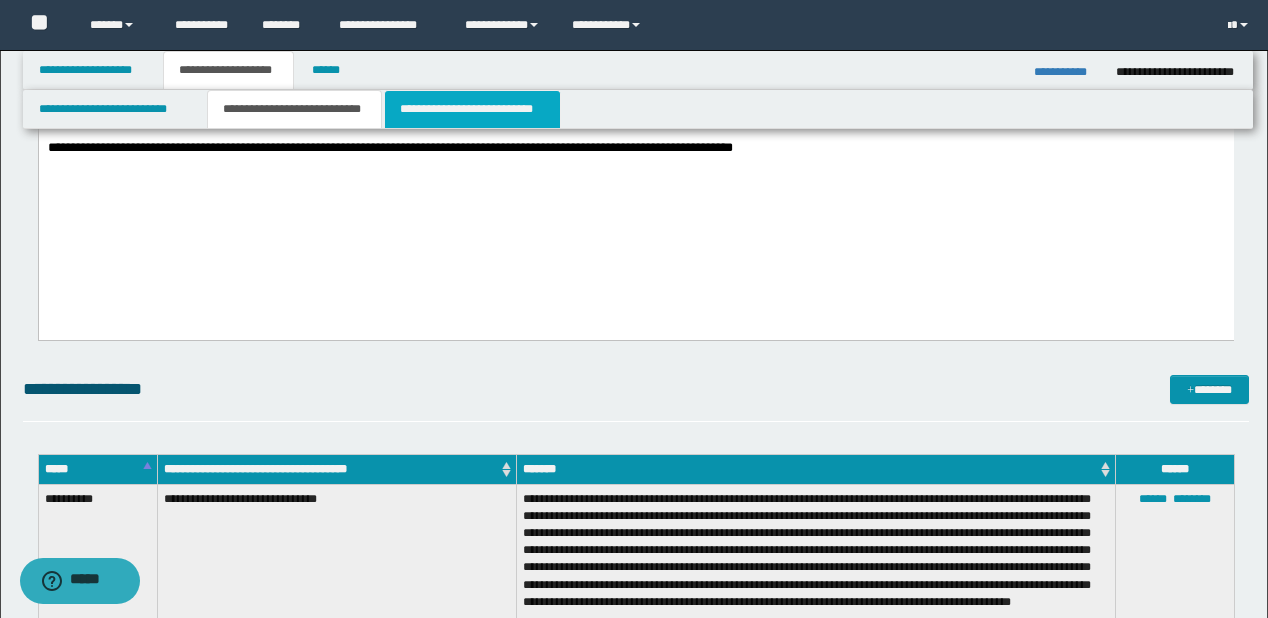 click on "**********" at bounding box center [472, 109] 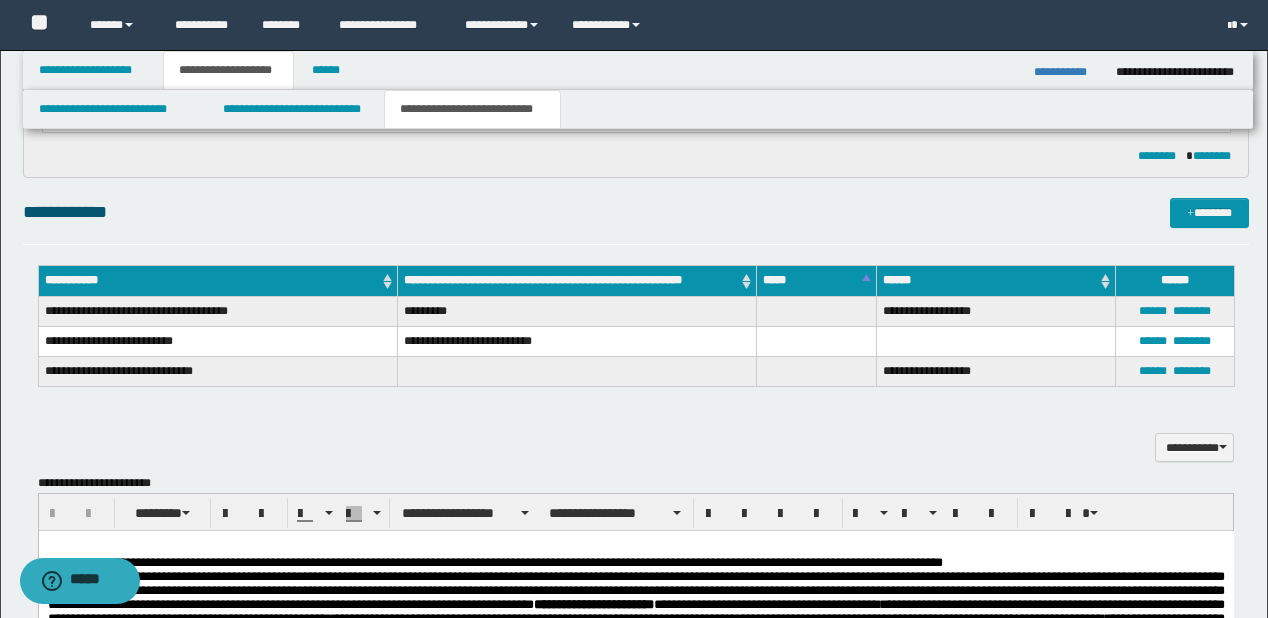 scroll, scrollTop: 1200, scrollLeft: 0, axis: vertical 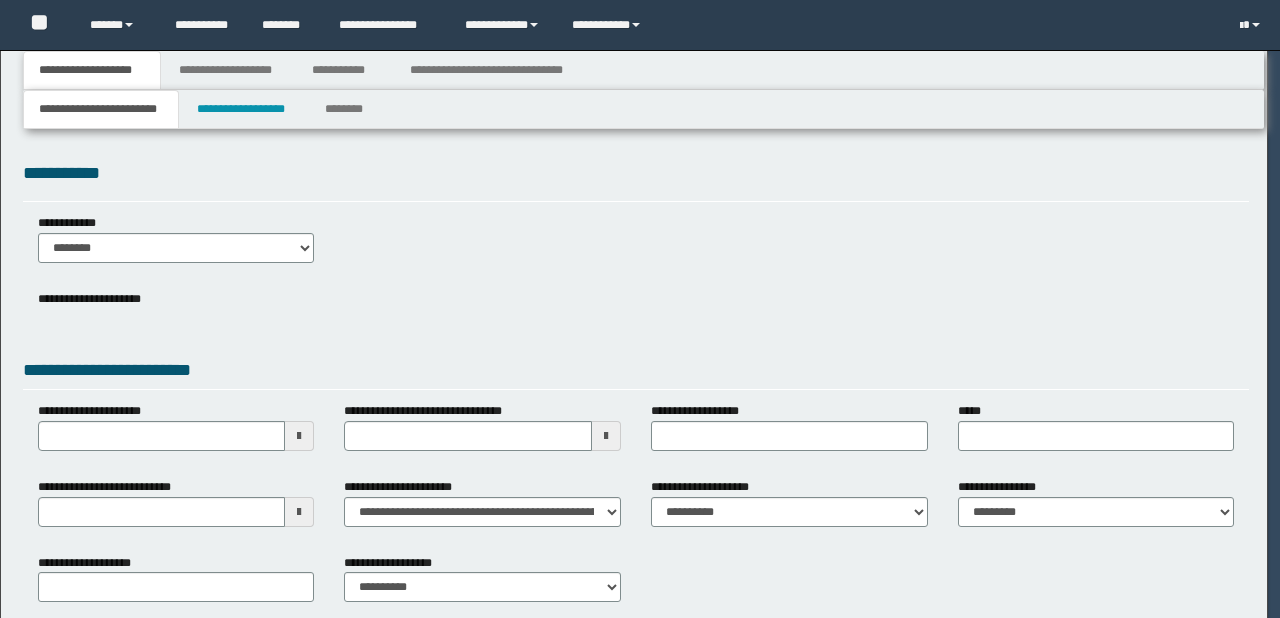 type on "**********" 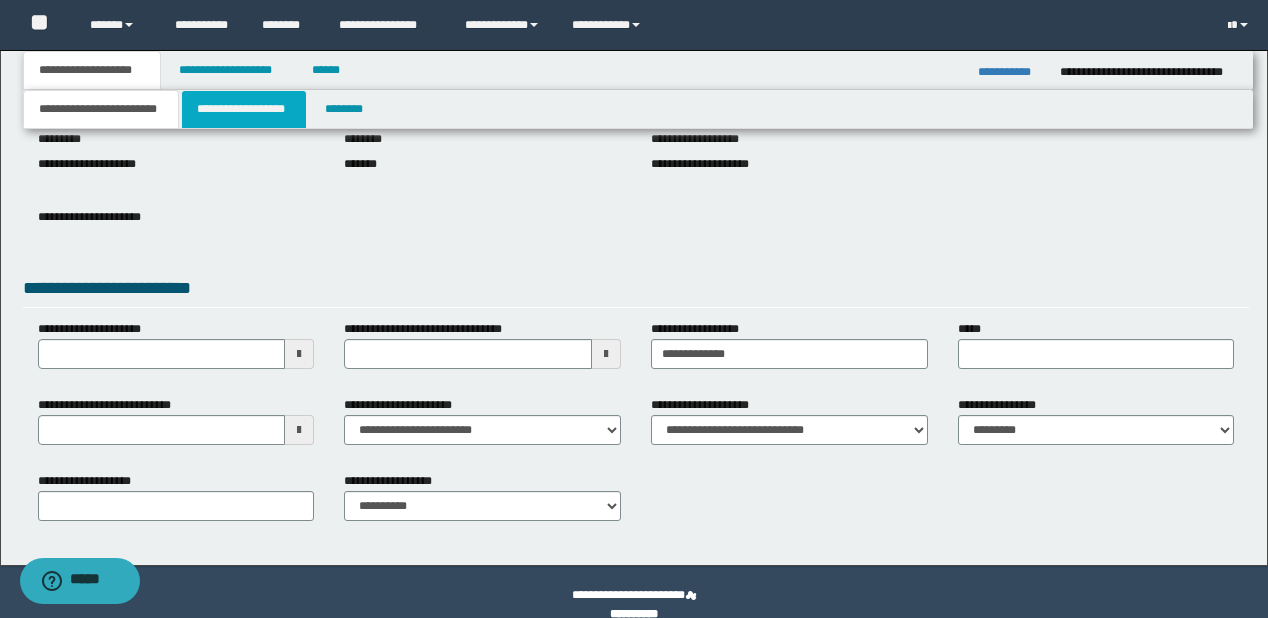 scroll, scrollTop: 240, scrollLeft: 0, axis: vertical 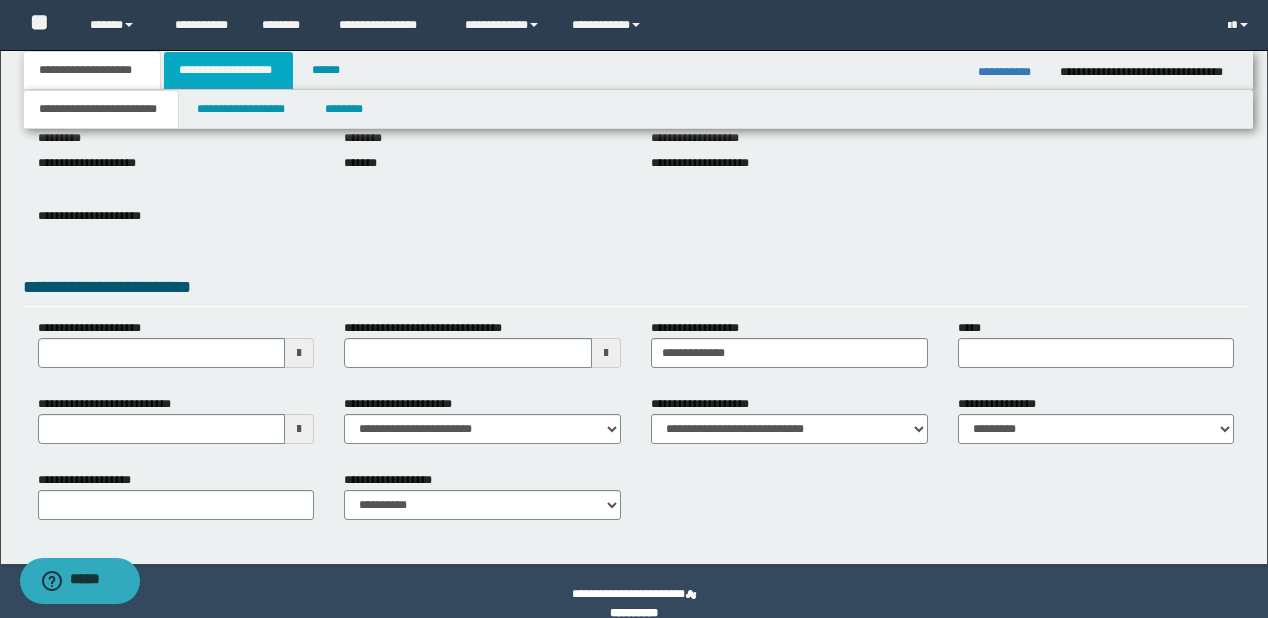 click on "**********" at bounding box center (228, 70) 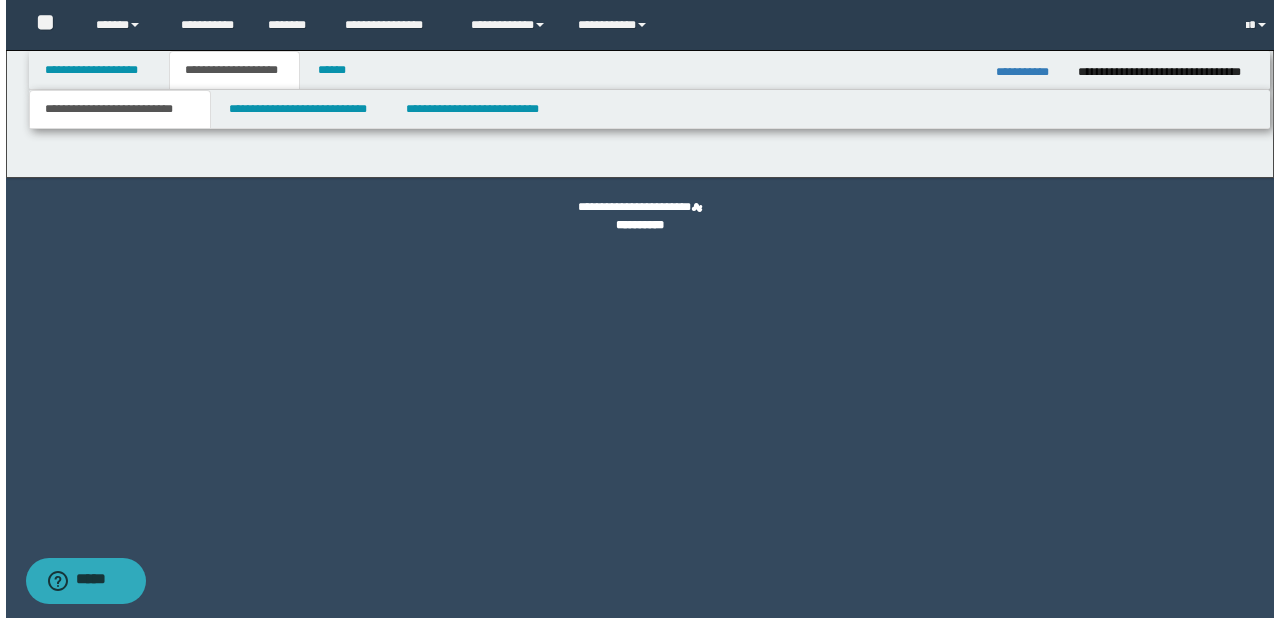 scroll, scrollTop: 0, scrollLeft: 0, axis: both 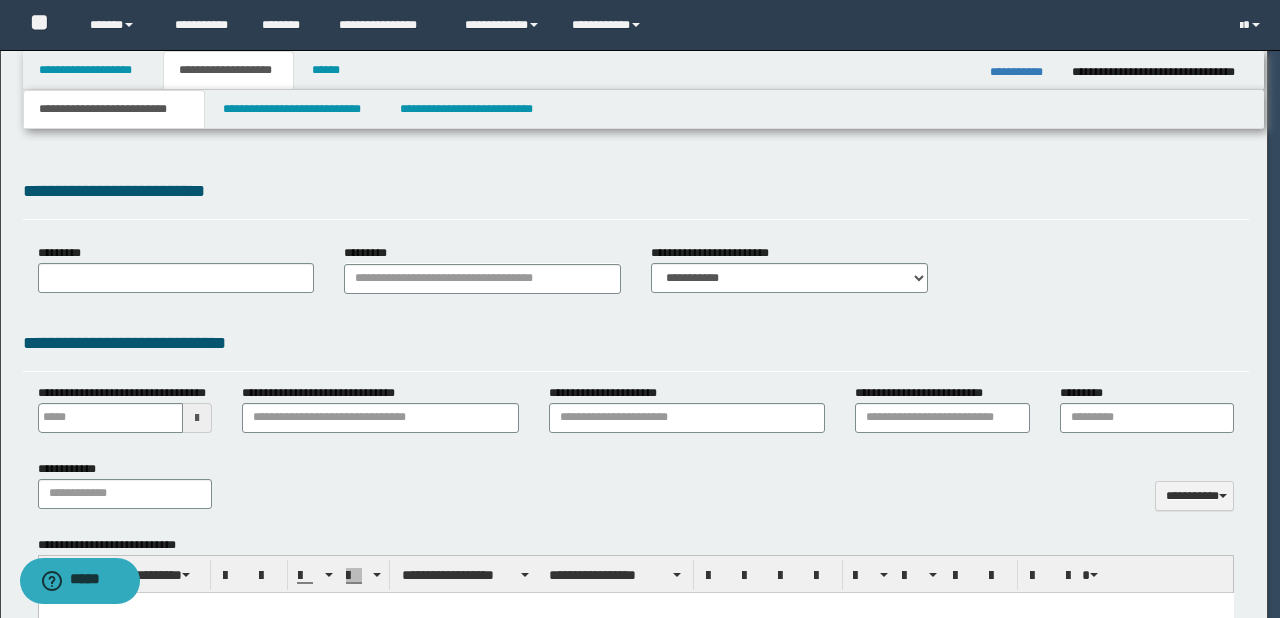 type 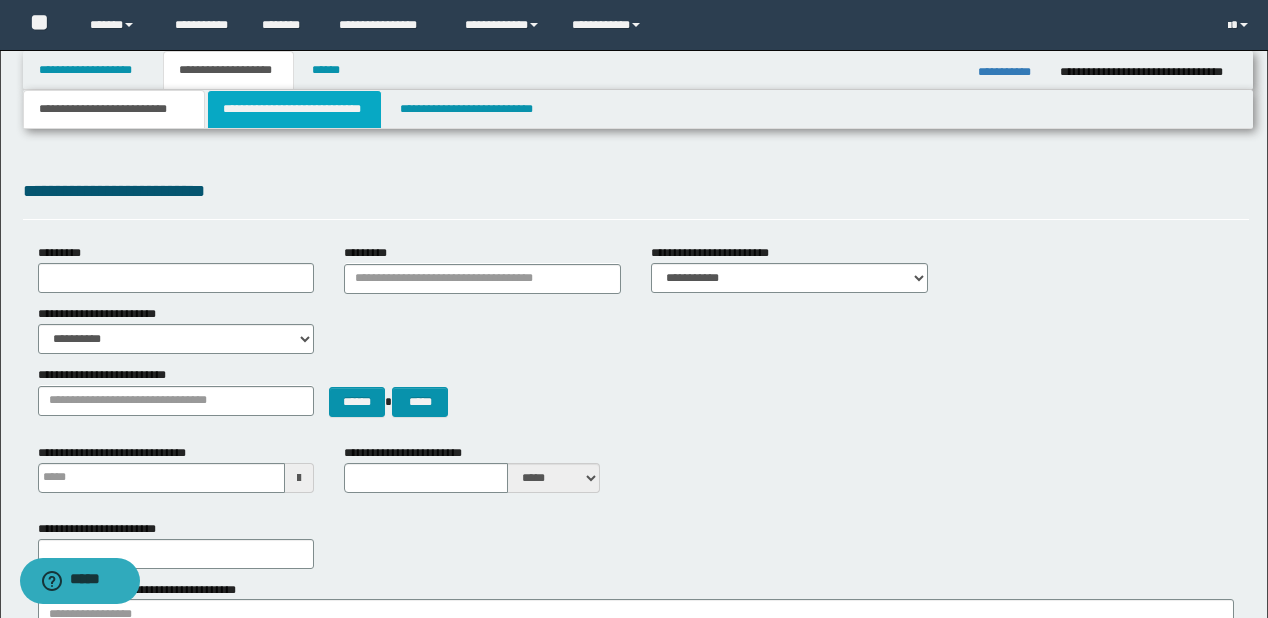 click on "**********" at bounding box center [294, 109] 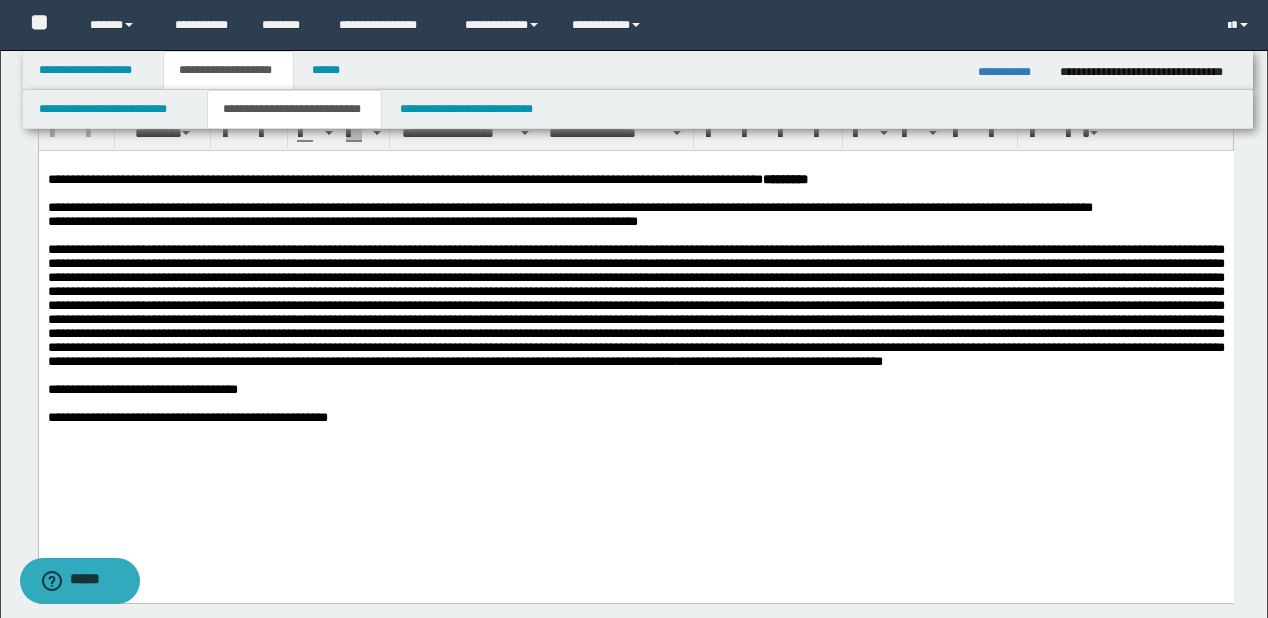scroll, scrollTop: 720, scrollLeft: 0, axis: vertical 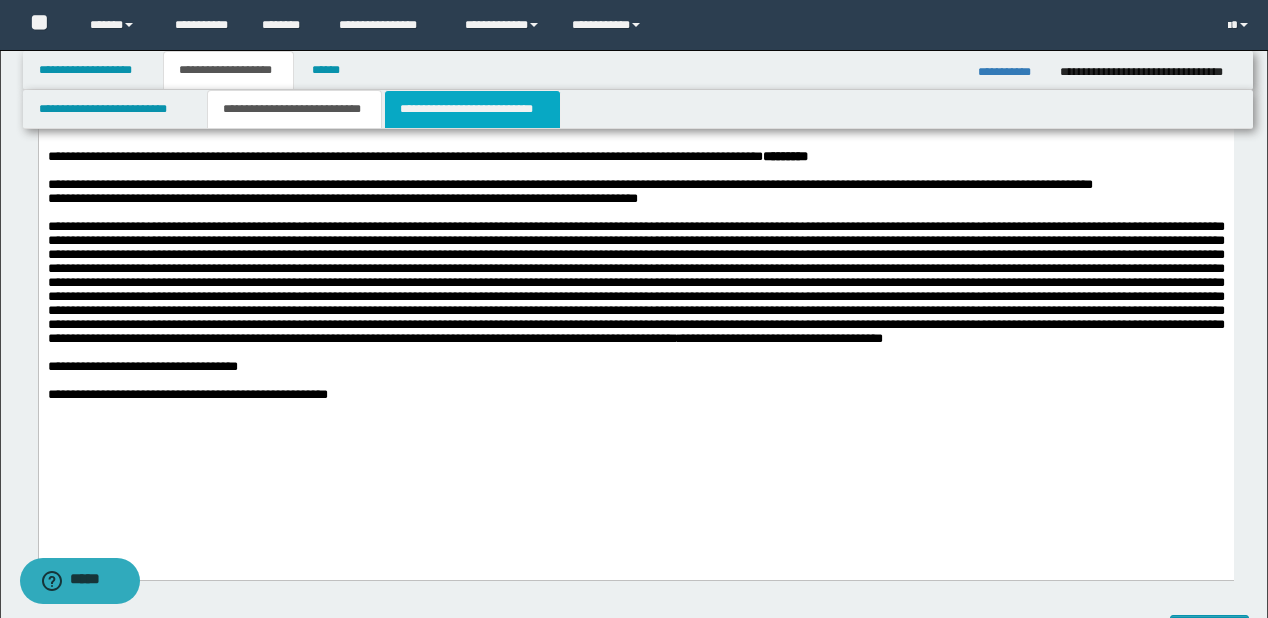 click on "**********" at bounding box center (472, 109) 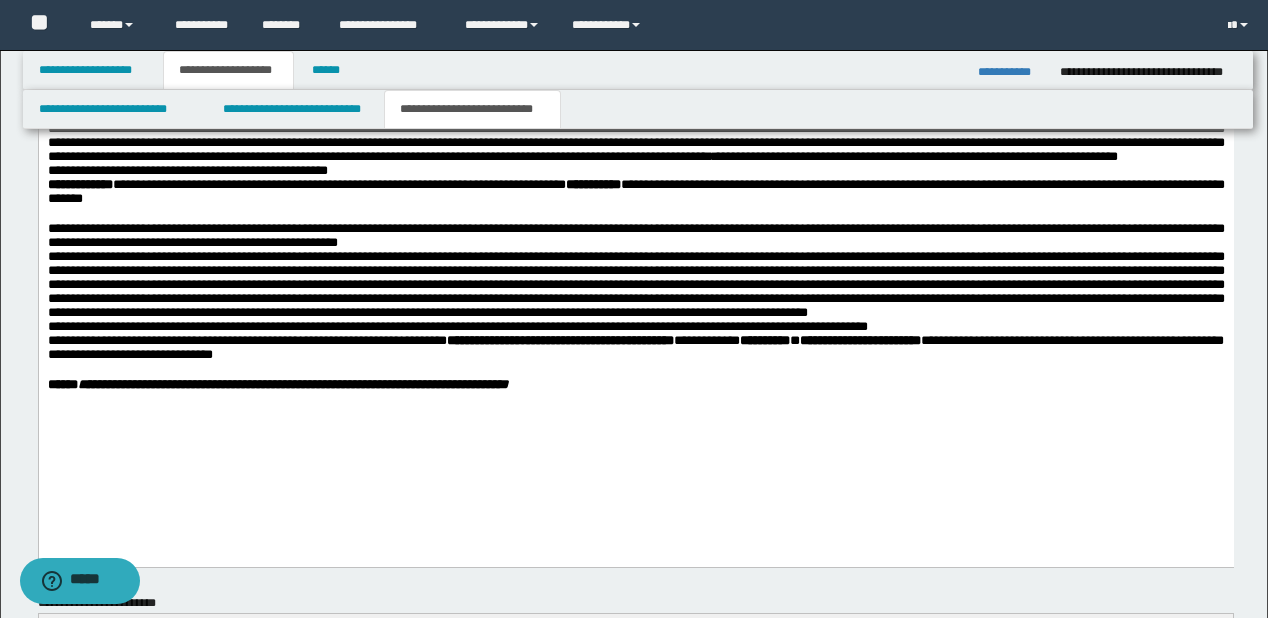 scroll, scrollTop: 880, scrollLeft: 0, axis: vertical 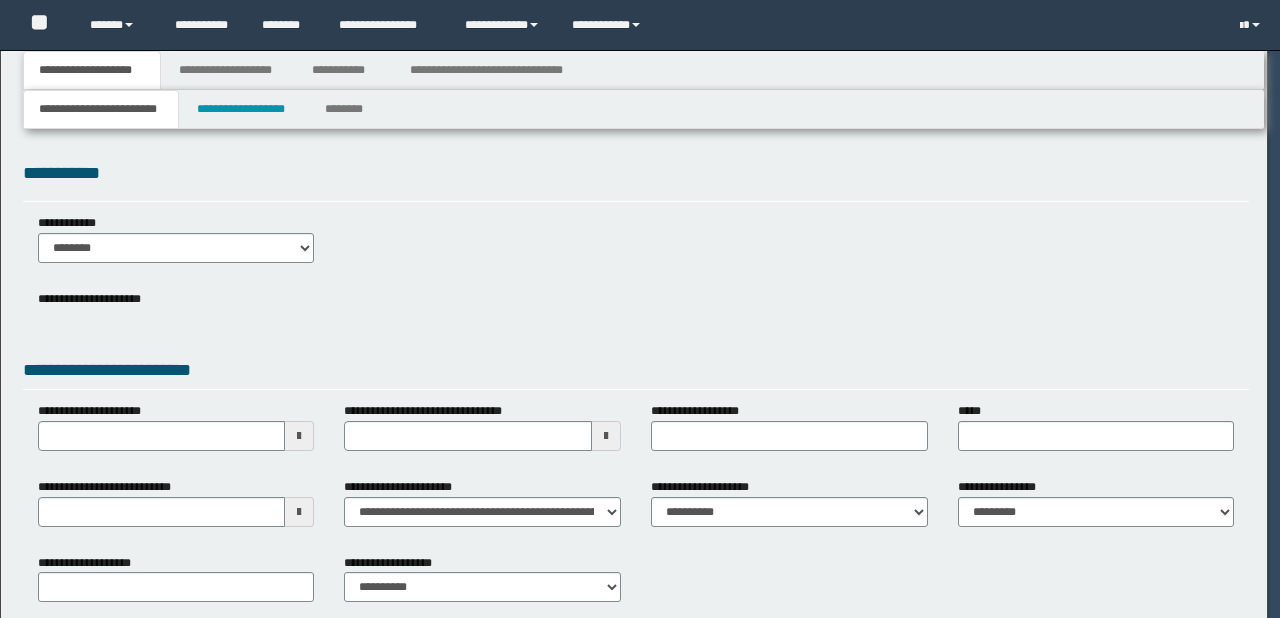 type on "********" 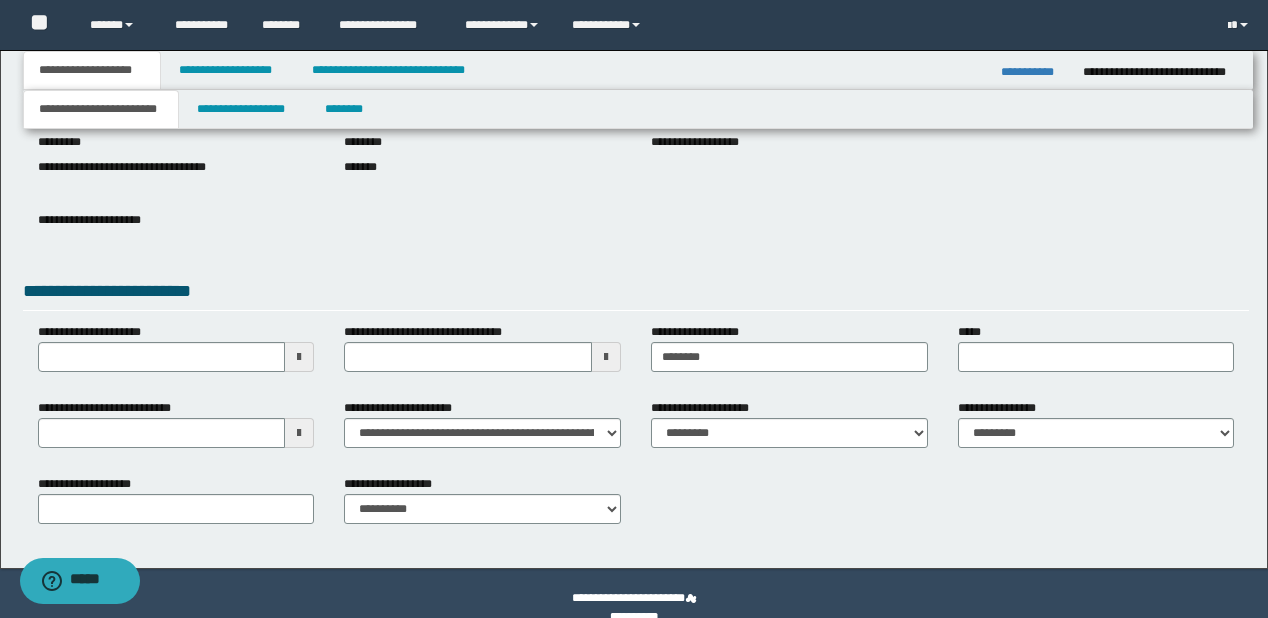 scroll, scrollTop: 240, scrollLeft: 0, axis: vertical 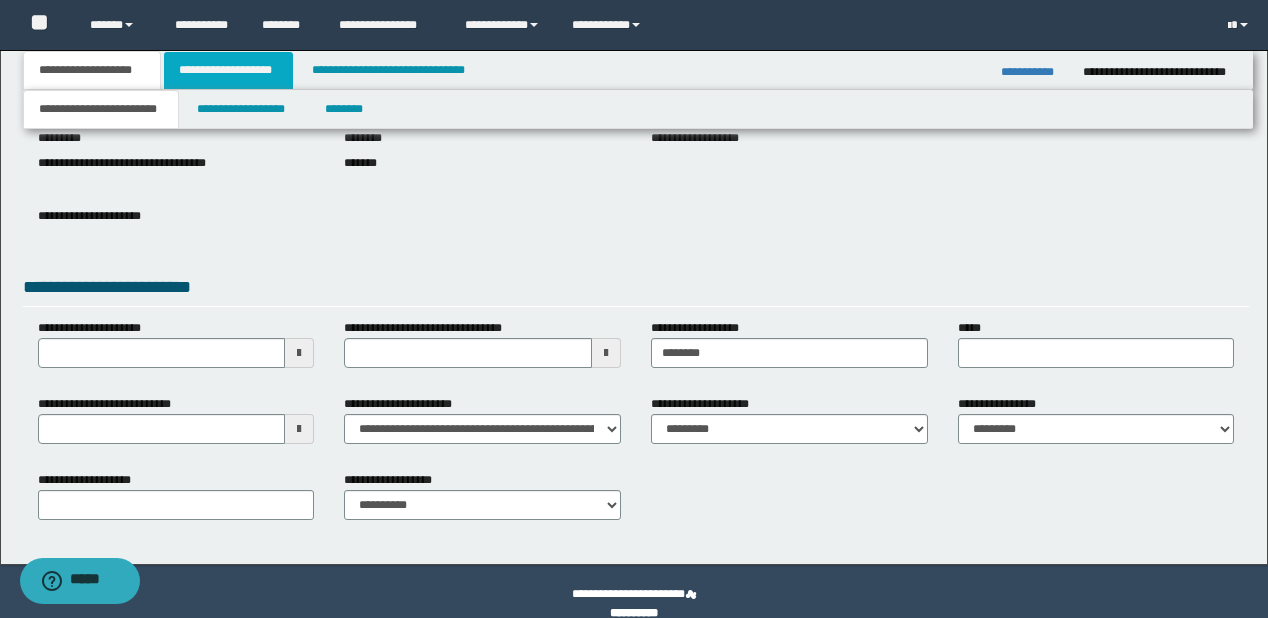 click on "**********" at bounding box center [228, 70] 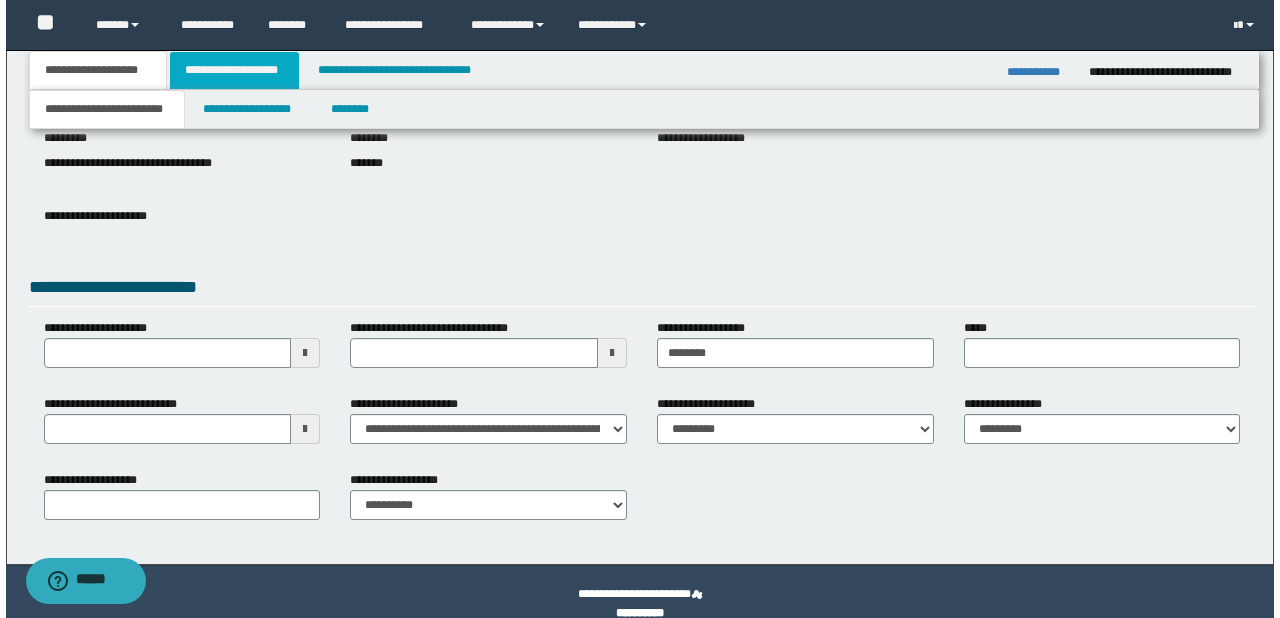 scroll, scrollTop: 0, scrollLeft: 0, axis: both 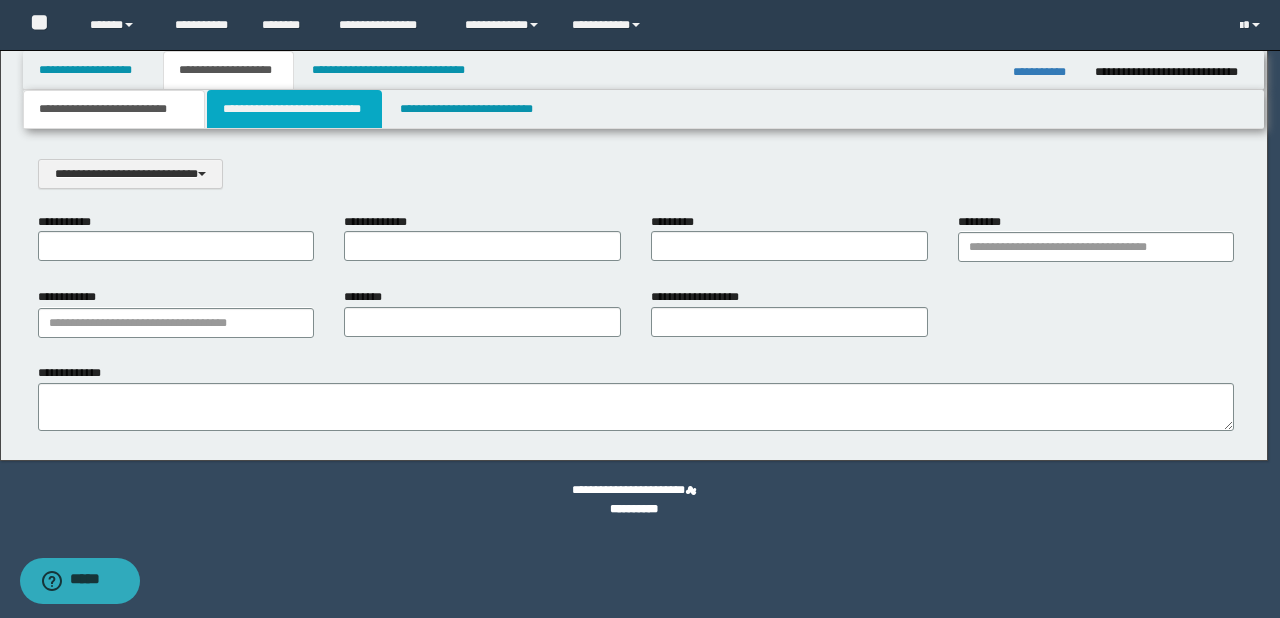 click on "**********" at bounding box center (294, 109) 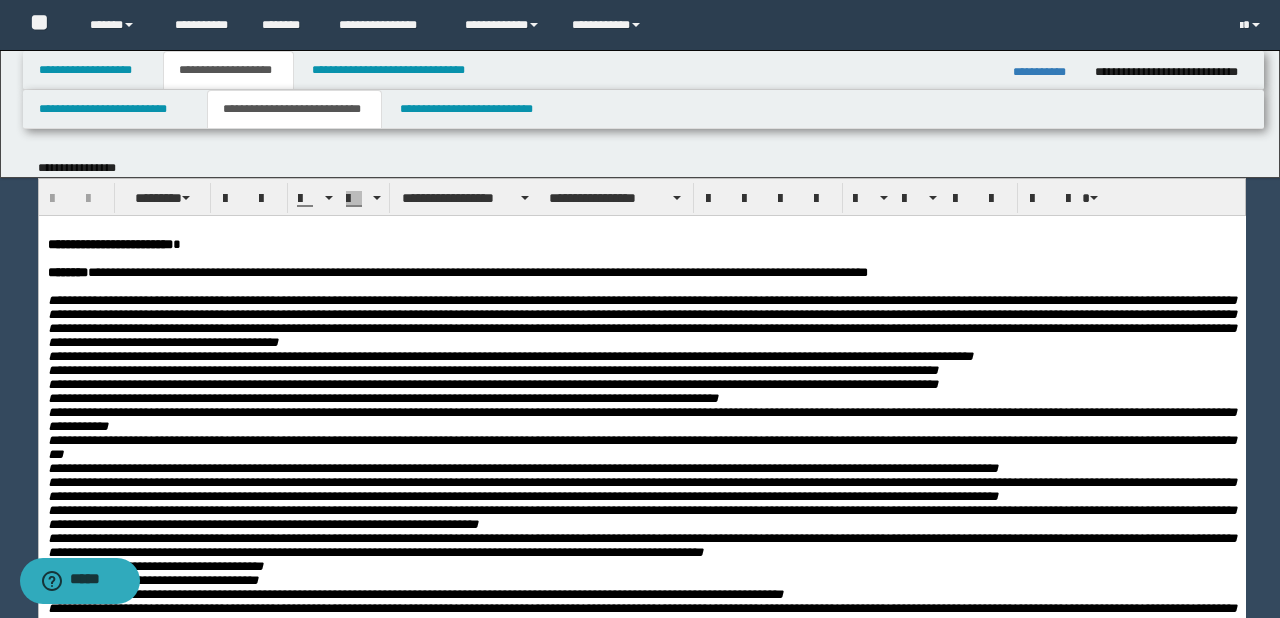 scroll, scrollTop: 0, scrollLeft: 0, axis: both 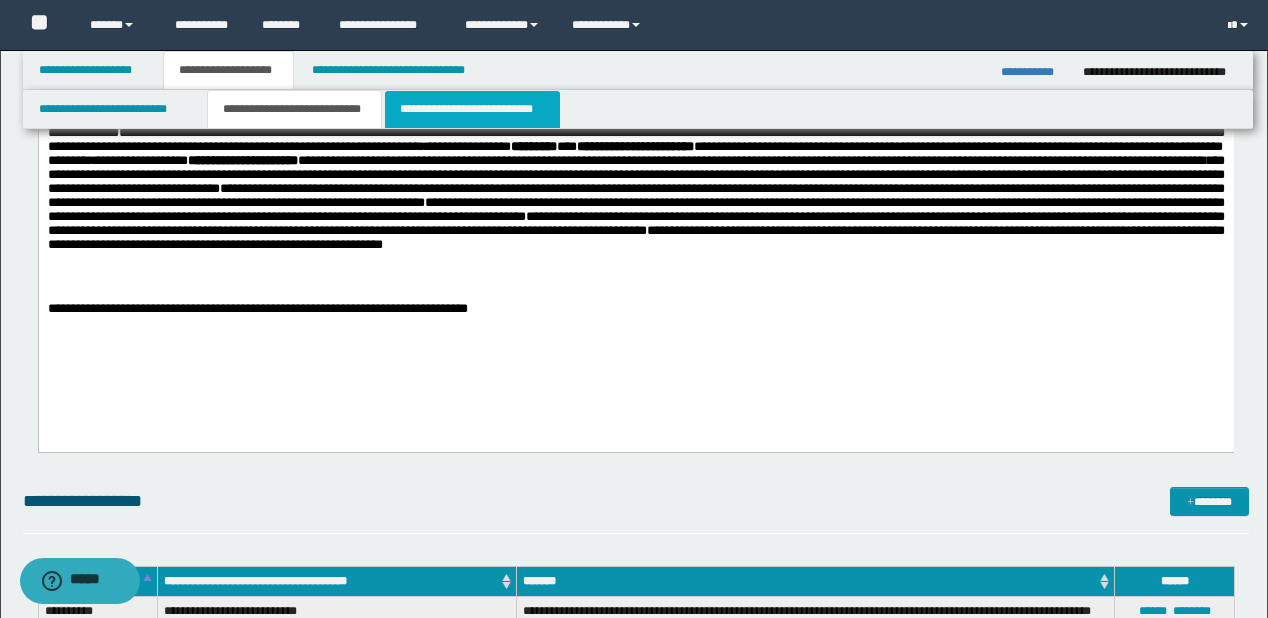 click on "**********" at bounding box center (472, 109) 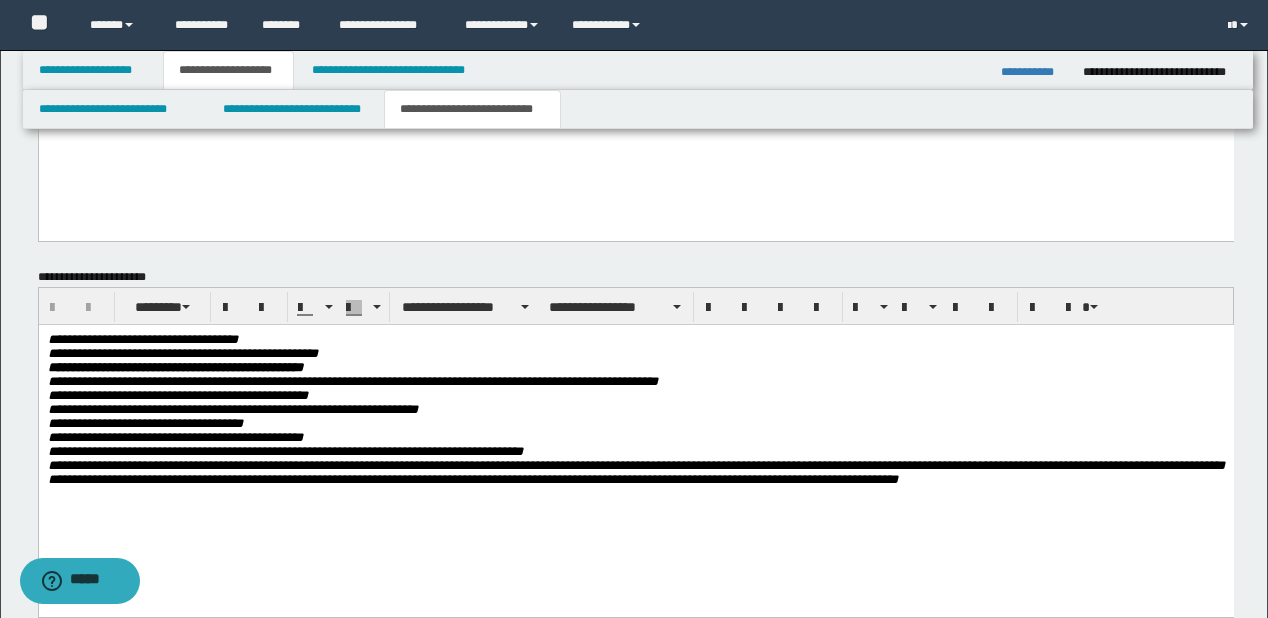 scroll, scrollTop: 2000, scrollLeft: 0, axis: vertical 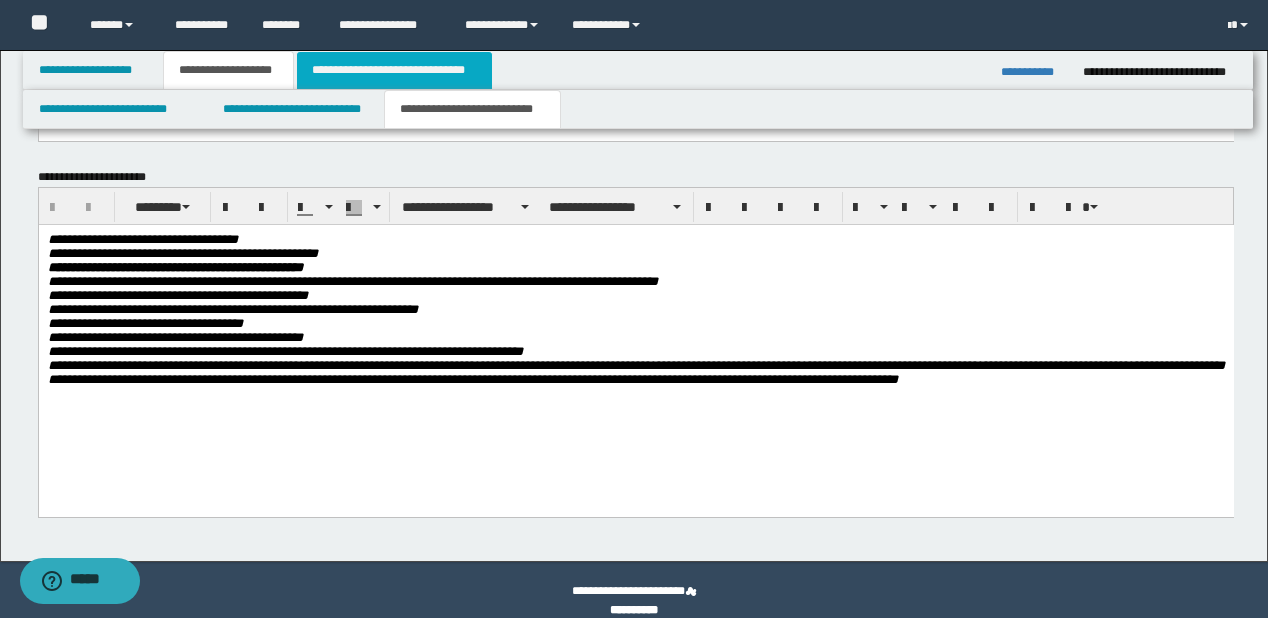 click on "**********" at bounding box center [394, 70] 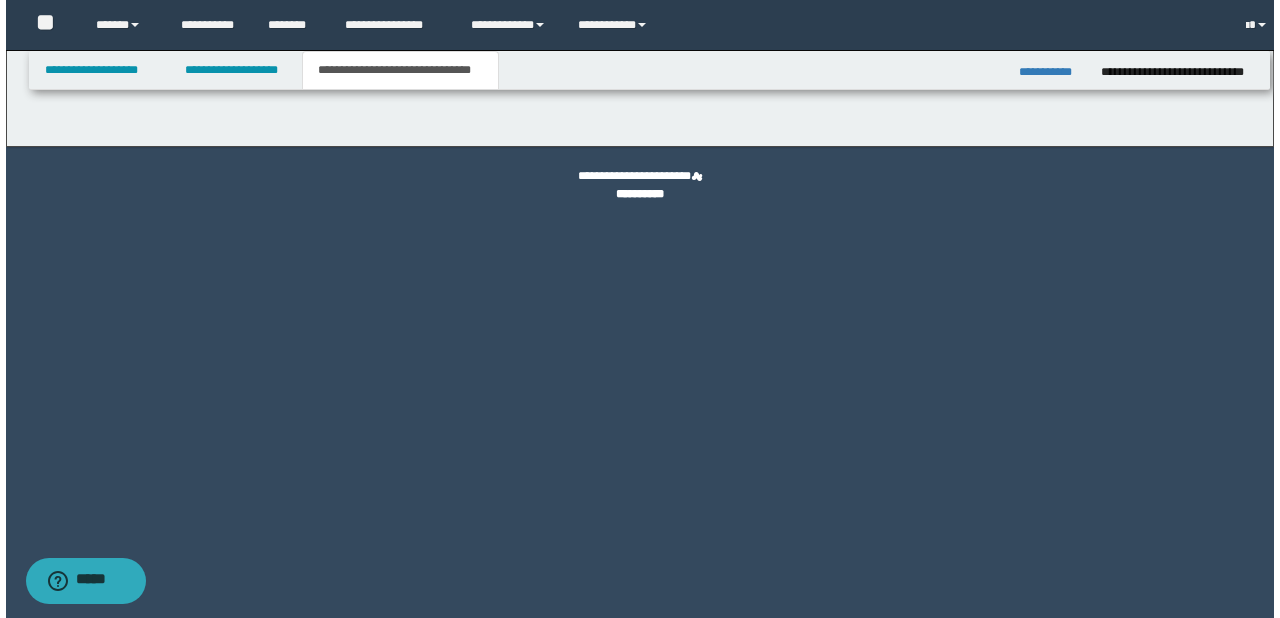 scroll, scrollTop: 0, scrollLeft: 0, axis: both 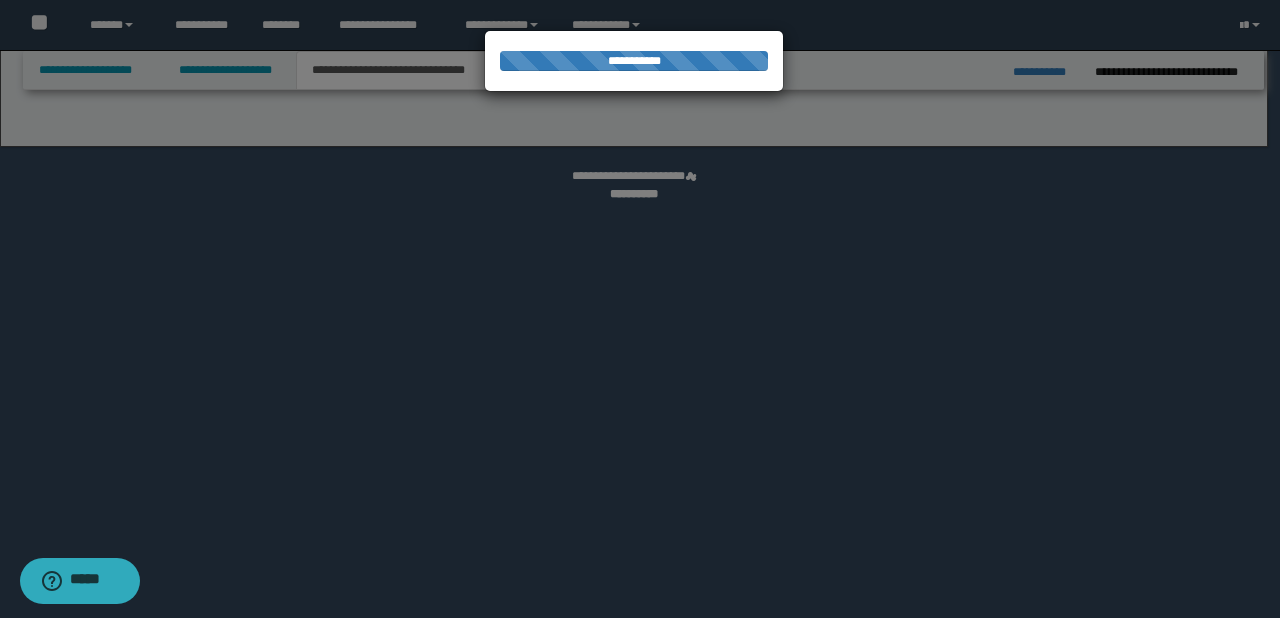 select on "*" 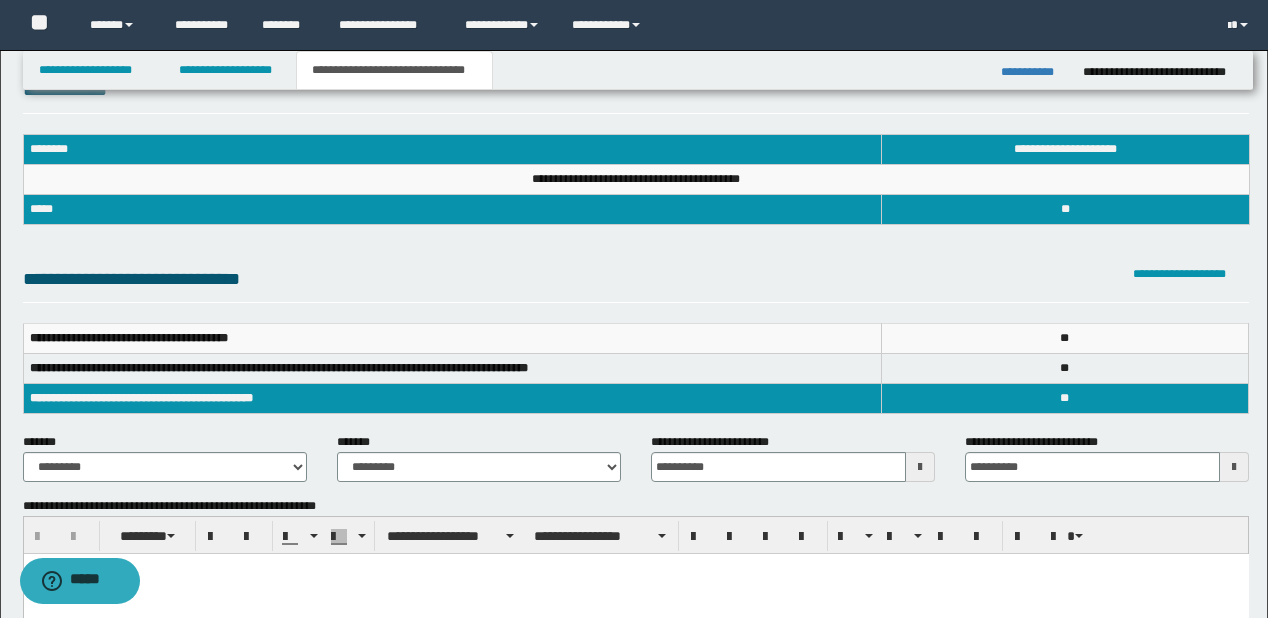 scroll, scrollTop: 80, scrollLeft: 0, axis: vertical 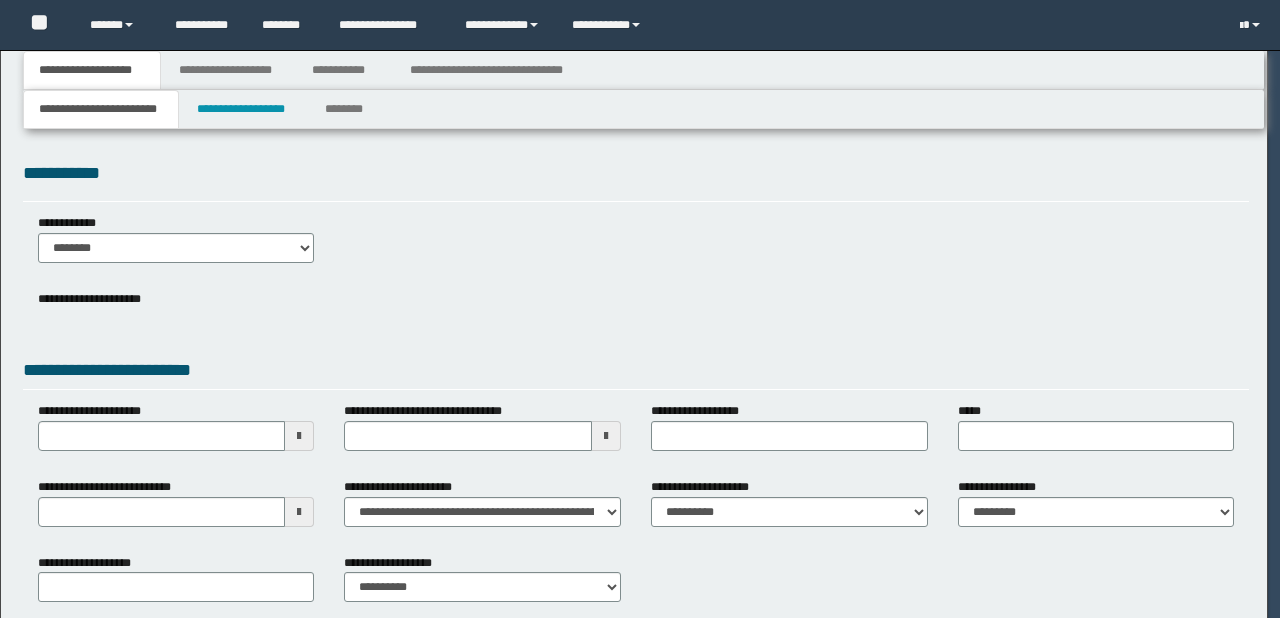 type on "**********" 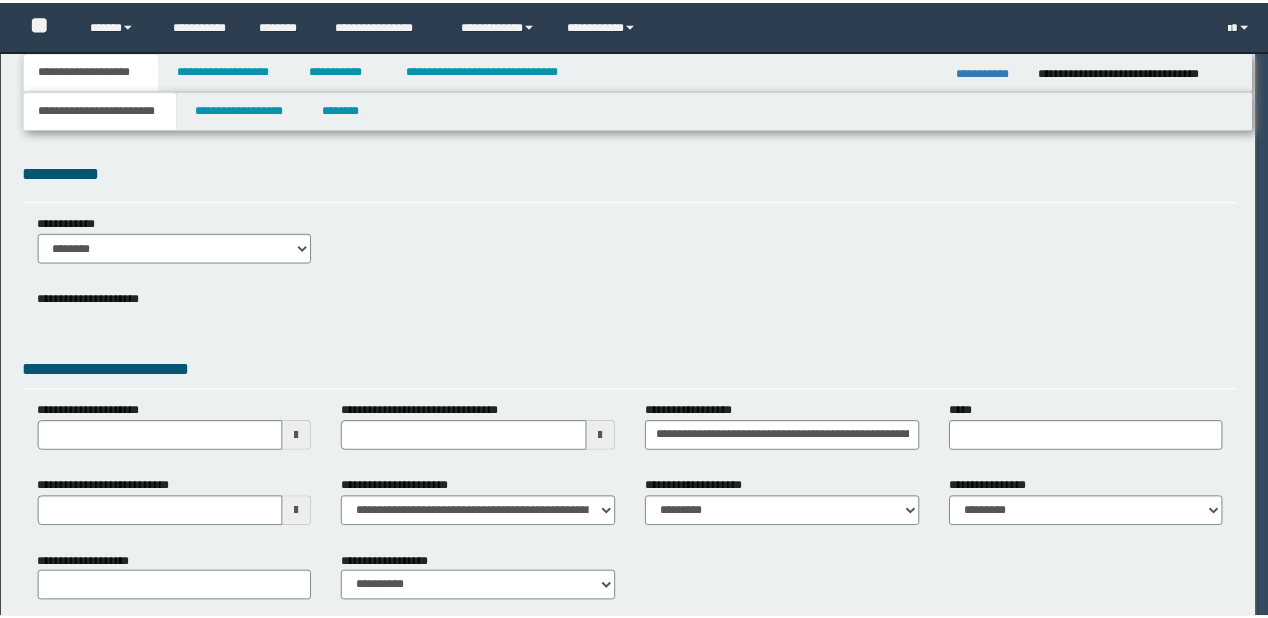 scroll, scrollTop: 0, scrollLeft: 0, axis: both 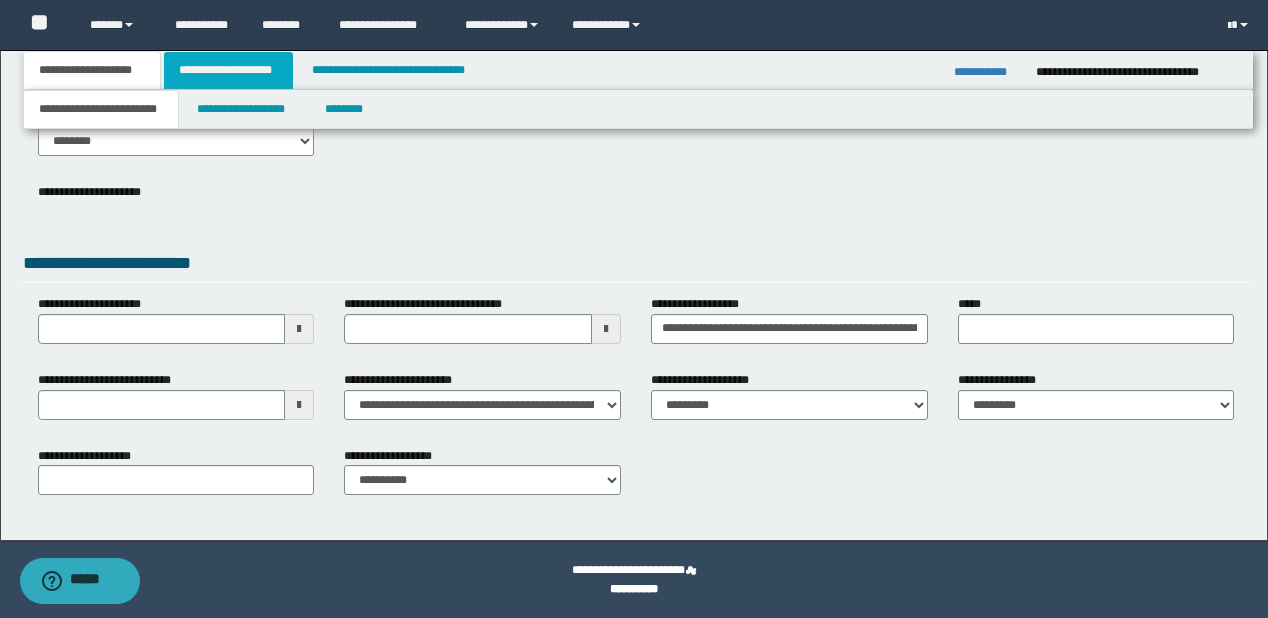 click on "**********" at bounding box center [228, 70] 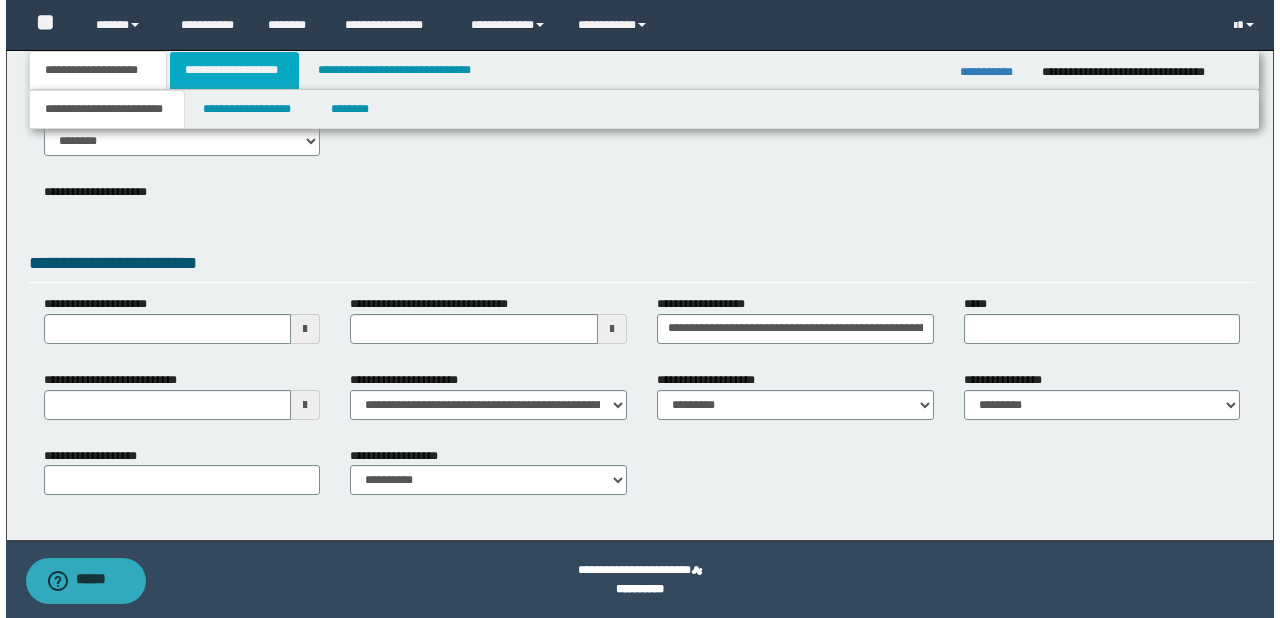 scroll, scrollTop: 0, scrollLeft: 0, axis: both 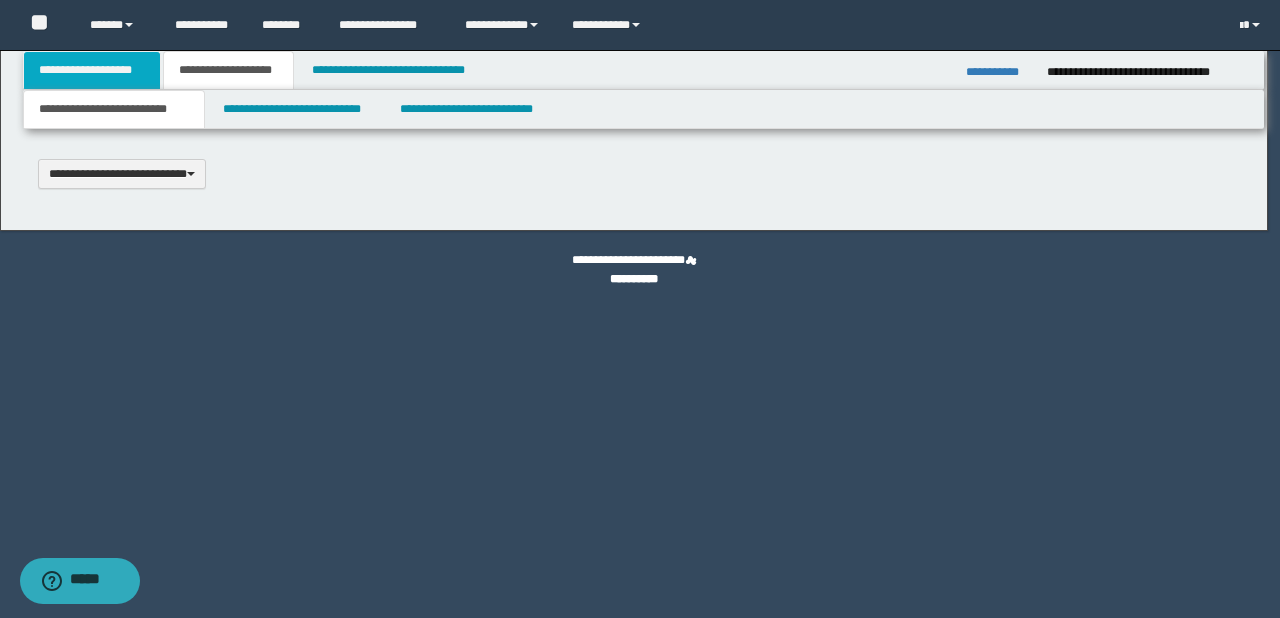 type 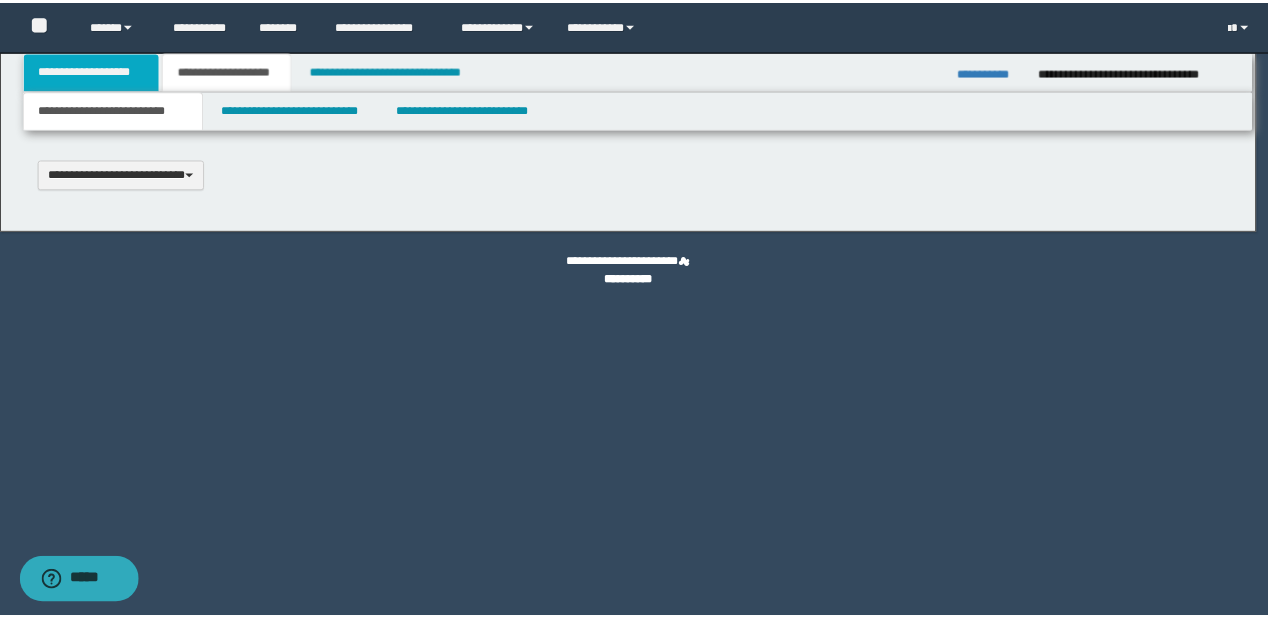 scroll, scrollTop: 0, scrollLeft: 0, axis: both 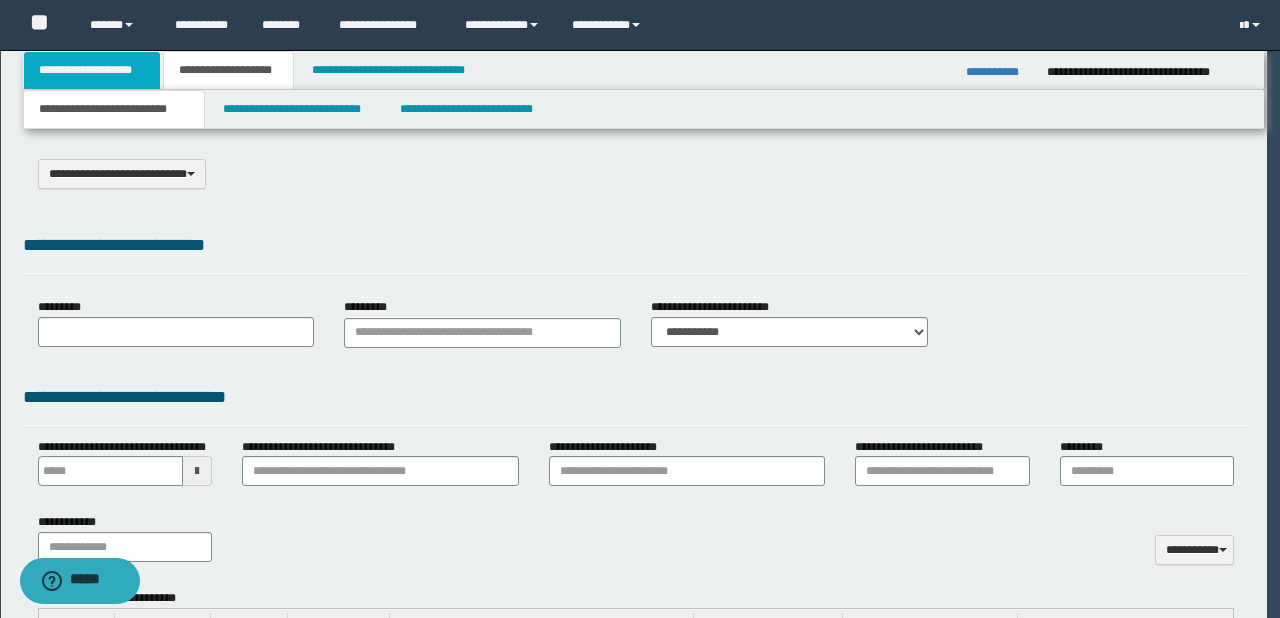 select on "*" 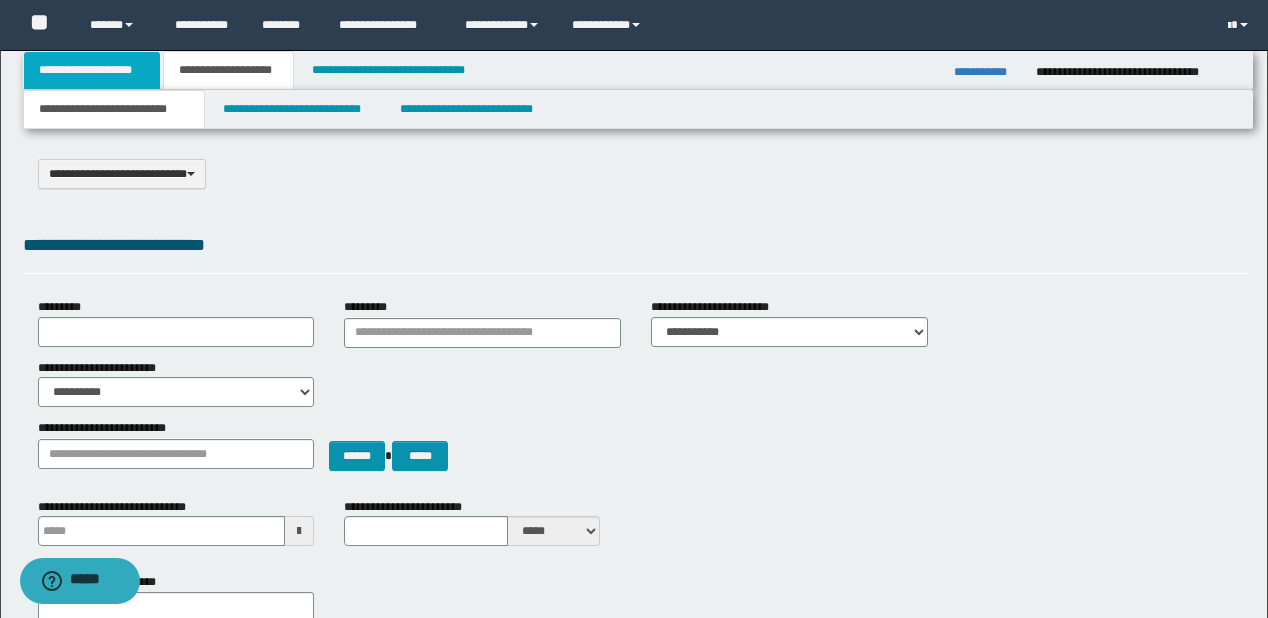 click on "**********" at bounding box center [92, 70] 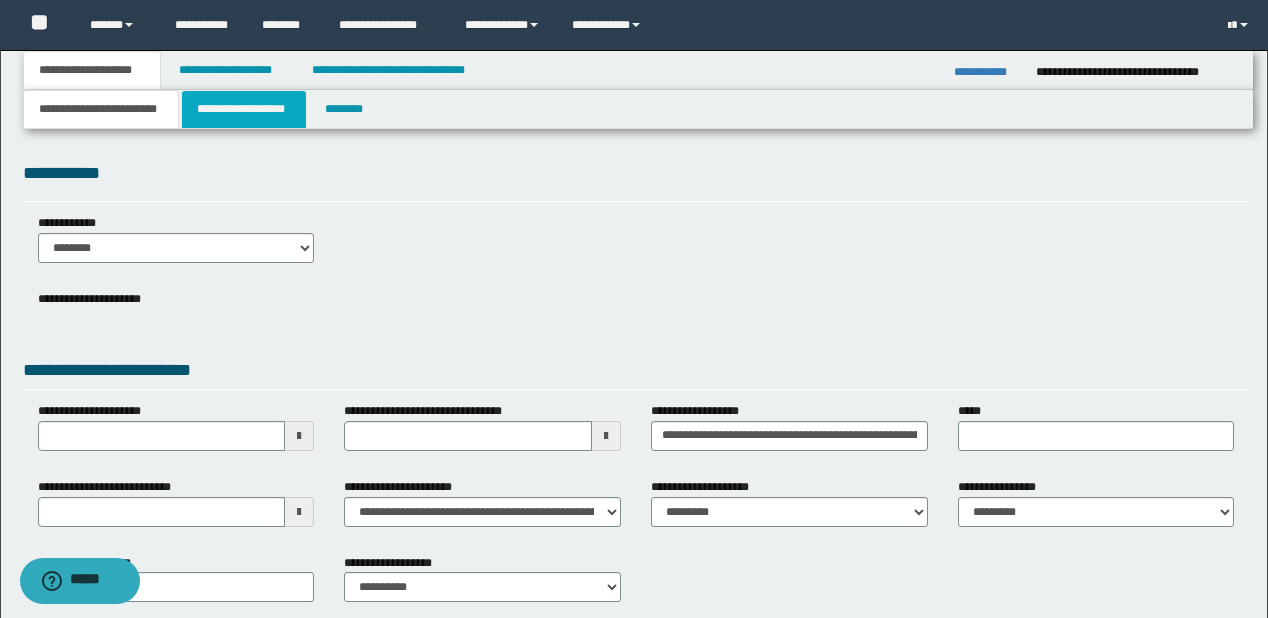 click on "**********" at bounding box center (244, 109) 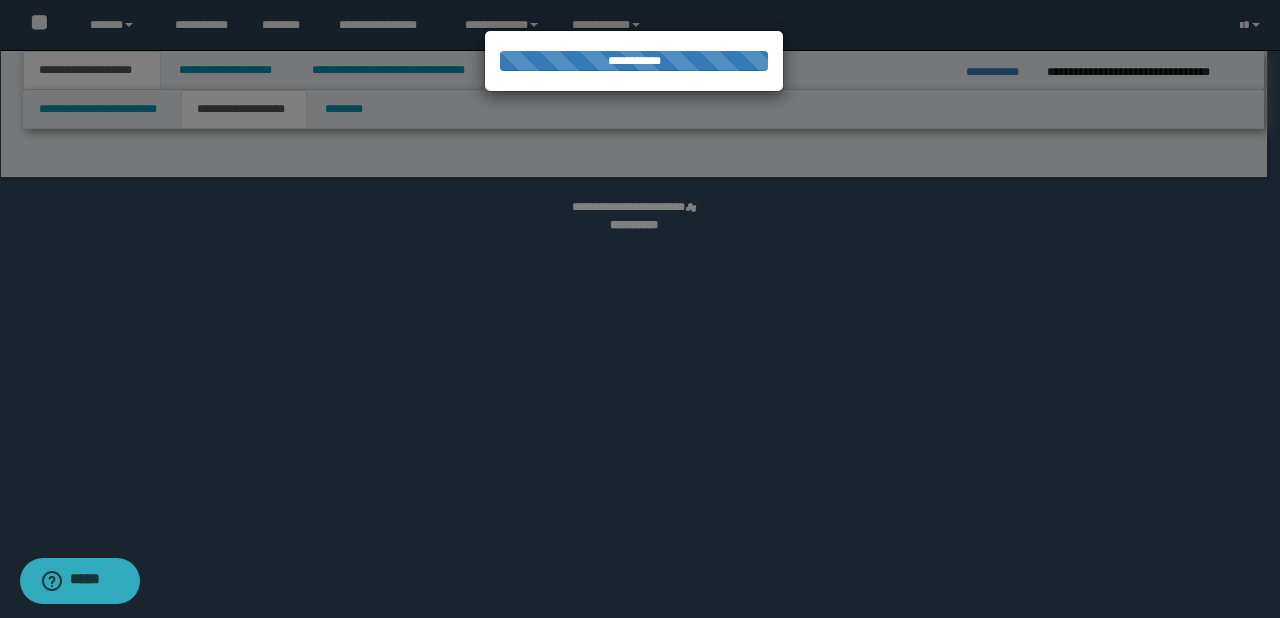 select on "*" 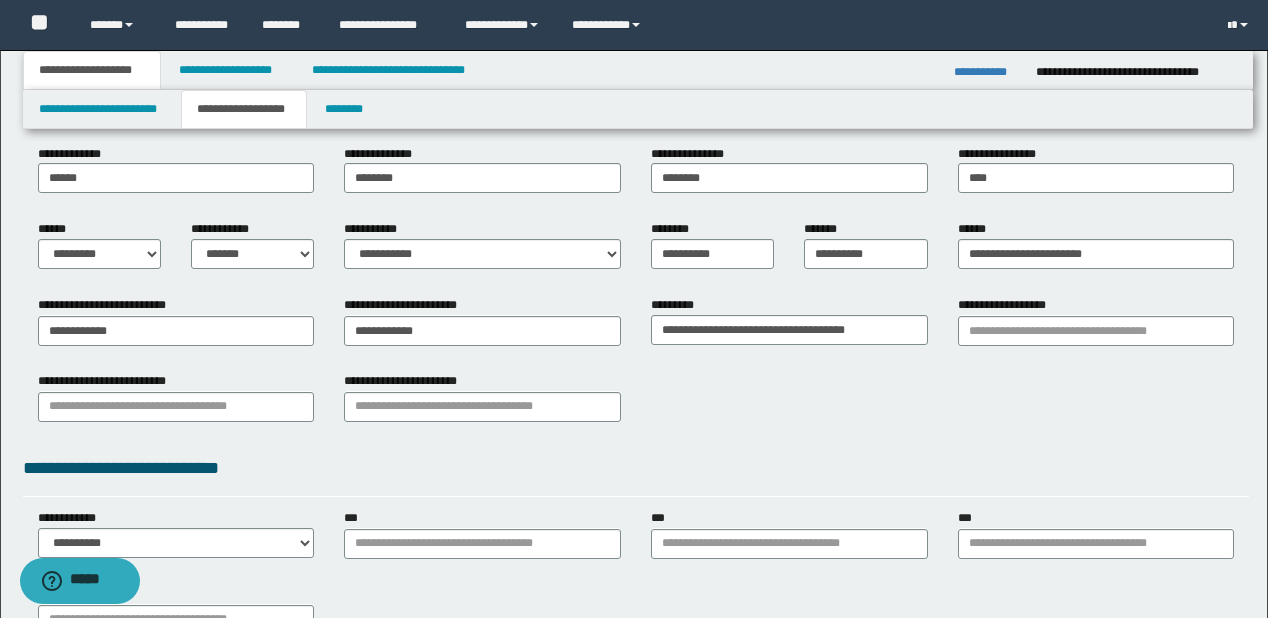 scroll, scrollTop: 240, scrollLeft: 0, axis: vertical 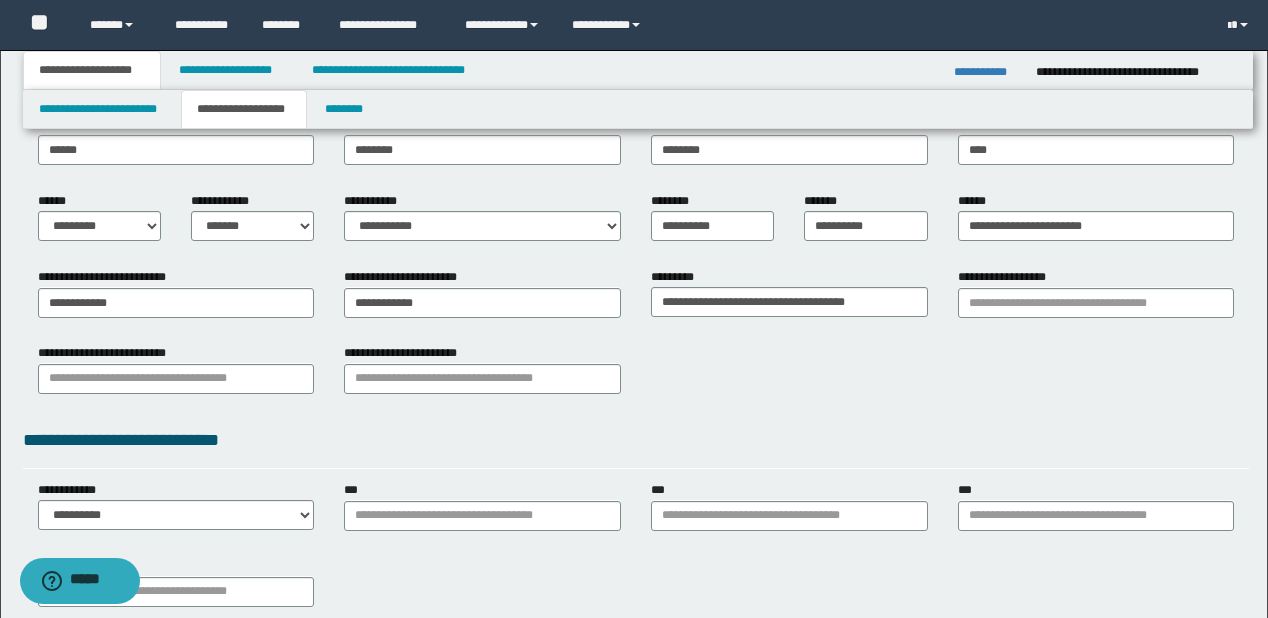 click on "**********" at bounding box center (636, 376) 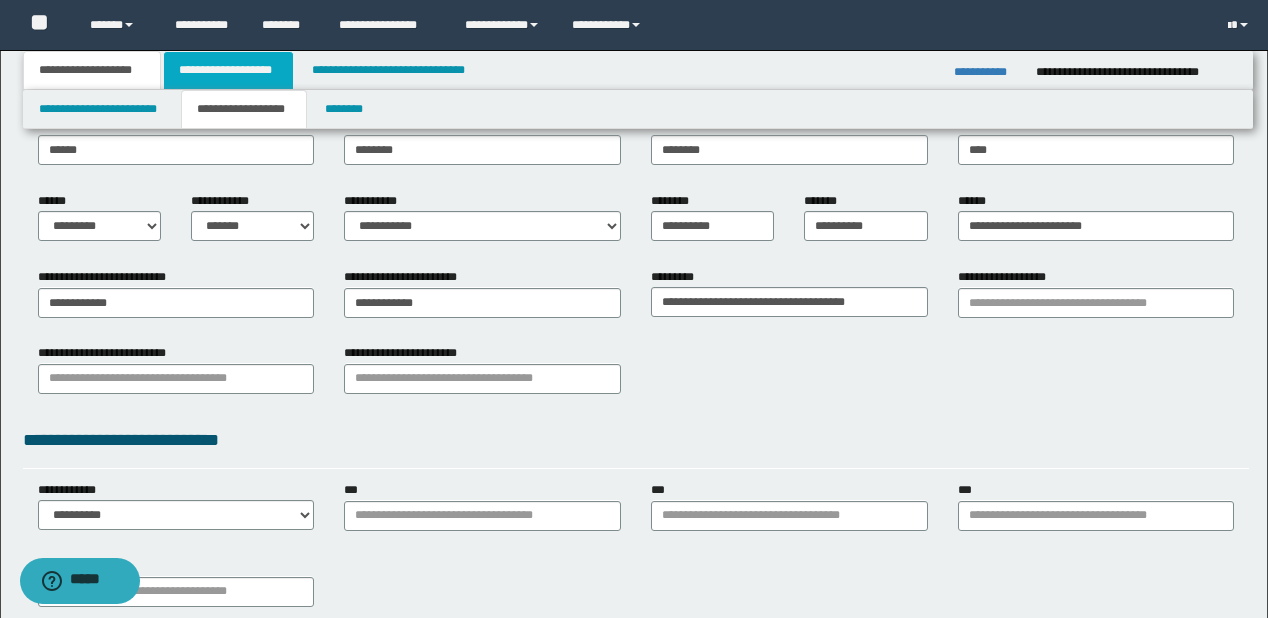 click on "**********" at bounding box center [228, 70] 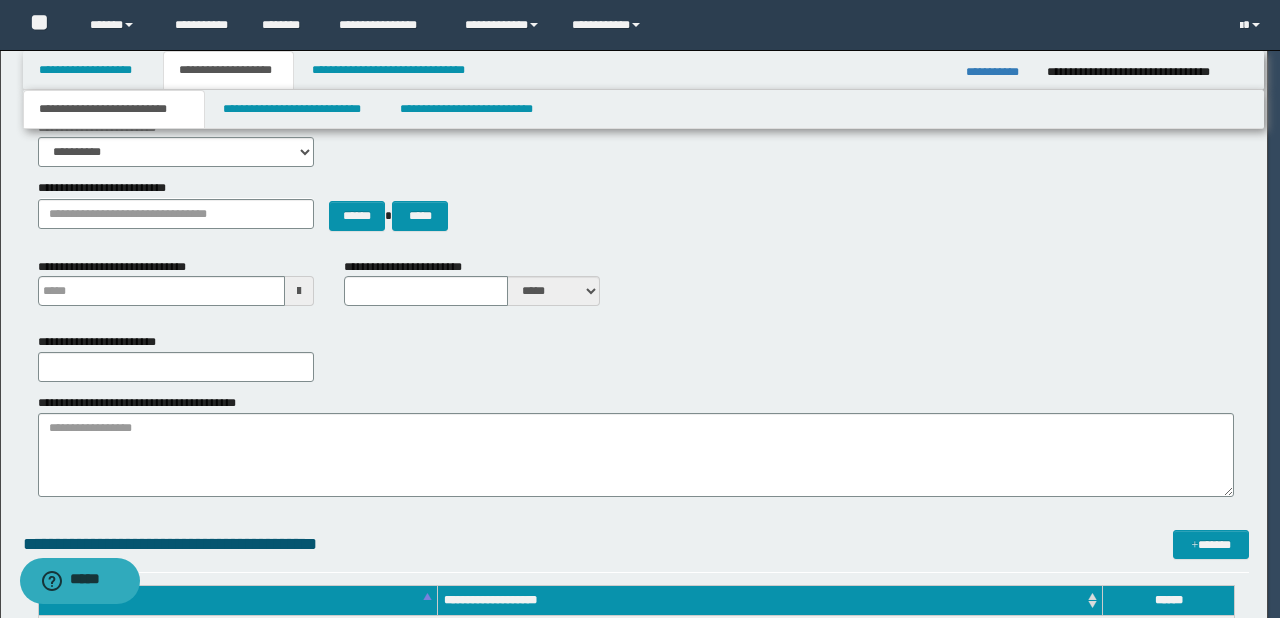 type 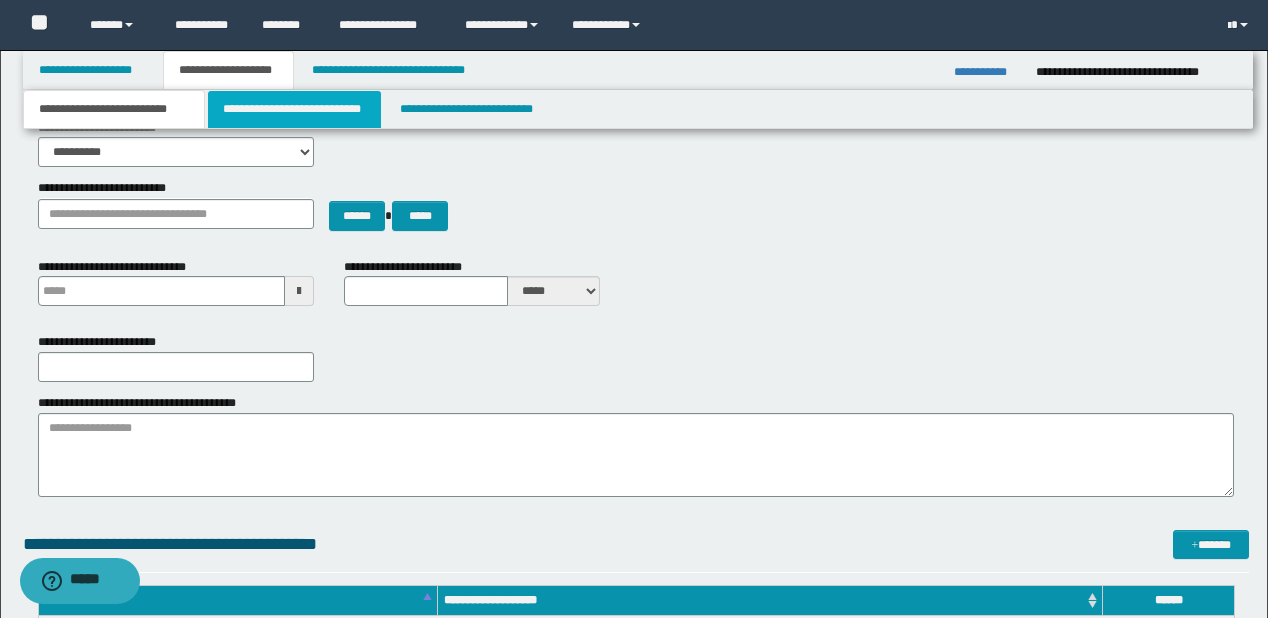click on "**********" at bounding box center [294, 109] 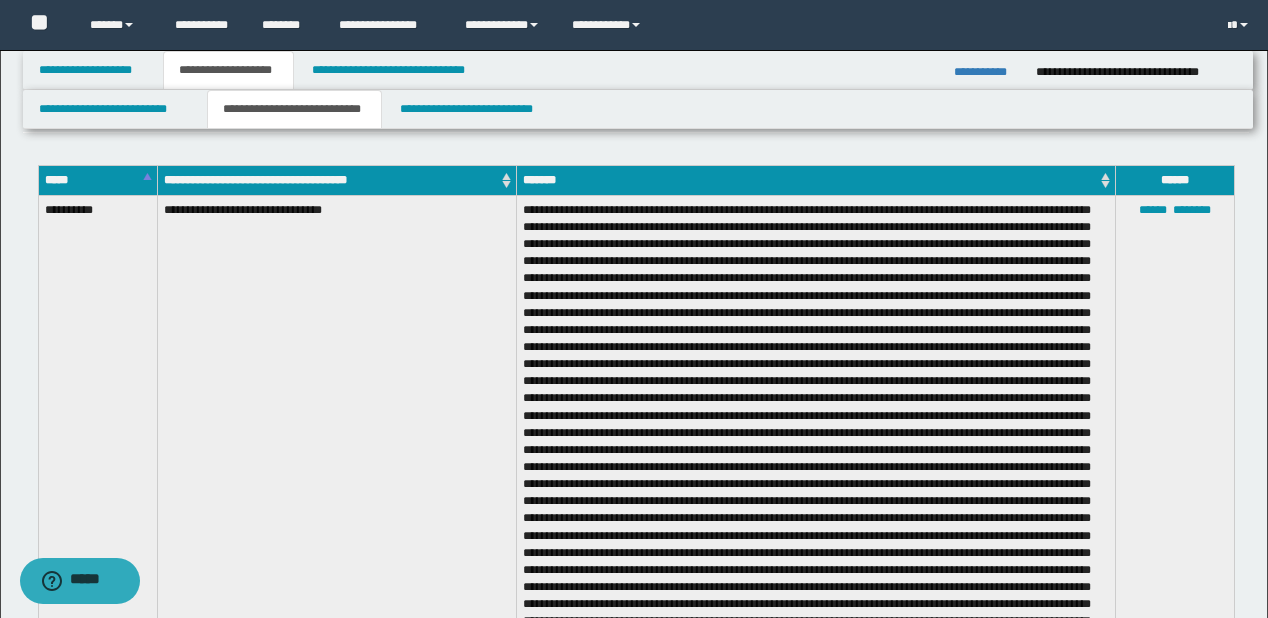 scroll, scrollTop: 960, scrollLeft: 0, axis: vertical 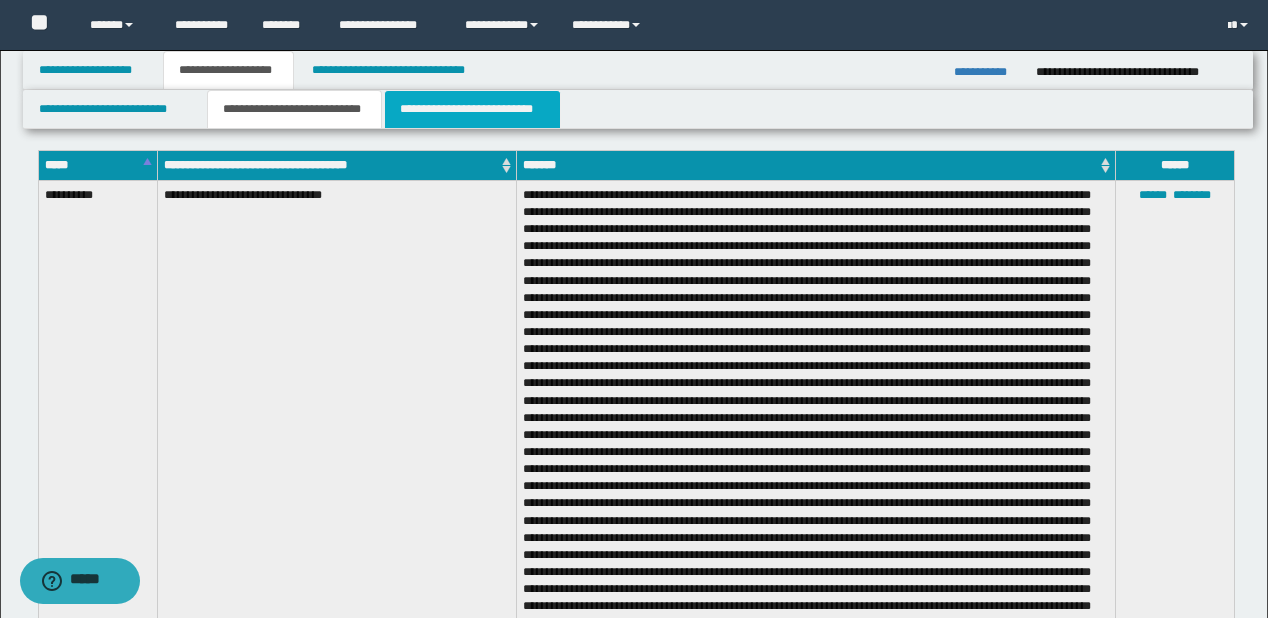click on "**********" at bounding box center (472, 109) 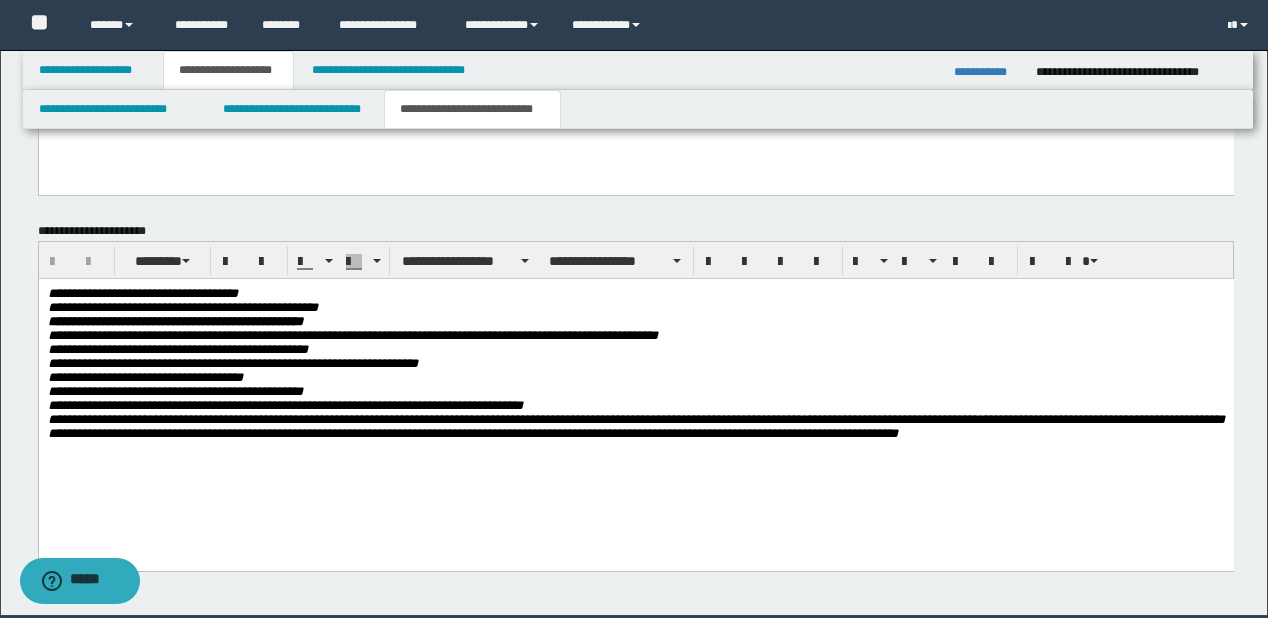 scroll, scrollTop: 1760, scrollLeft: 0, axis: vertical 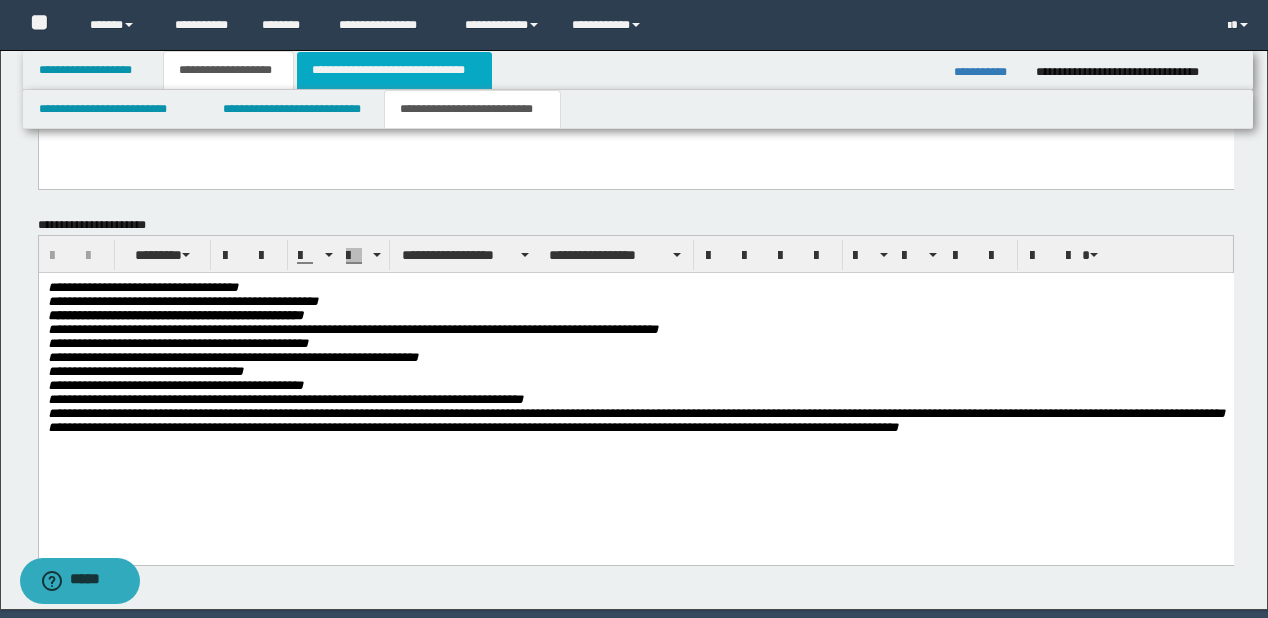 click on "**********" at bounding box center [394, 70] 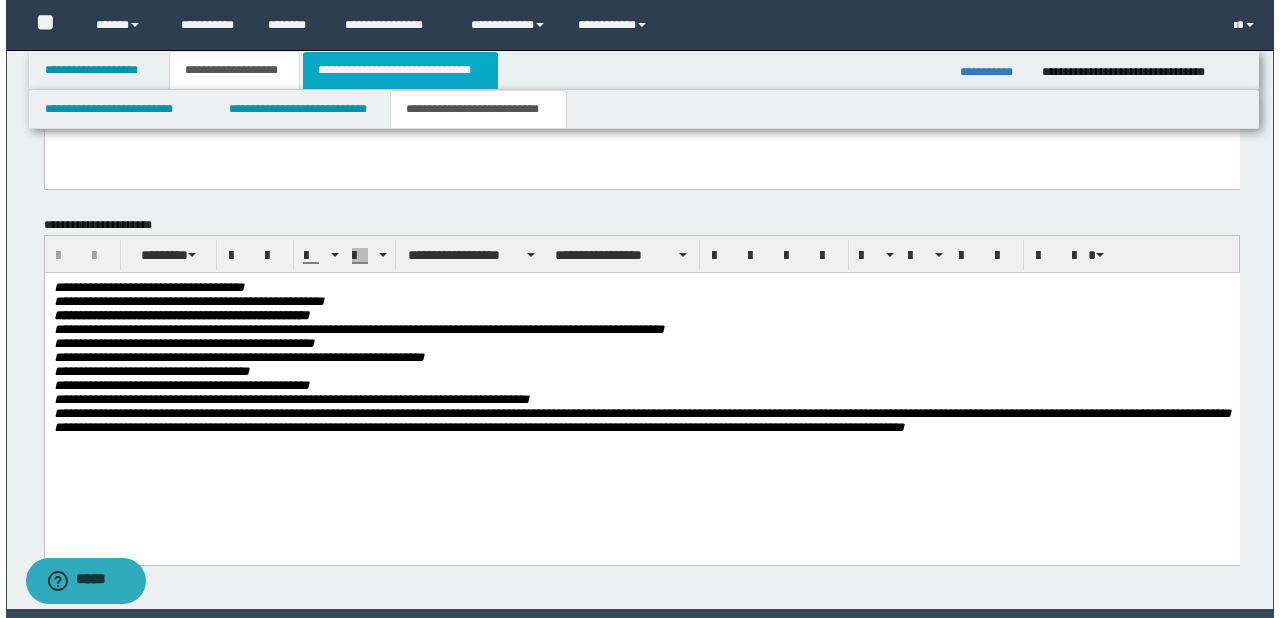 scroll, scrollTop: 0, scrollLeft: 0, axis: both 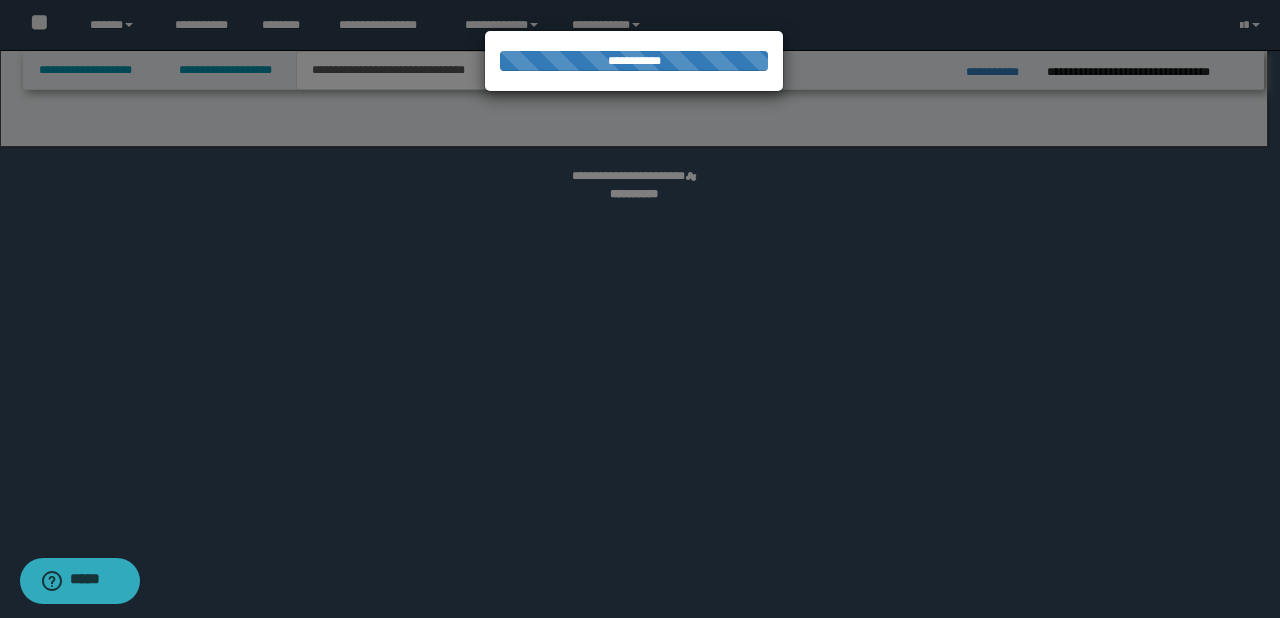 select on "*" 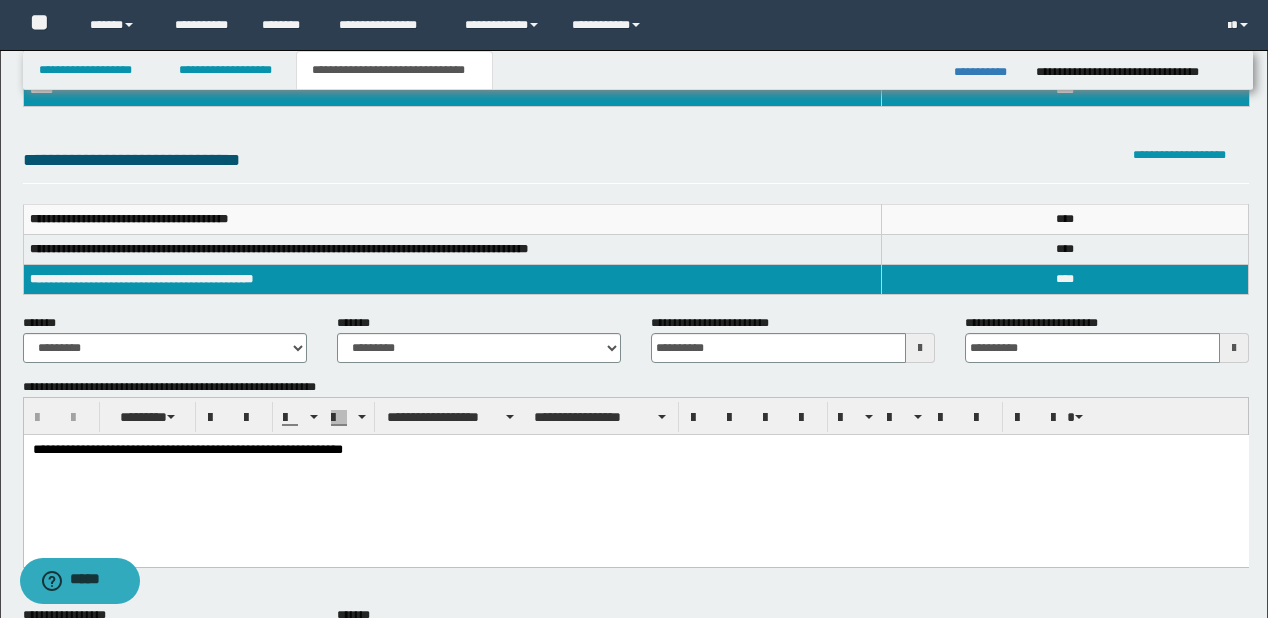 scroll, scrollTop: 240, scrollLeft: 0, axis: vertical 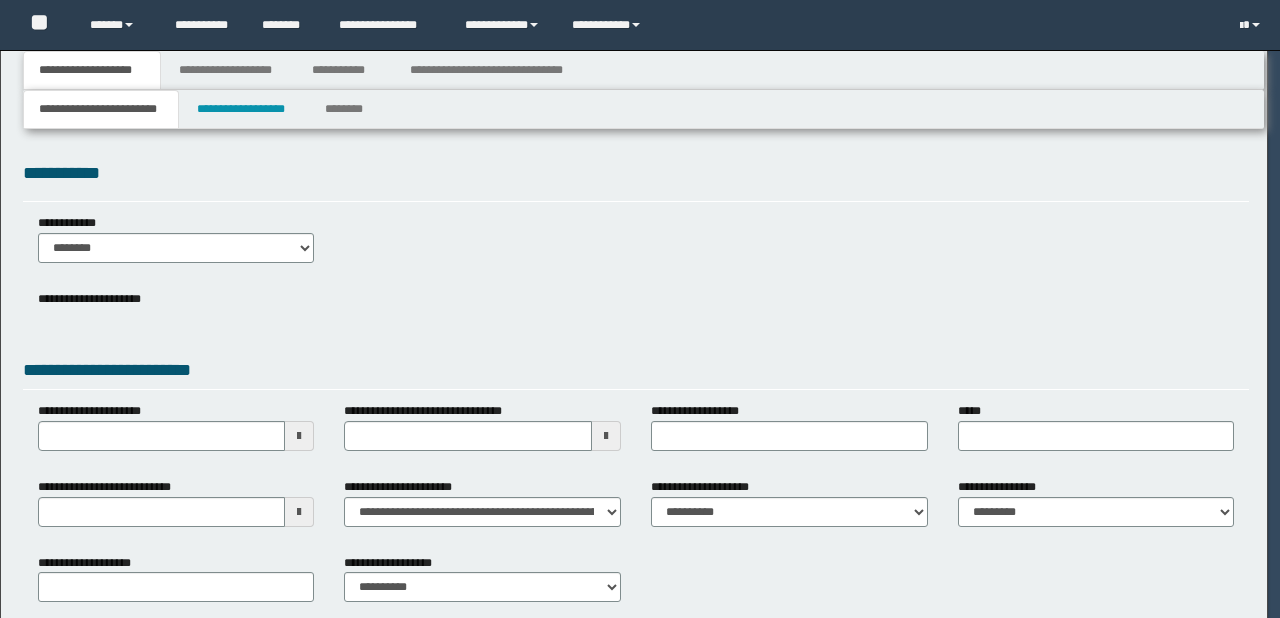 type on "**********" 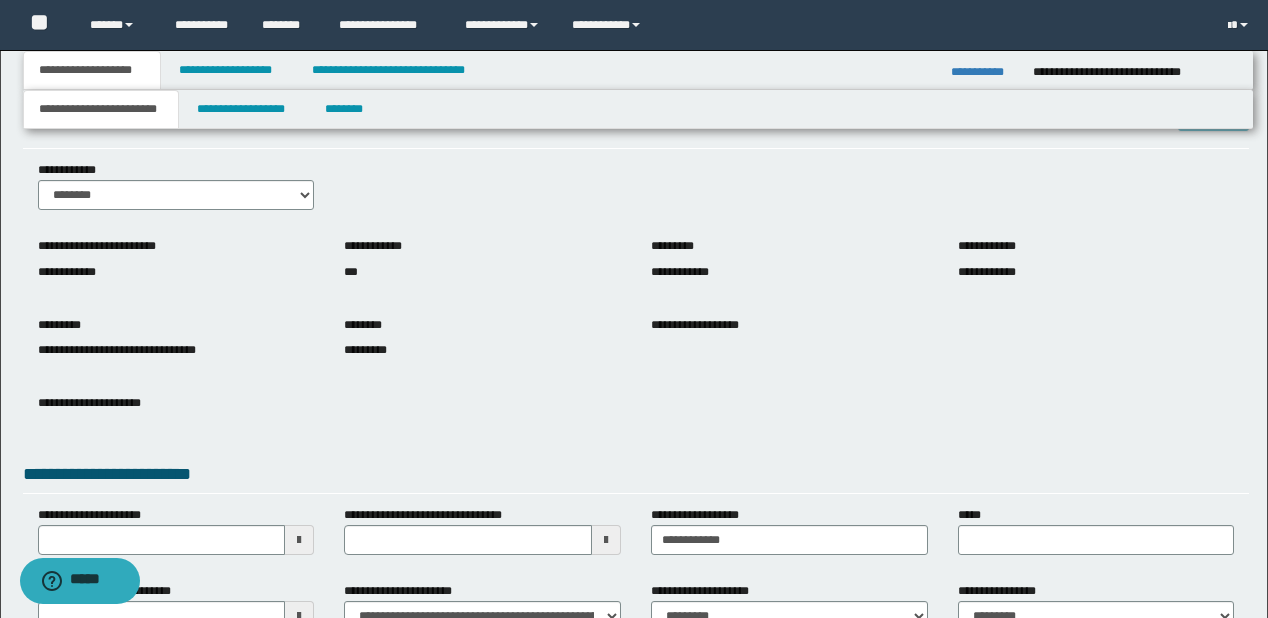scroll, scrollTop: 160, scrollLeft: 0, axis: vertical 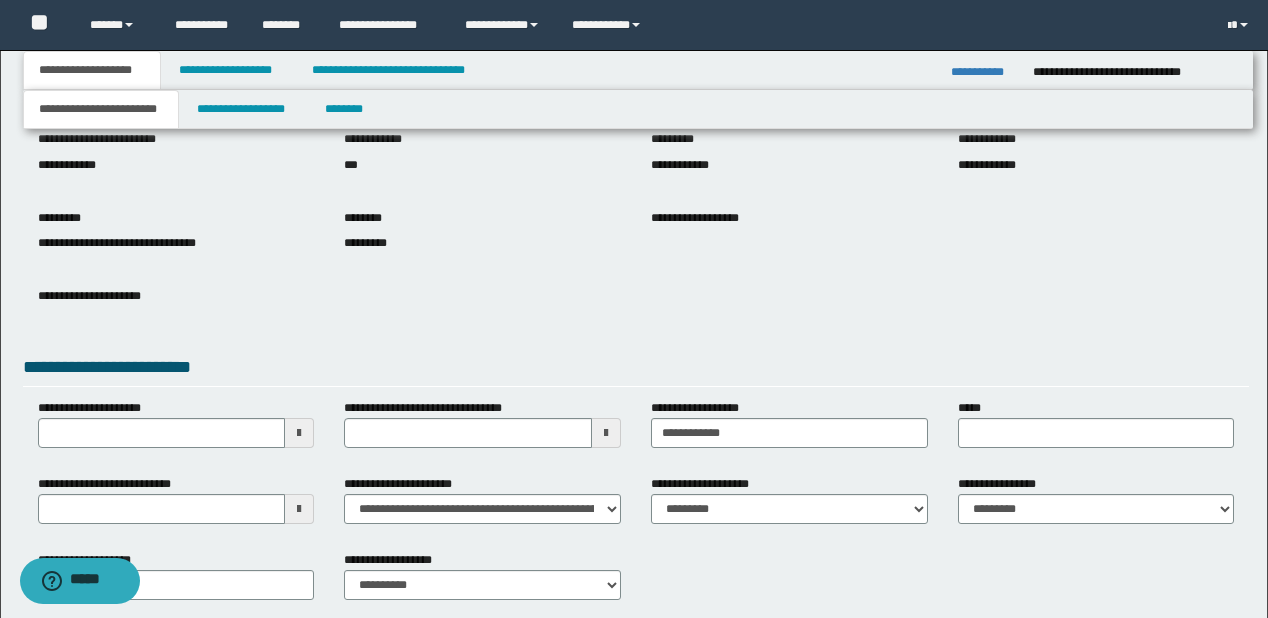 click on "**********" at bounding box center [636, 307] 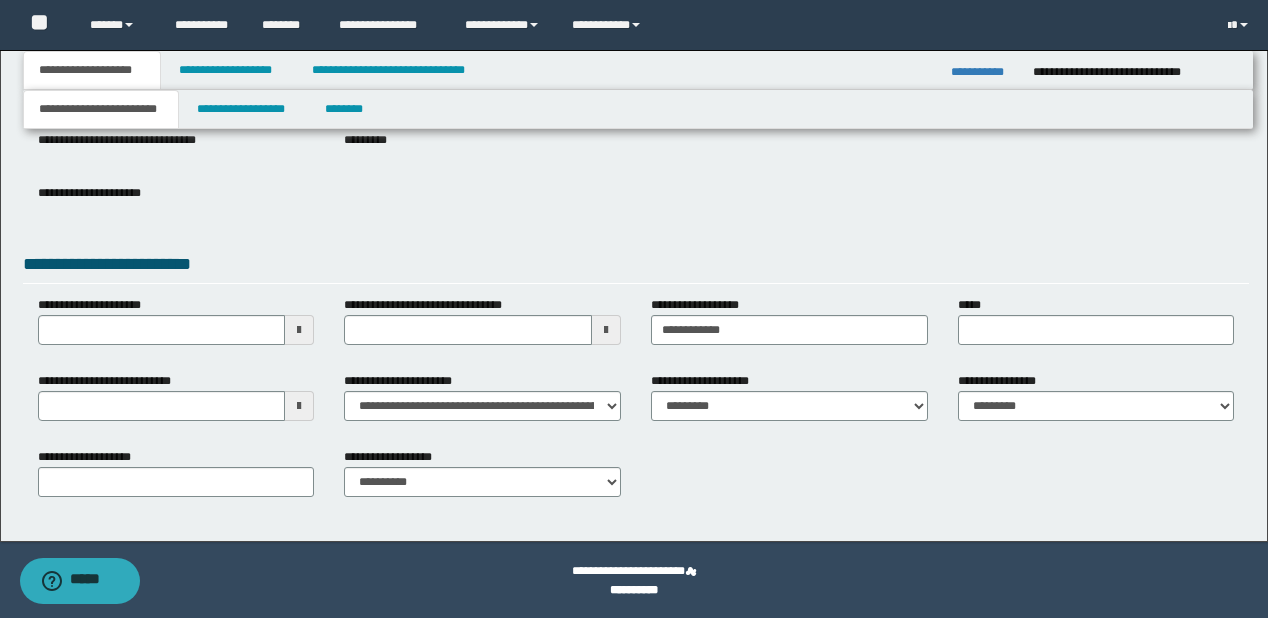 scroll, scrollTop: 264, scrollLeft: 0, axis: vertical 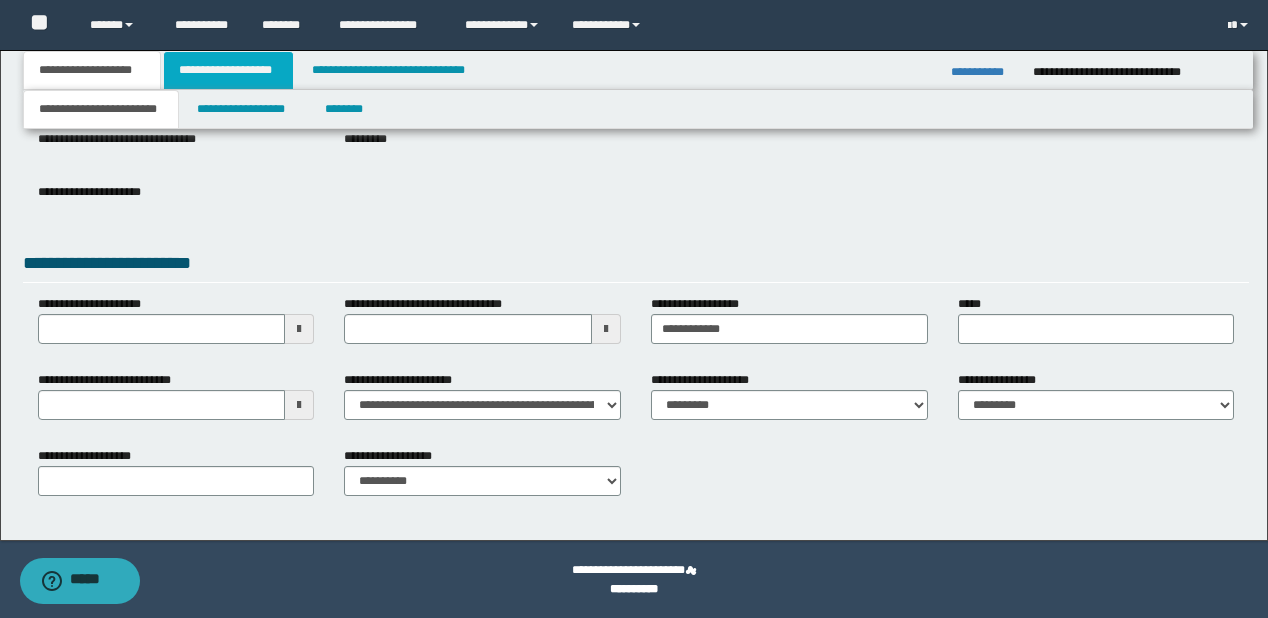 click on "**********" at bounding box center [228, 70] 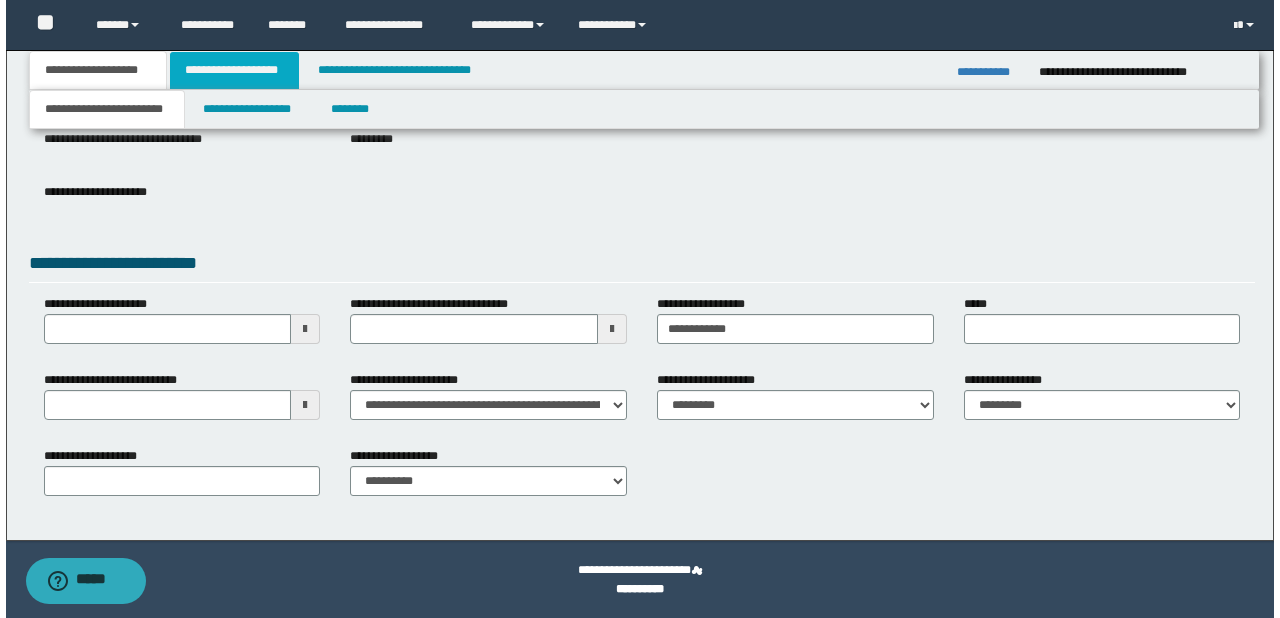 scroll, scrollTop: 0, scrollLeft: 0, axis: both 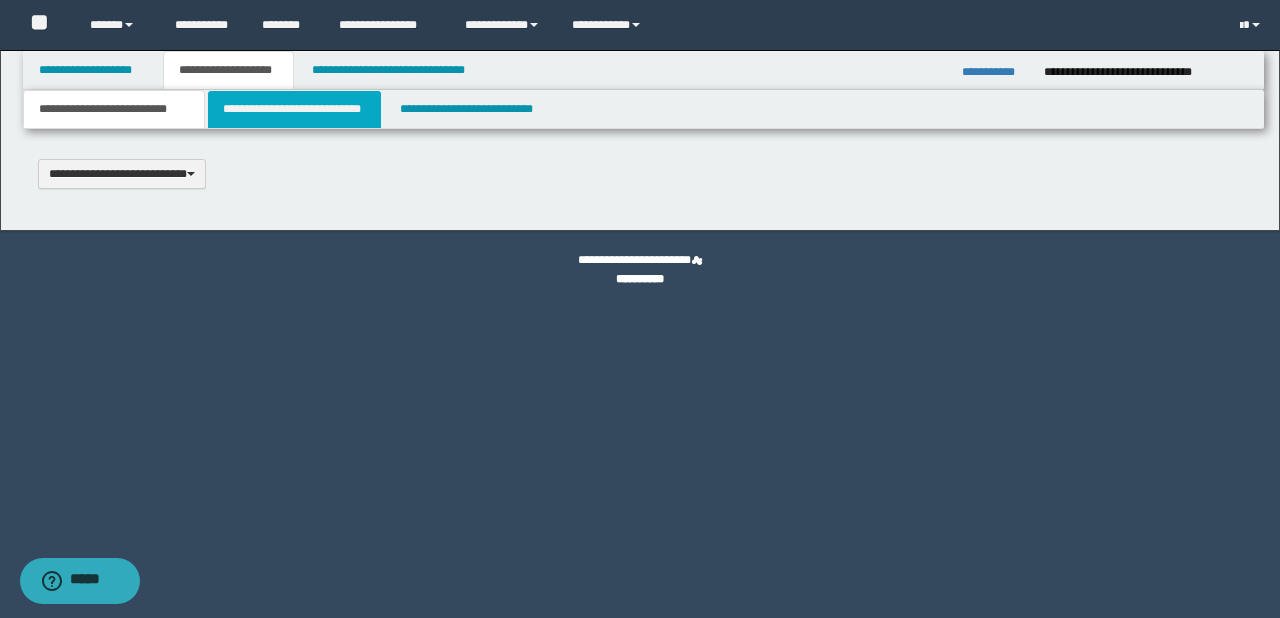 click on "**********" at bounding box center [294, 109] 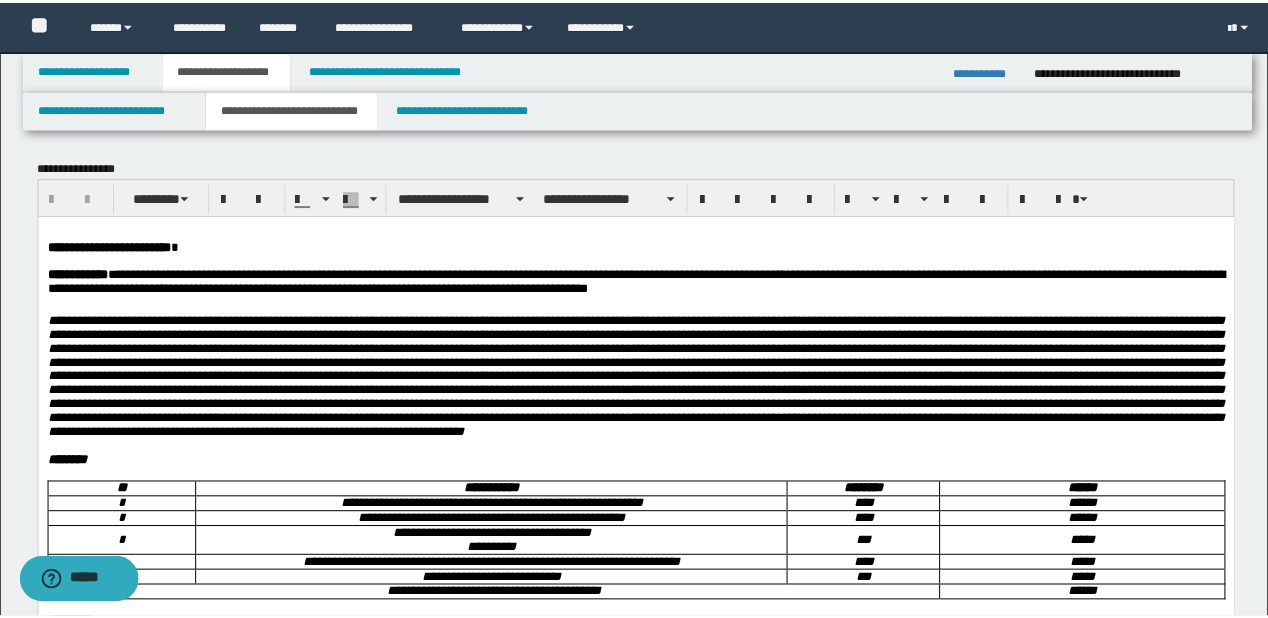 scroll, scrollTop: 0, scrollLeft: 0, axis: both 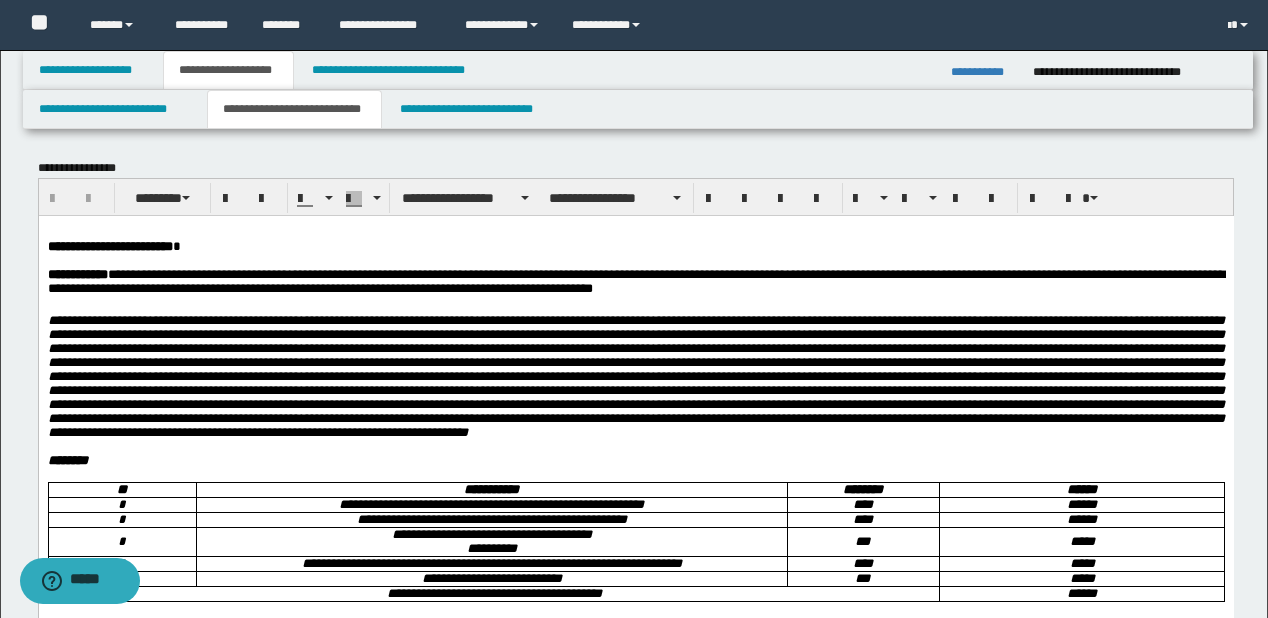 click at bounding box center (635, 375) 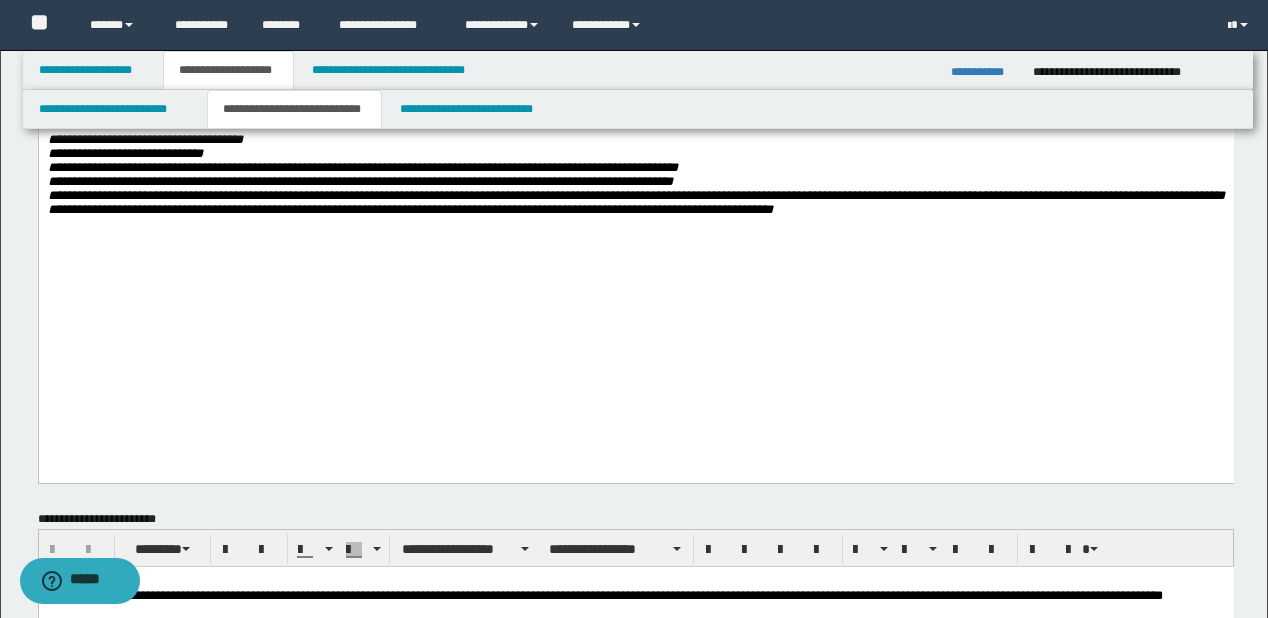 scroll, scrollTop: 960, scrollLeft: 0, axis: vertical 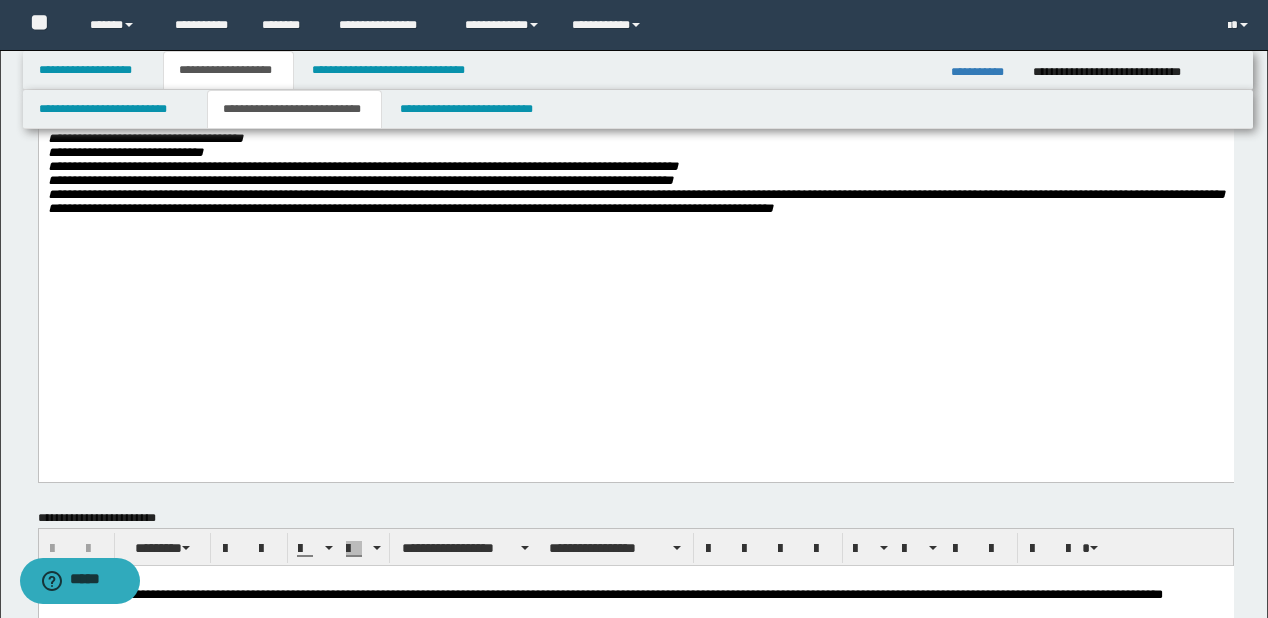 click on "**********" at bounding box center [635, 202] 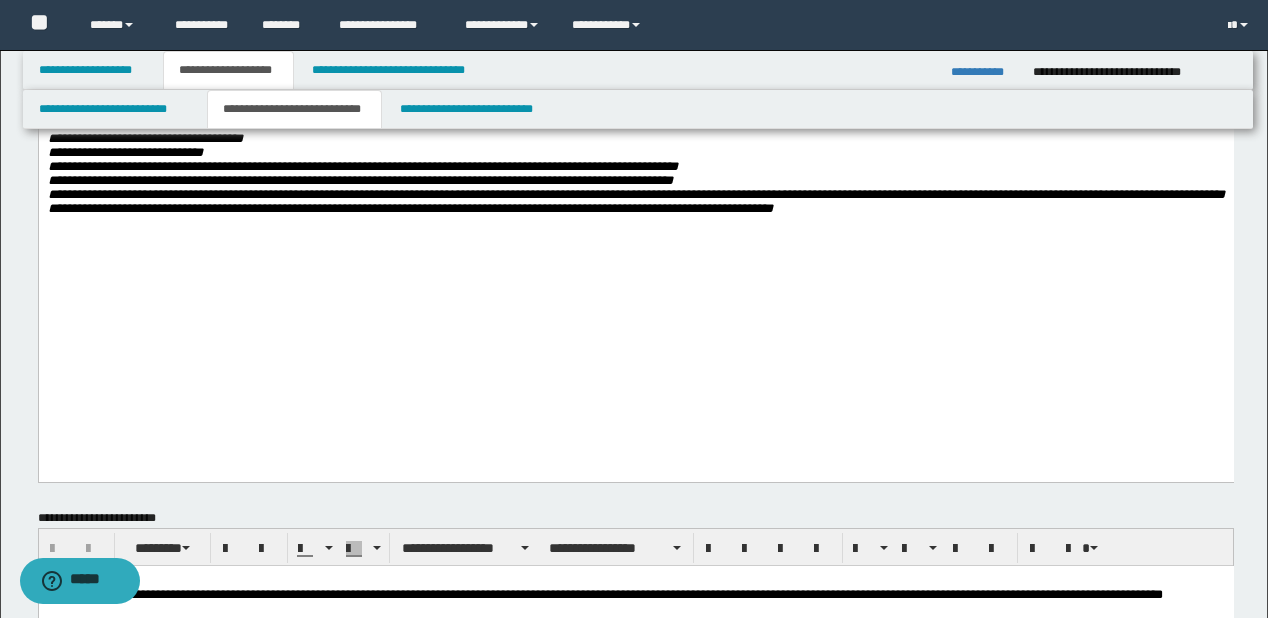 type 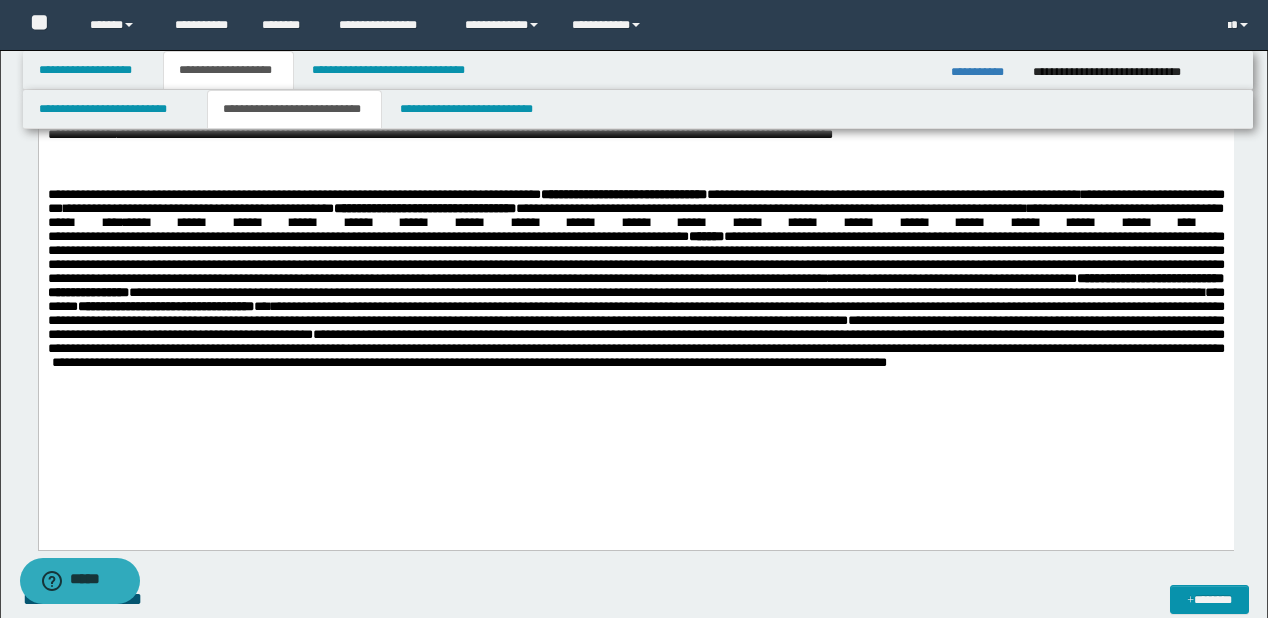 scroll, scrollTop: 1600, scrollLeft: 0, axis: vertical 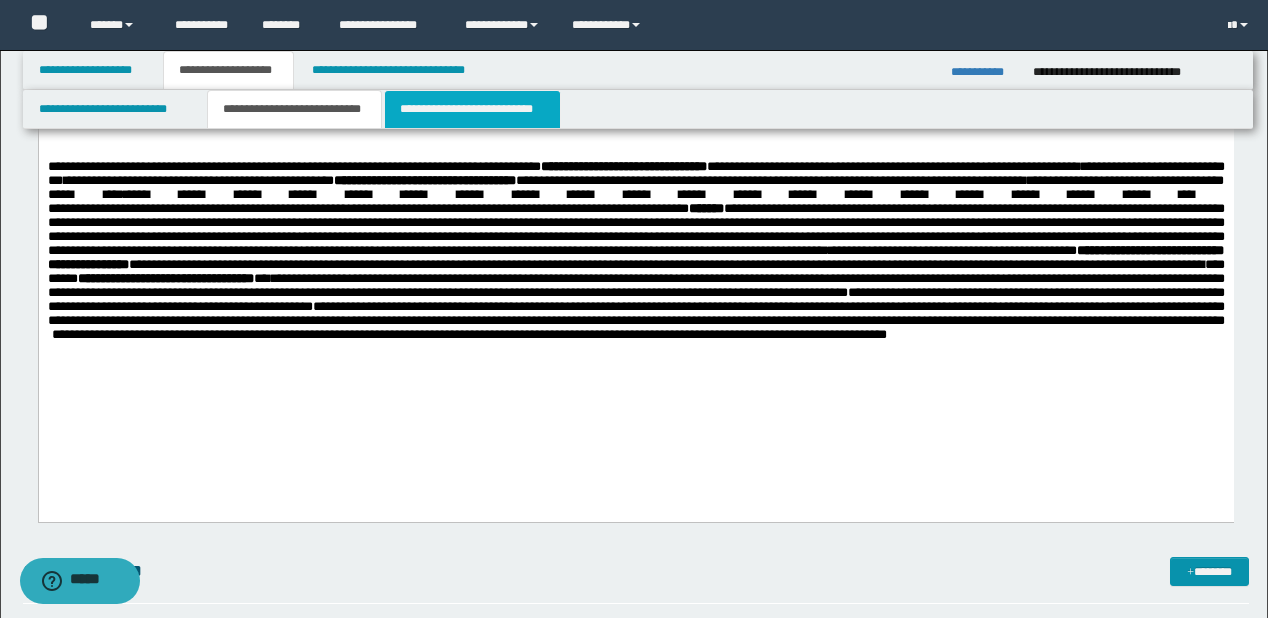 click on "**********" at bounding box center (472, 109) 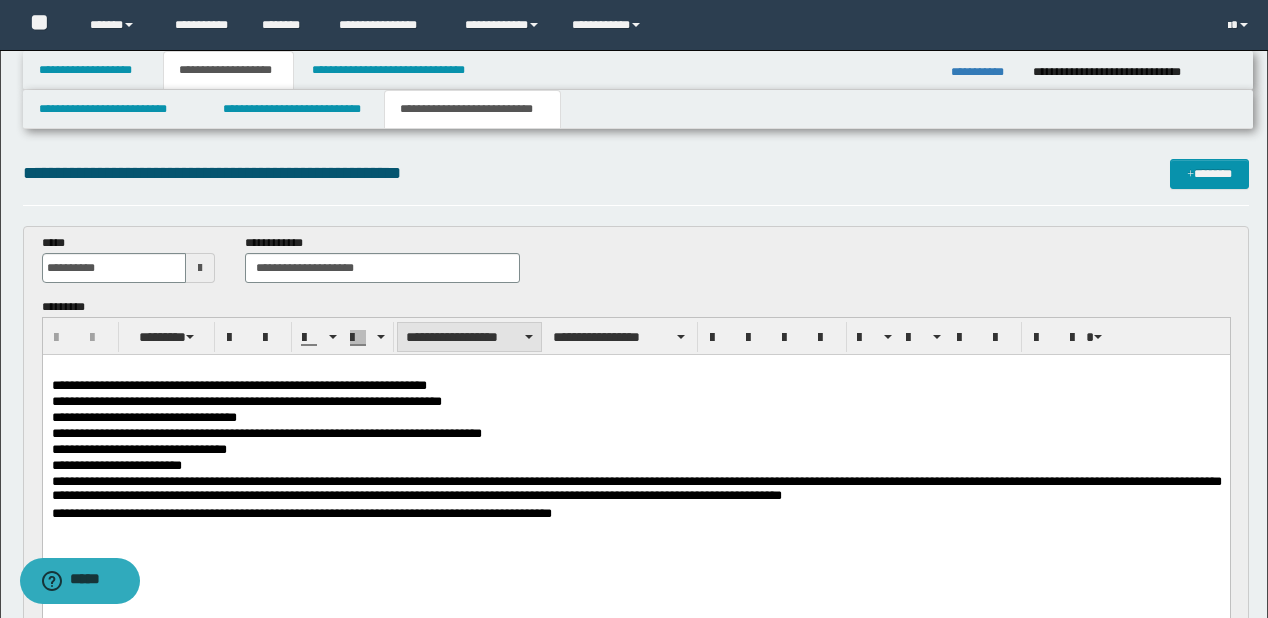 scroll, scrollTop: 0, scrollLeft: 0, axis: both 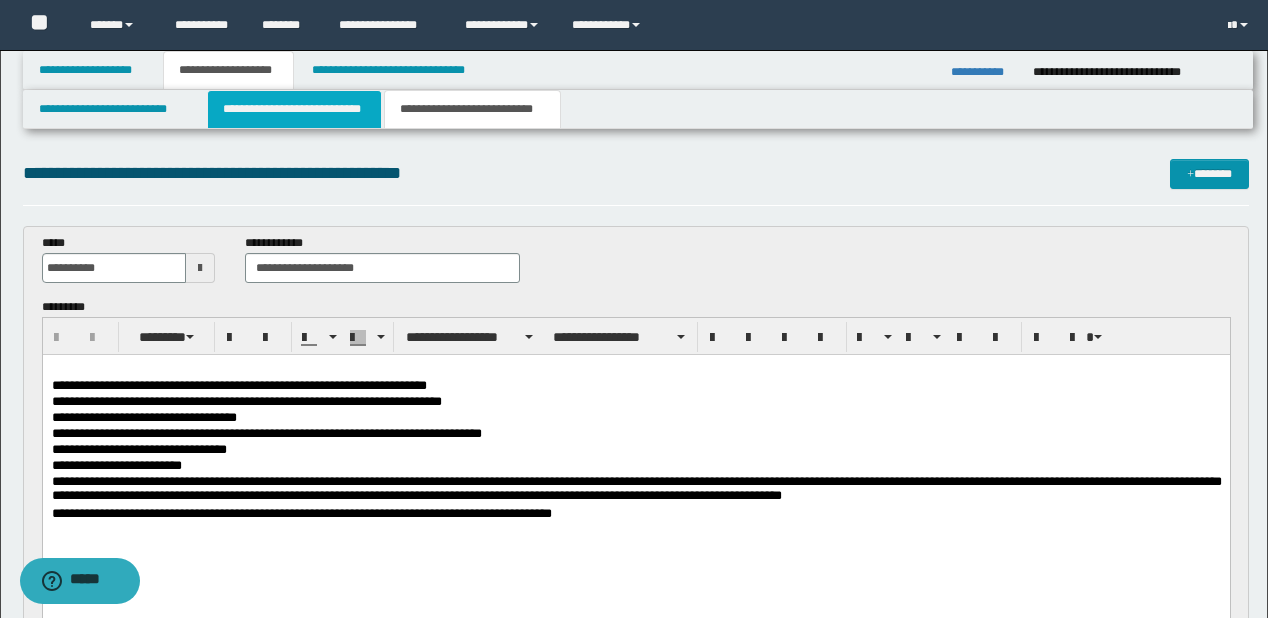 click on "**********" at bounding box center (294, 109) 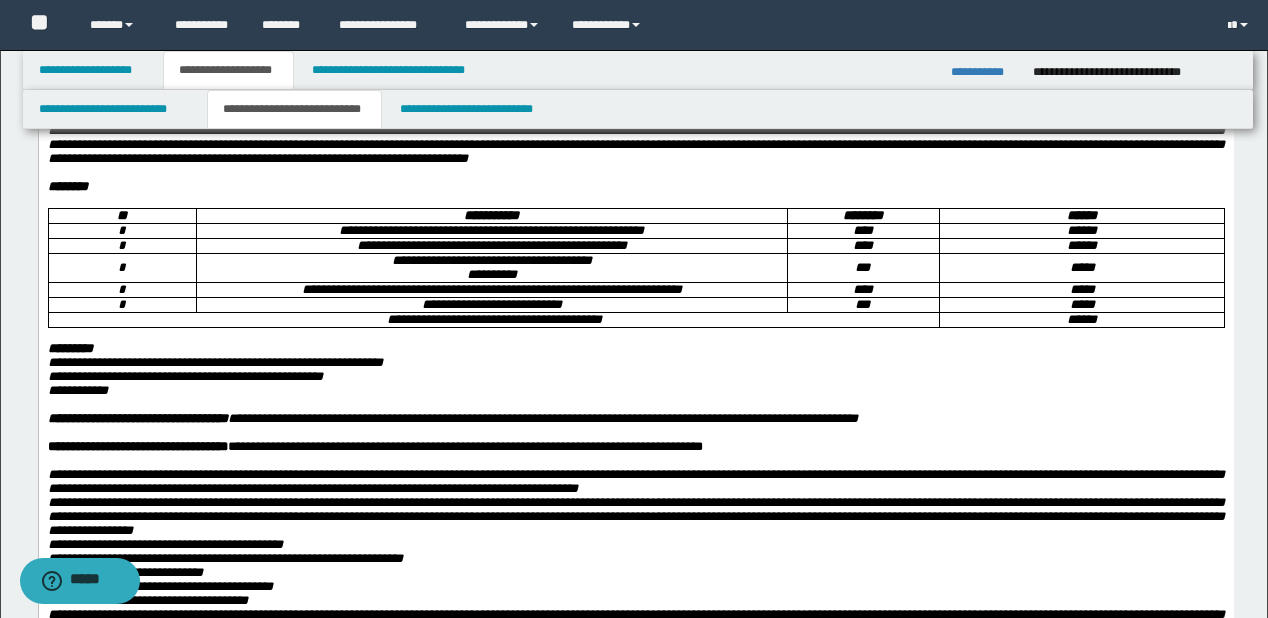 scroll, scrollTop: 560, scrollLeft: 0, axis: vertical 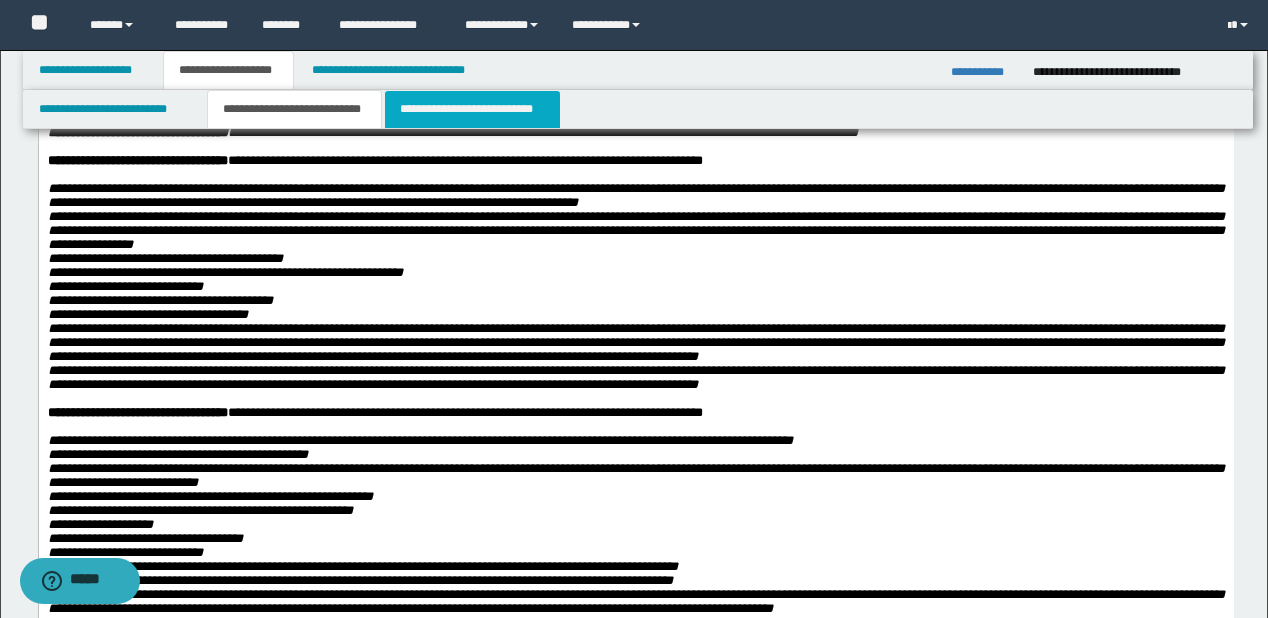 click on "**********" at bounding box center (472, 109) 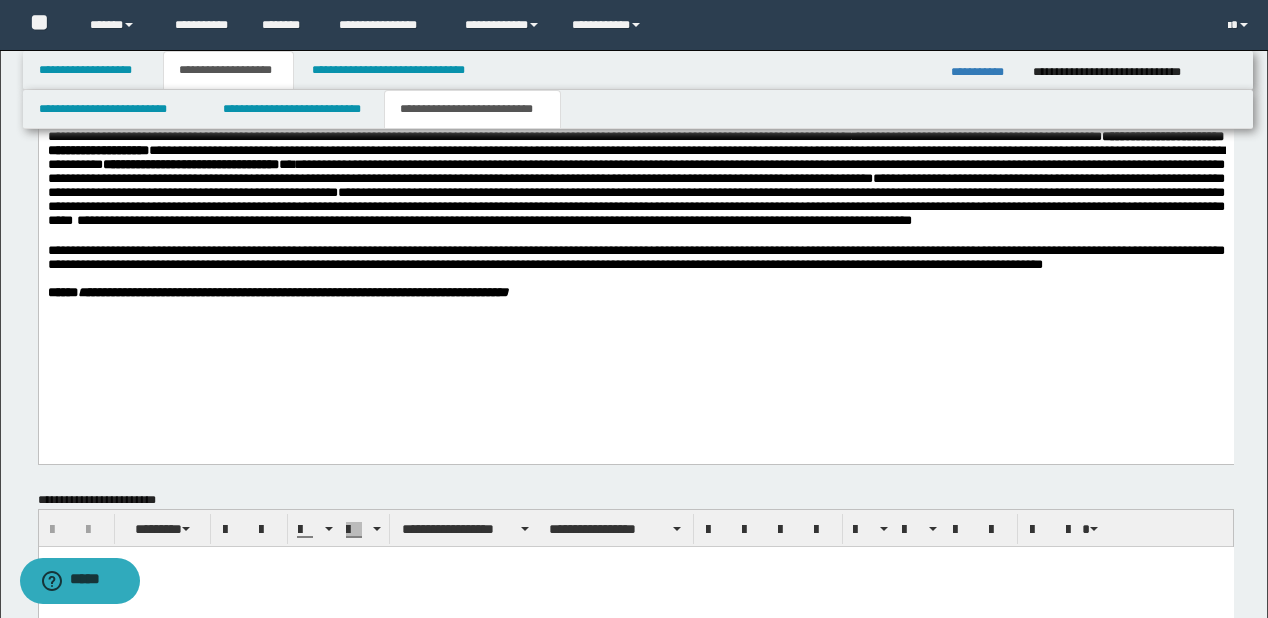 scroll, scrollTop: 1646, scrollLeft: 0, axis: vertical 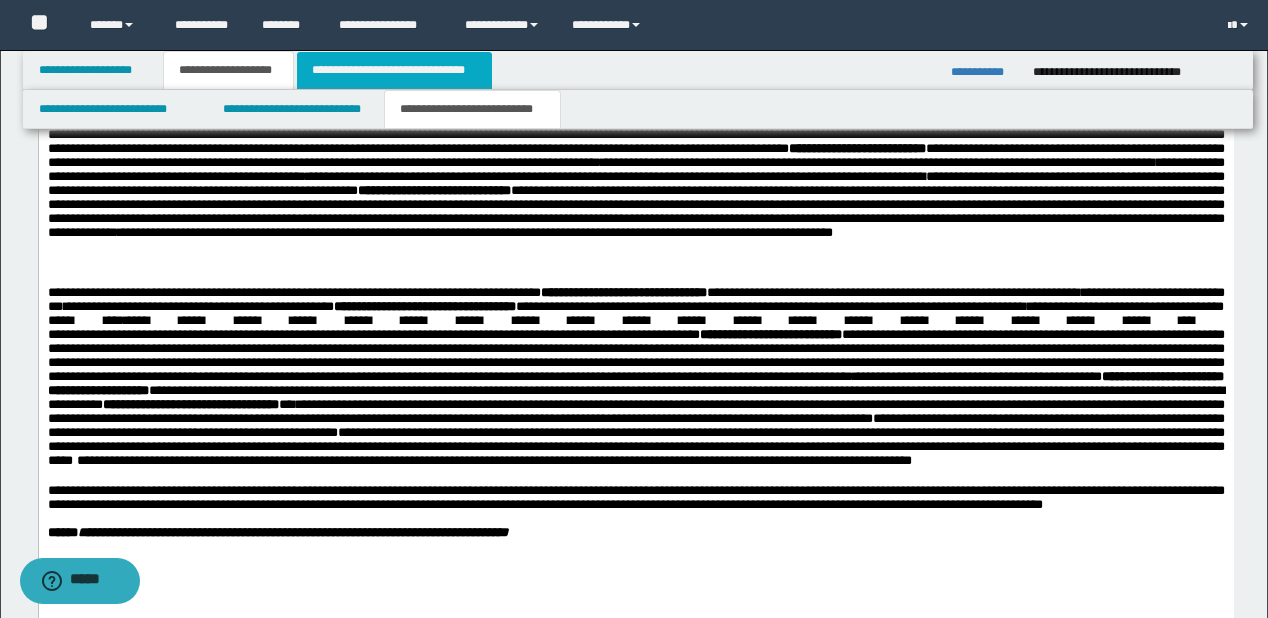 click on "**********" at bounding box center [394, 70] 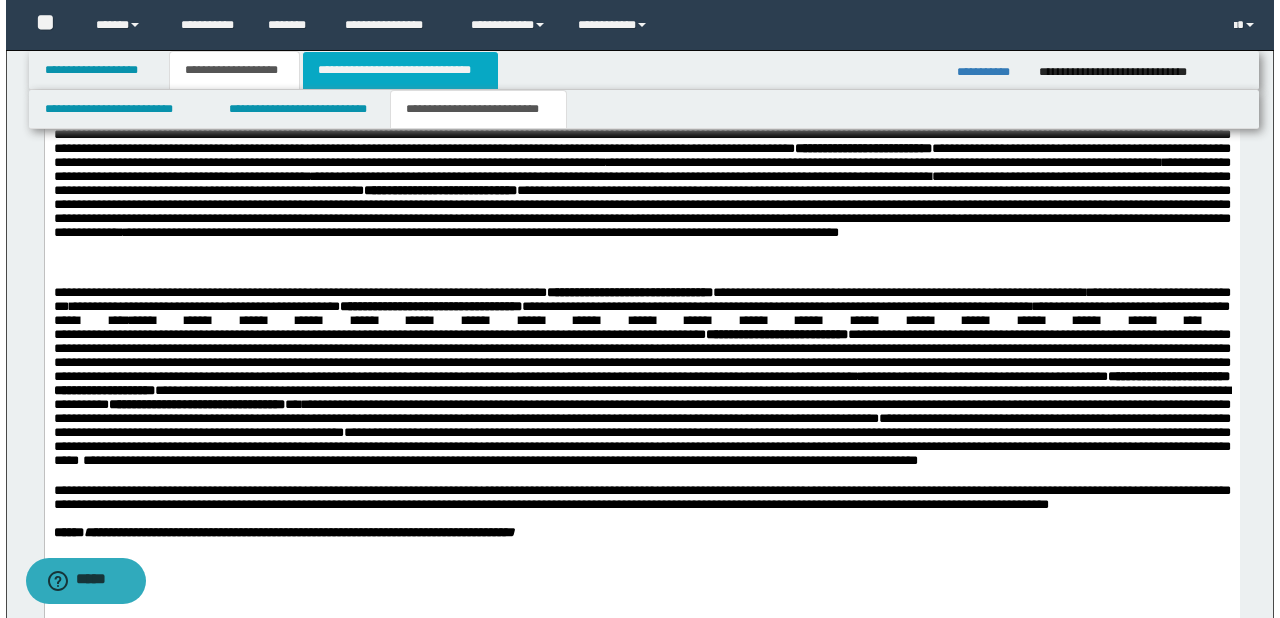 scroll, scrollTop: 0, scrollLeft: 0, axis: both 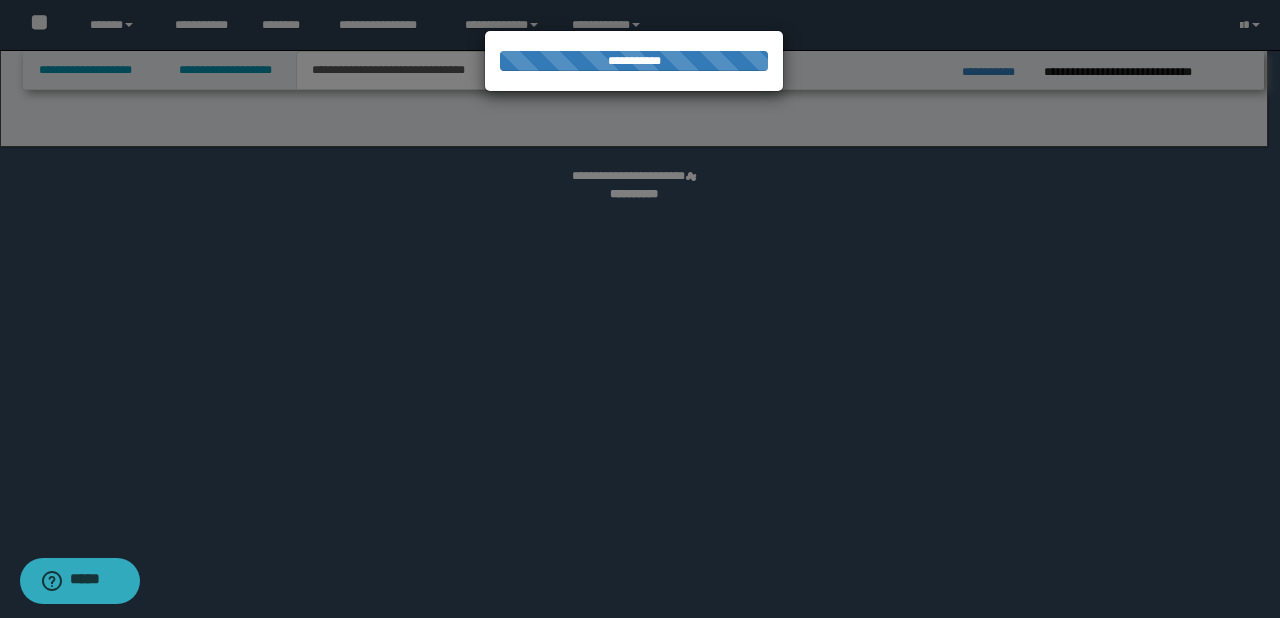 select on "*" 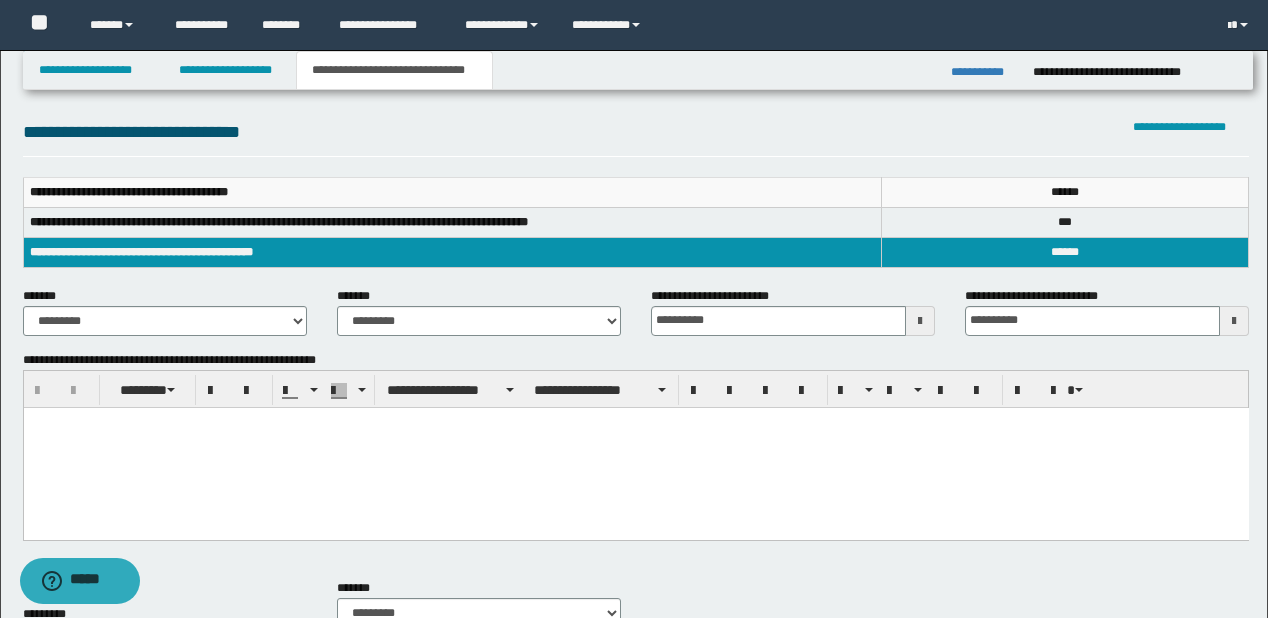 scroll, scrollTop: 320, scrollLeft: 0, axis: vertical 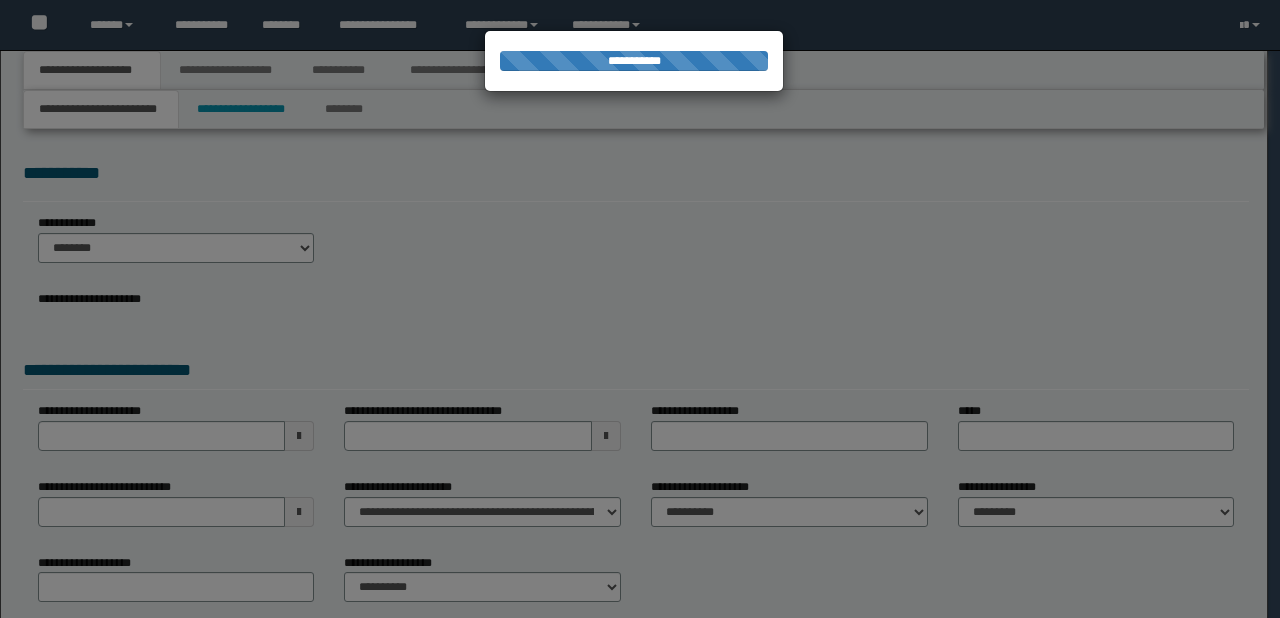 type on "**********" 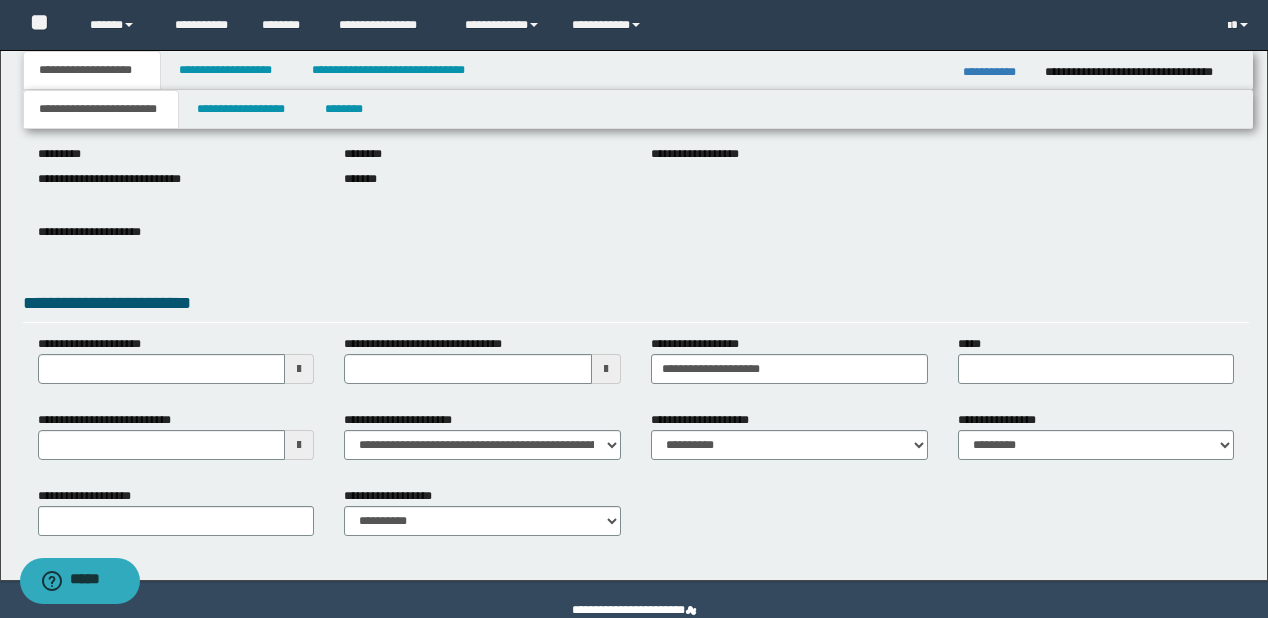 scroll, scrollTop: 240, scrollLeft: 0, axis: vertical 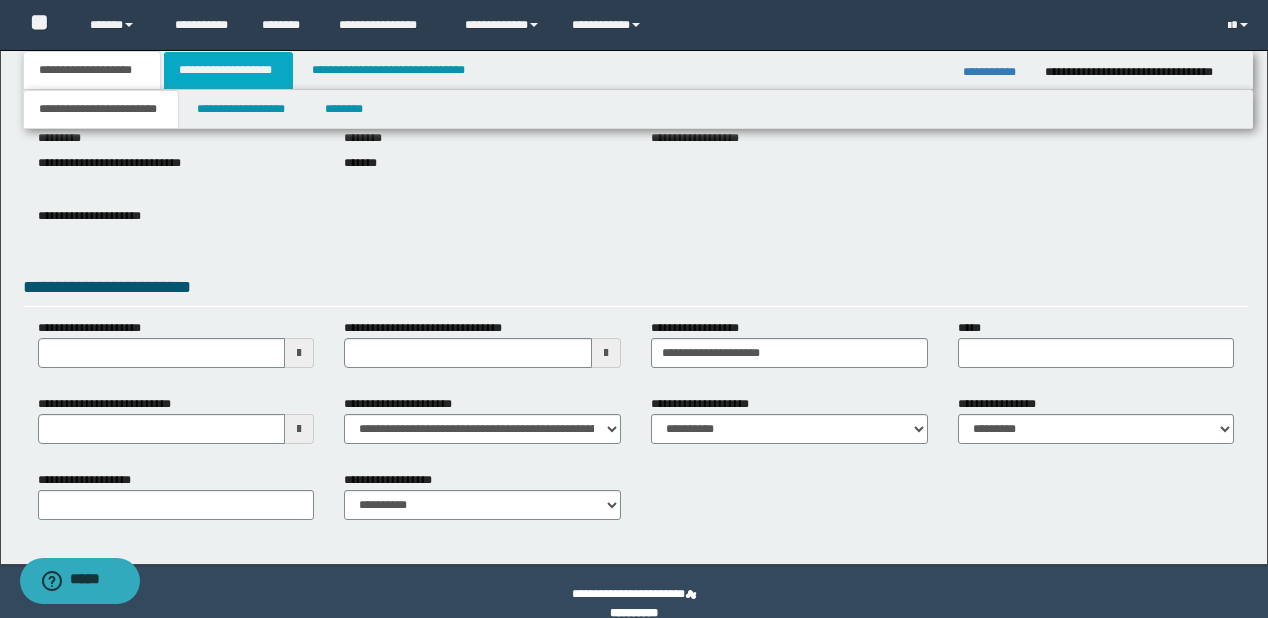 click on "**********" at bounding box center (228, 70) 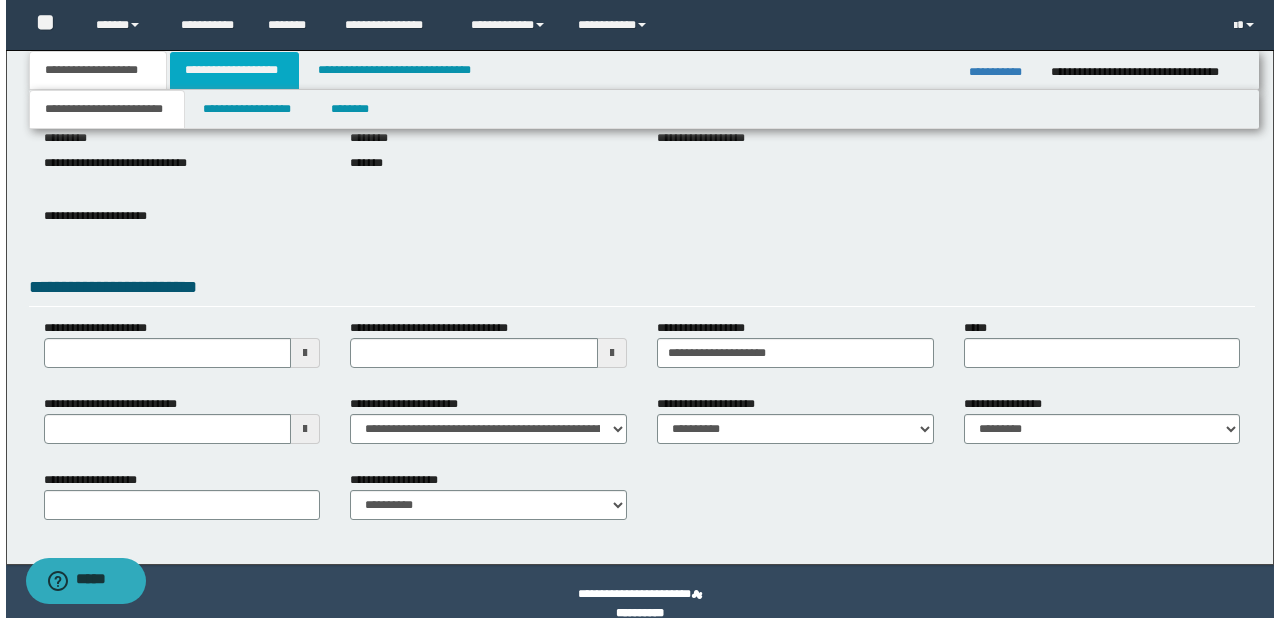 scroll, scrollTop: 0, scrollLeft: 0, axis: both 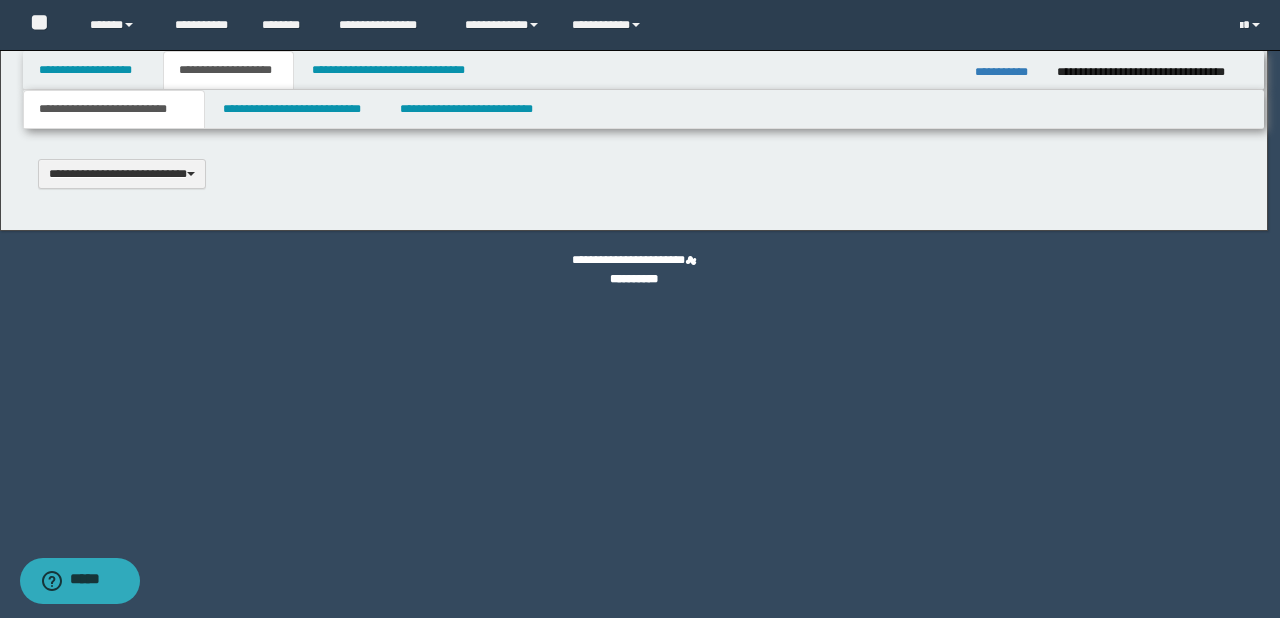 type 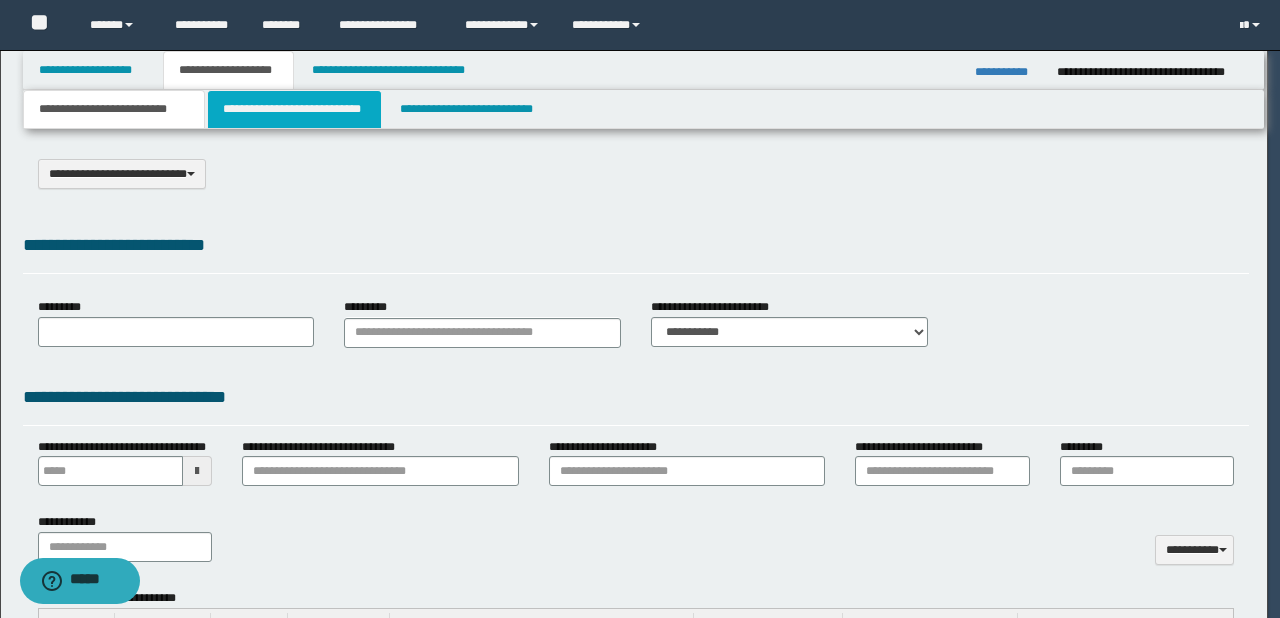select on "*" 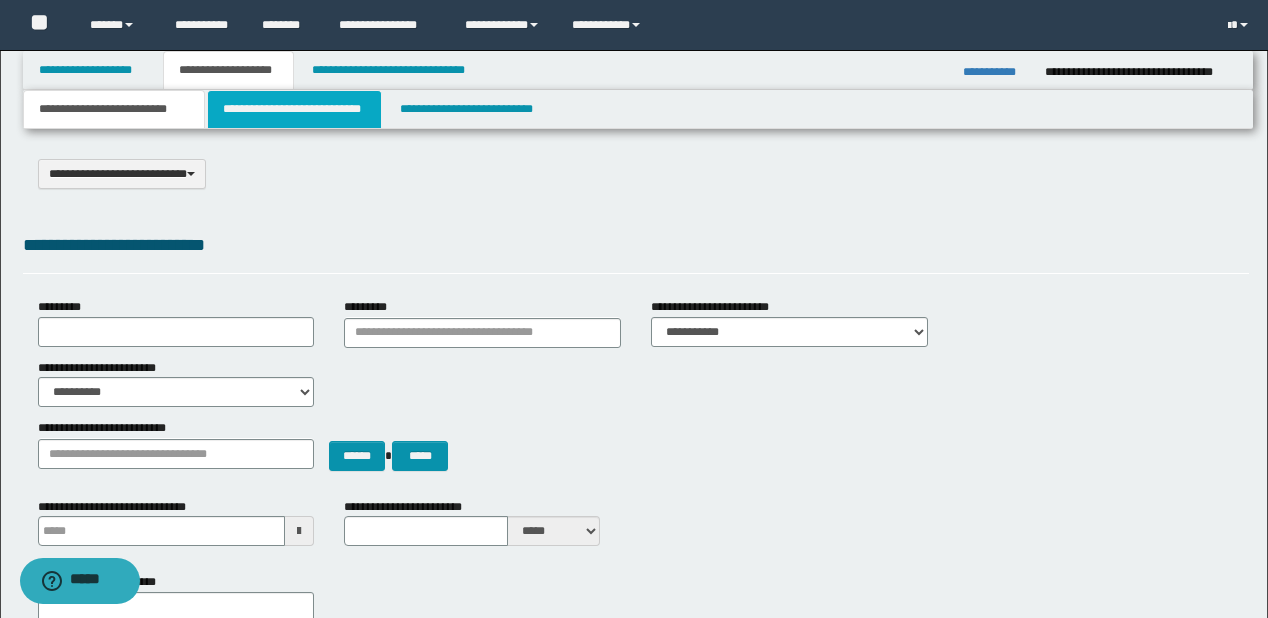 click on "**********" at bounding box center [294, 109] 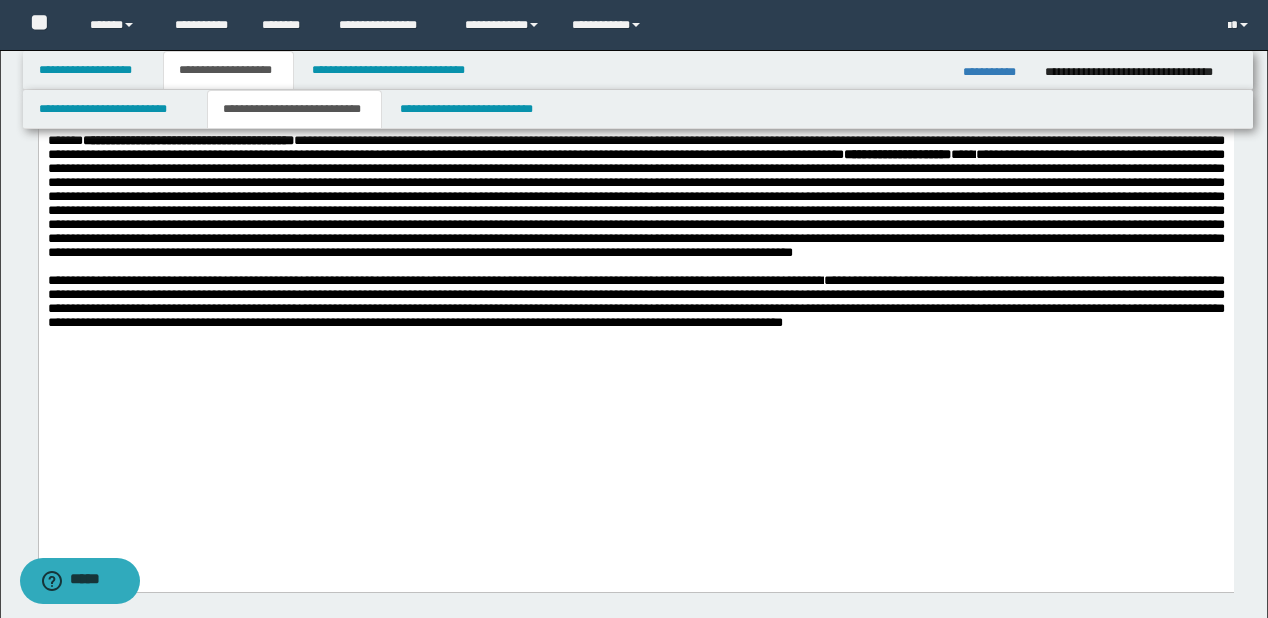 scroll, scrollTop: 1680, scrollLeft: 0, axis: vertical 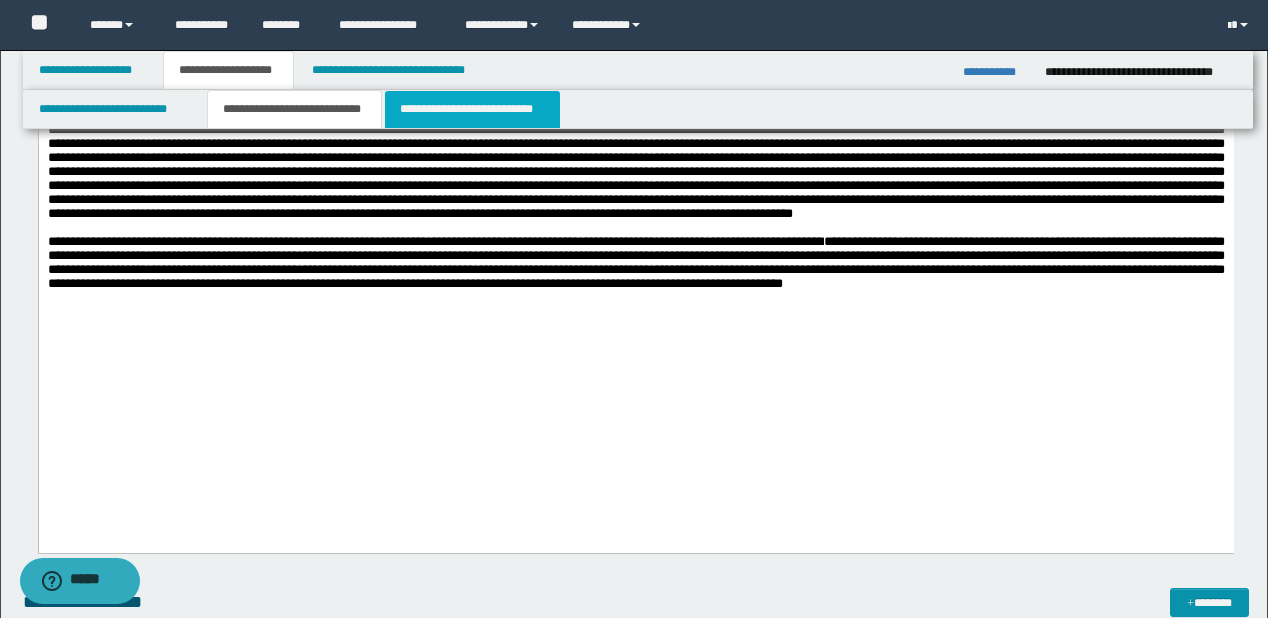 click on "**********" at bounding box center (472, 109) 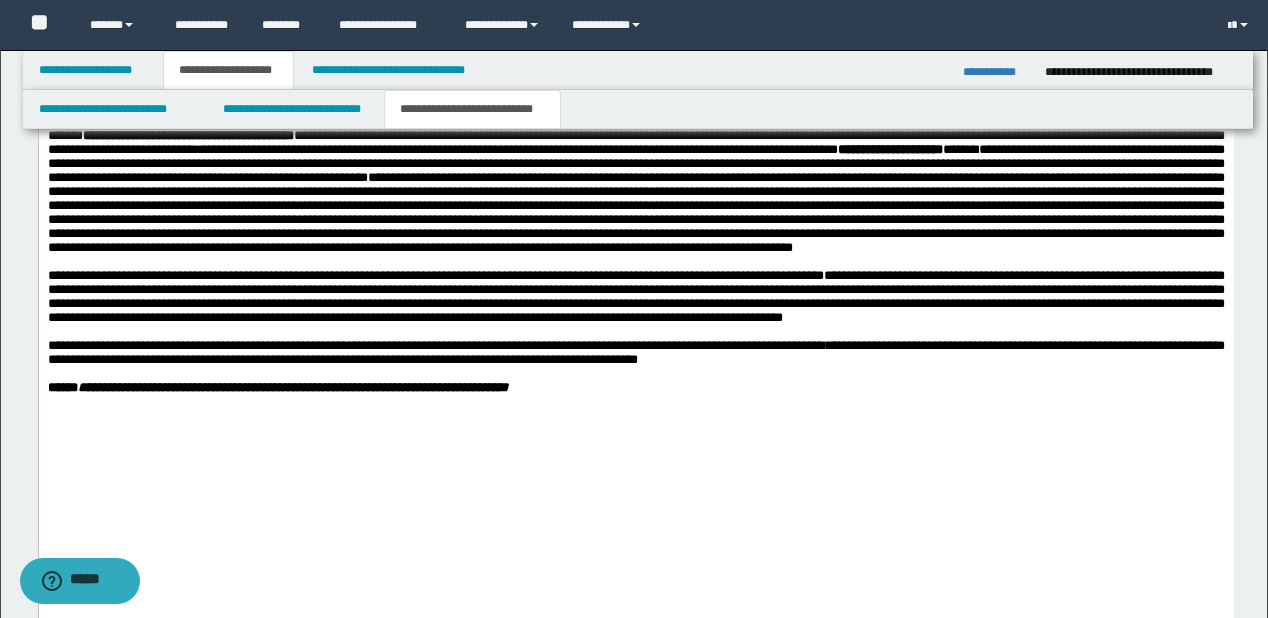 scroll, scrollTop: 2080, scrollLeft: 0, axis: vertical 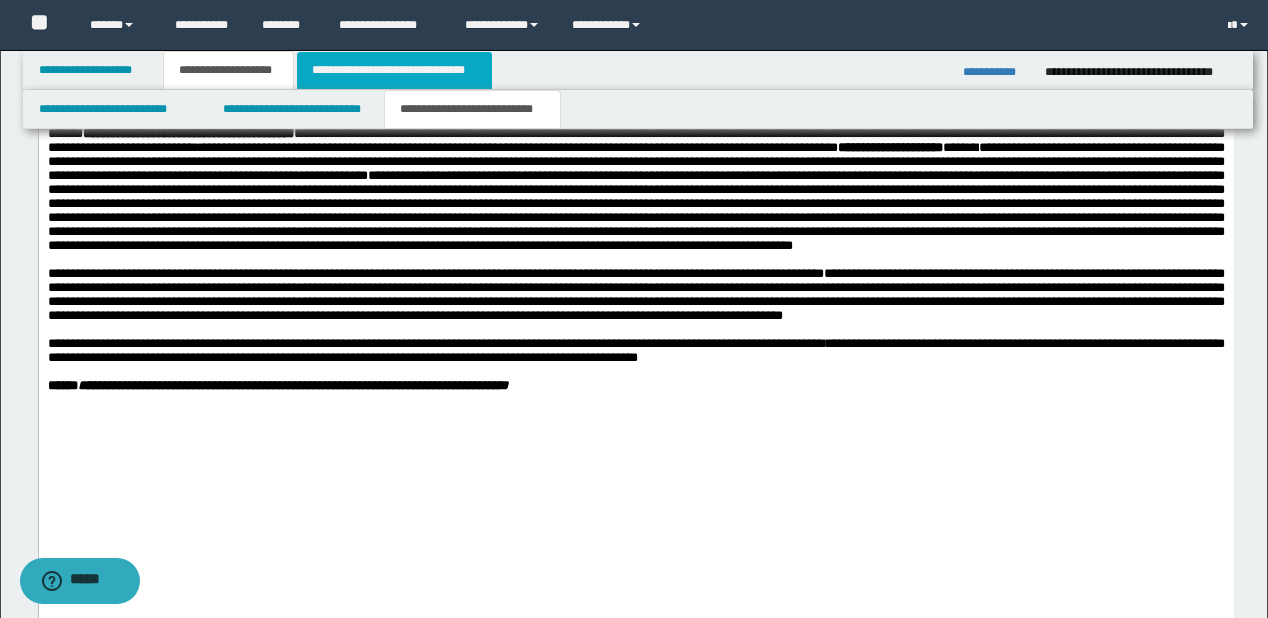 click on "**********" at bounding box center (394, 70) 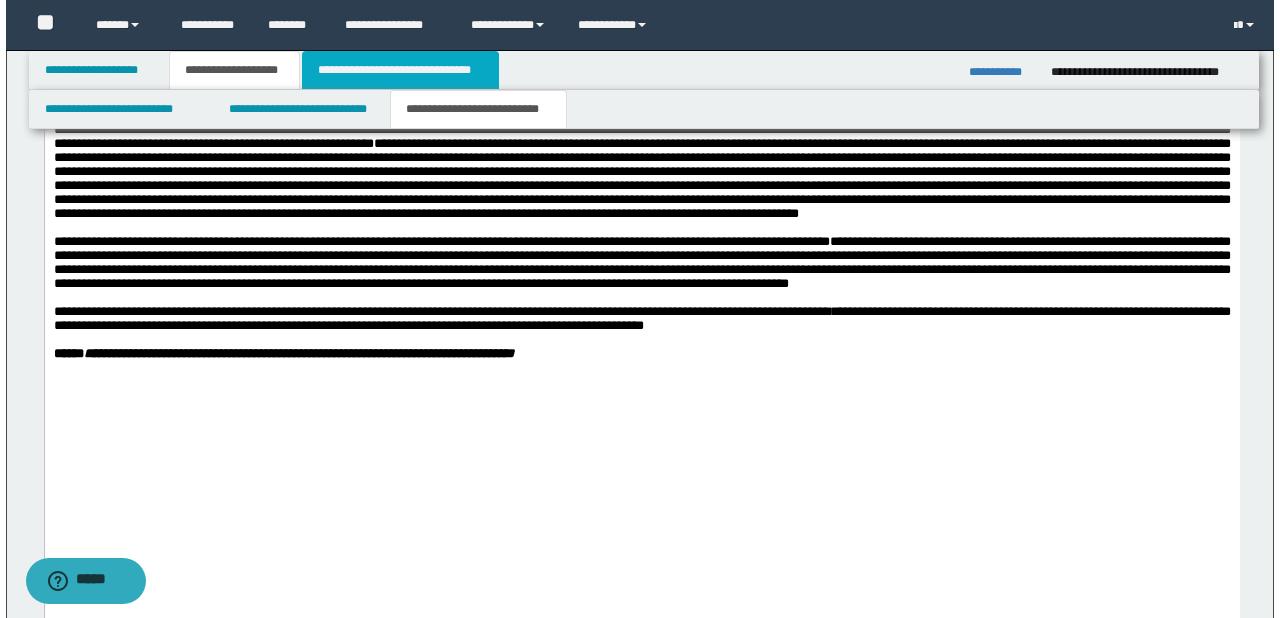 scroll, scrollTop: 0, scrollLeft: 0, axis: both 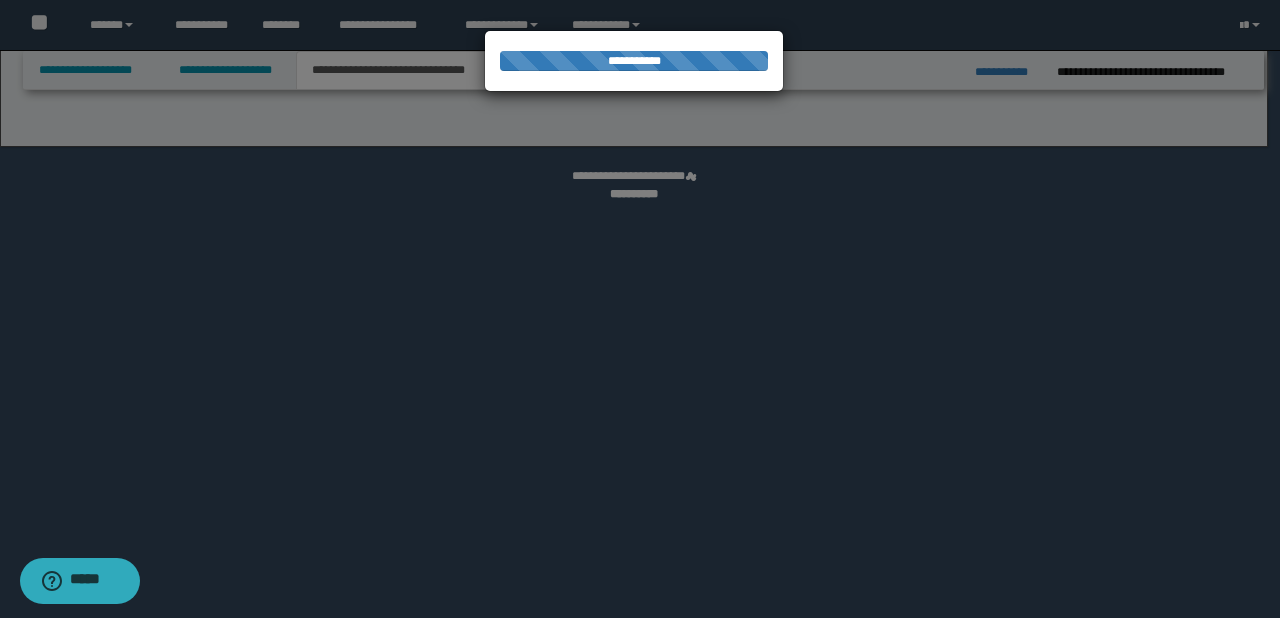 select on "*" 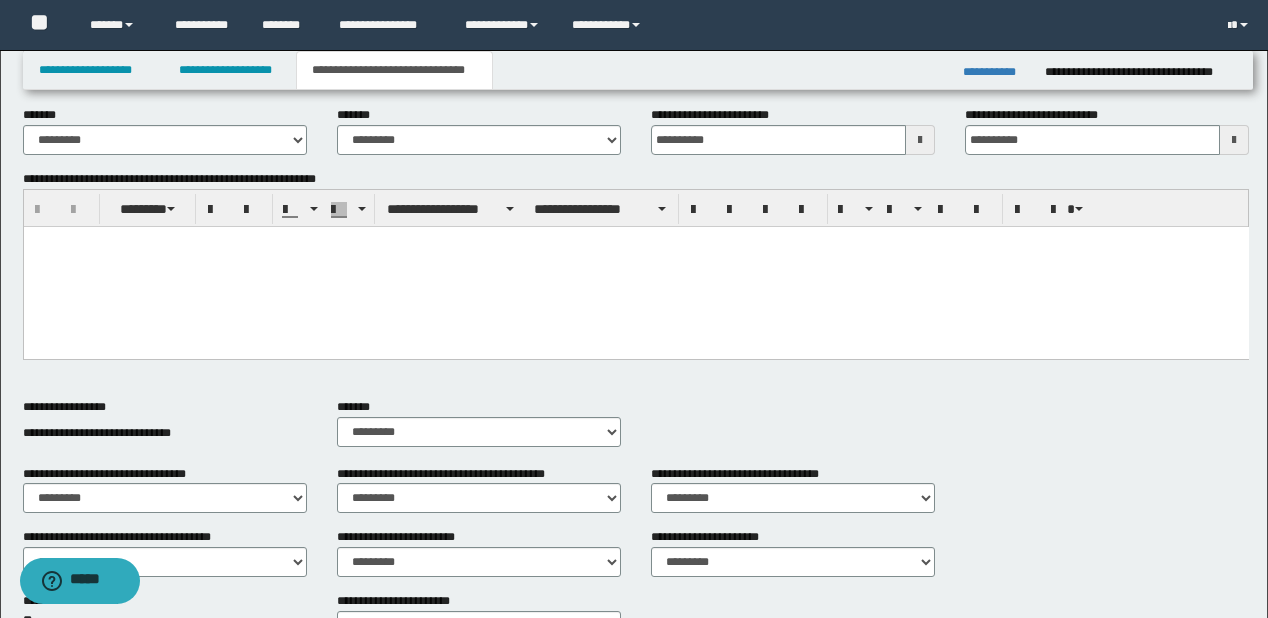 scroll, scrollTop: 320, scrollLeft: 0, axis: vertical 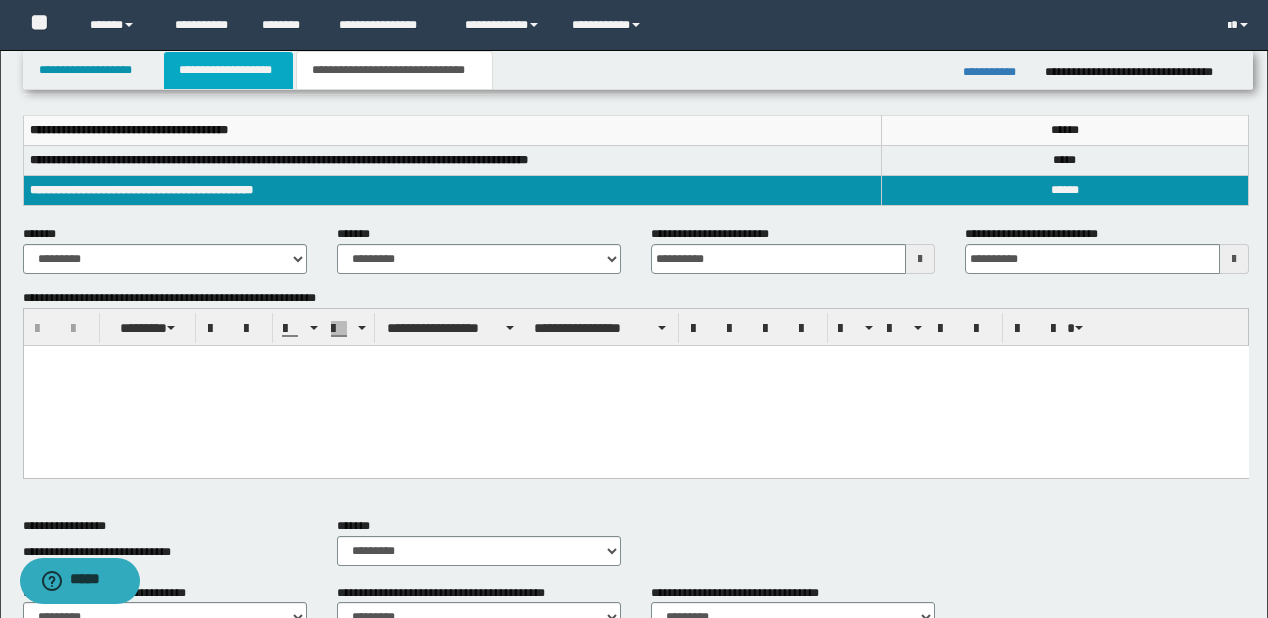 click on "**********" at bounding box center [228, 70] 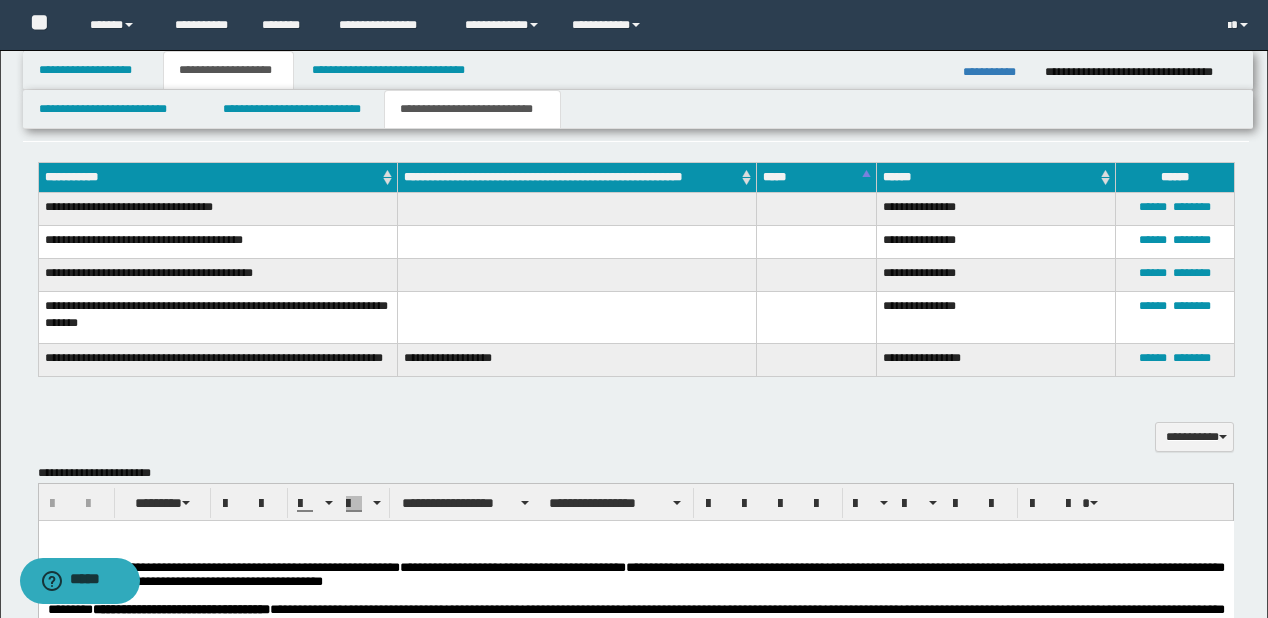 scroll, scrollTop: 1231, scrollLeft: 0, axis: vertical 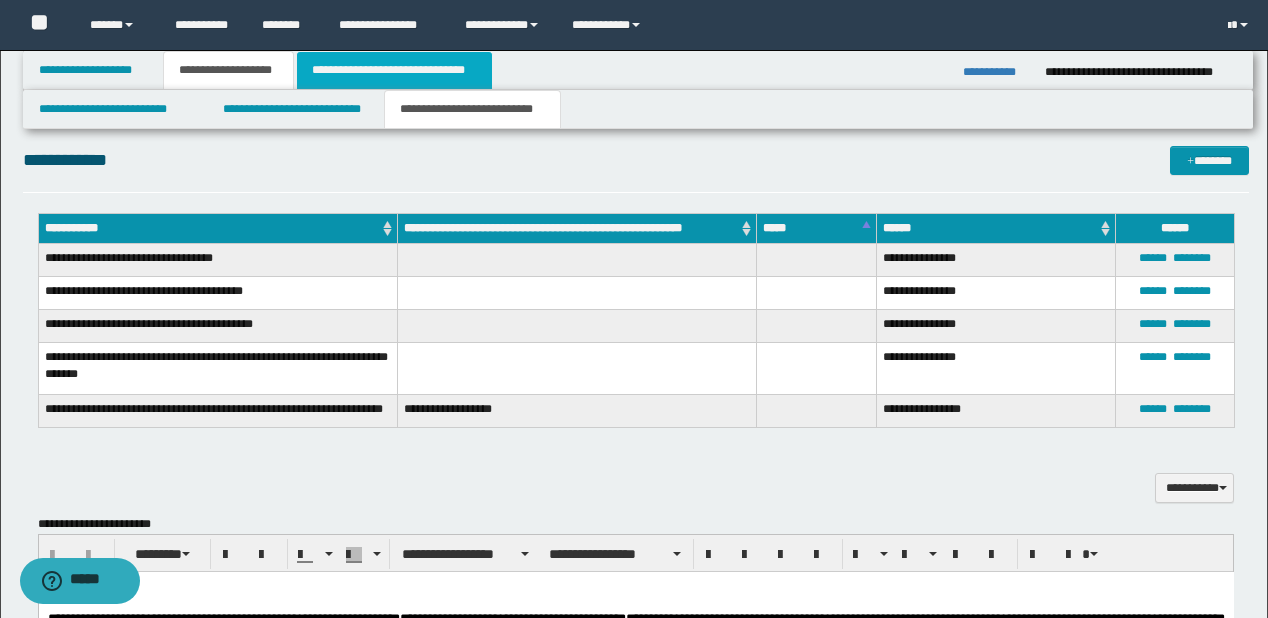 click on "**********" at bounding box center [394, 70] 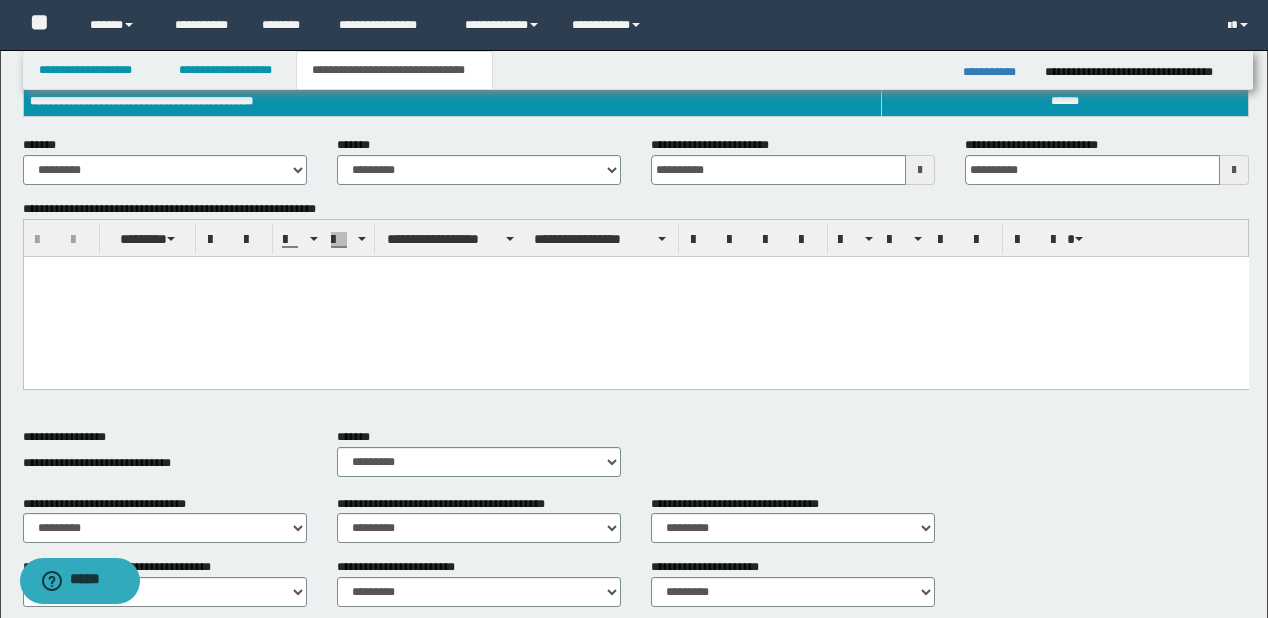 scroll, scrollTop: 229, scrollLeft: 0, axis: vertical 